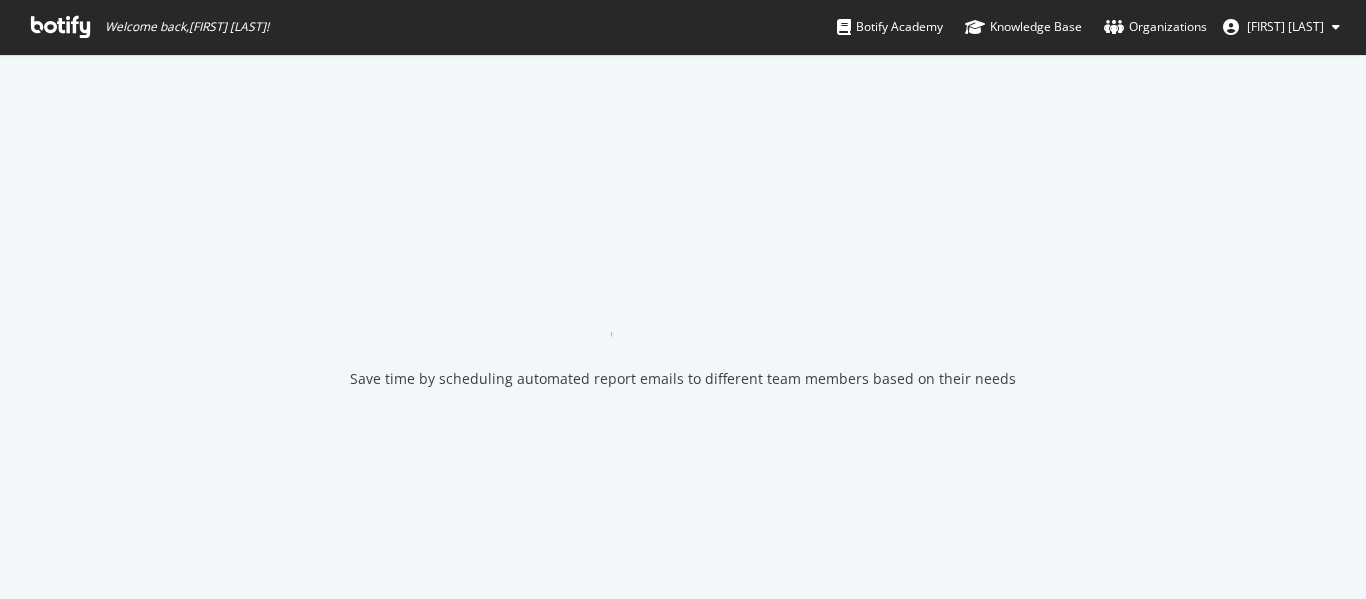 scroll, scrollTop: 0, scrollLeft: 0, axis: both 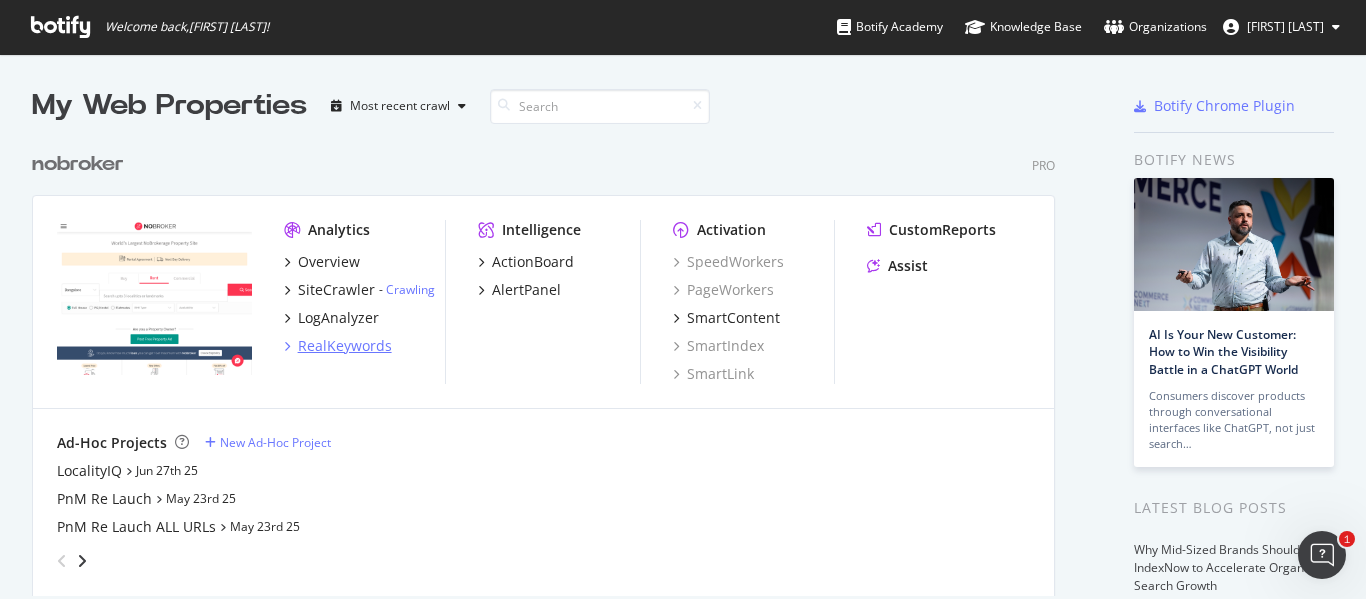 click on "RealKeywords" at bounding box center (345, 346) 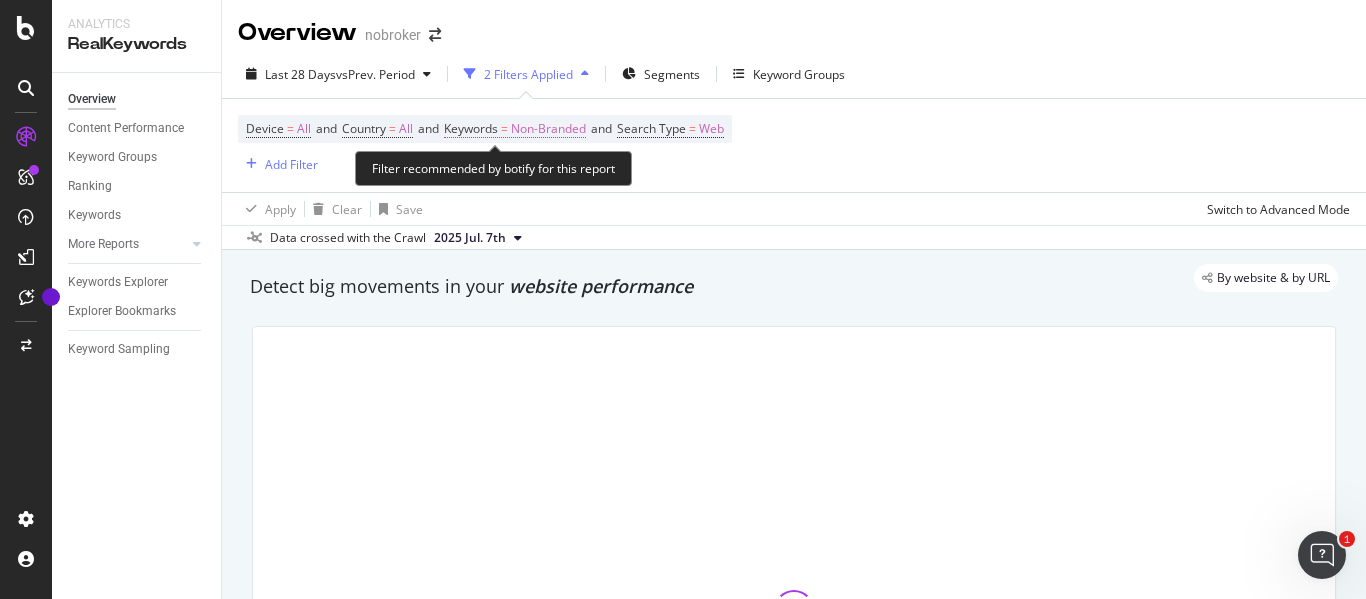 click on "Non-Branded" at bounding box center [548, 129] 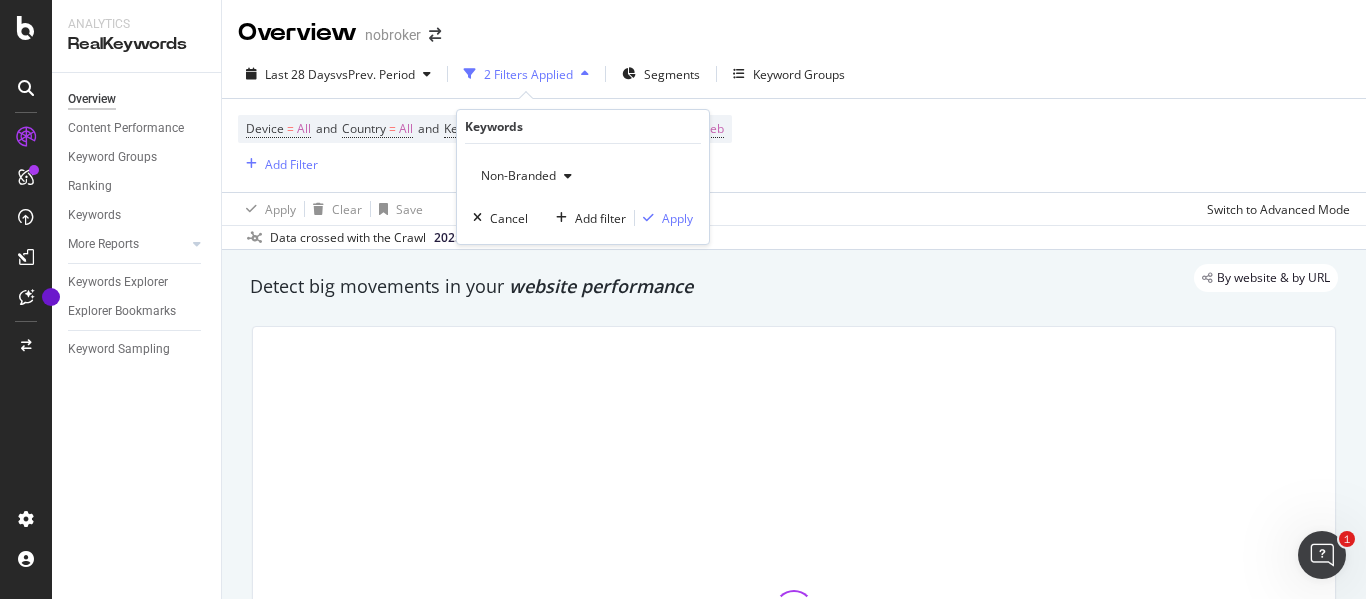 click on "Non-Branded" at bounding box center (514, 175) 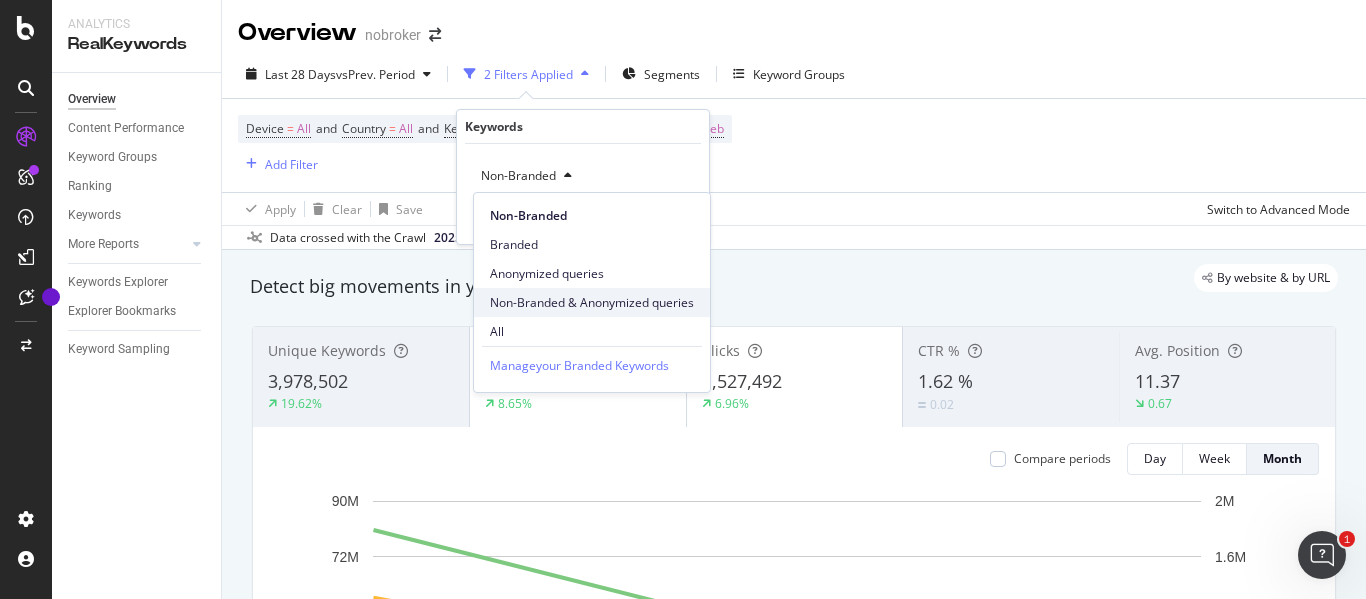 click on "Non-Branded & Anonymized queries" at bounding box center [592, 303] 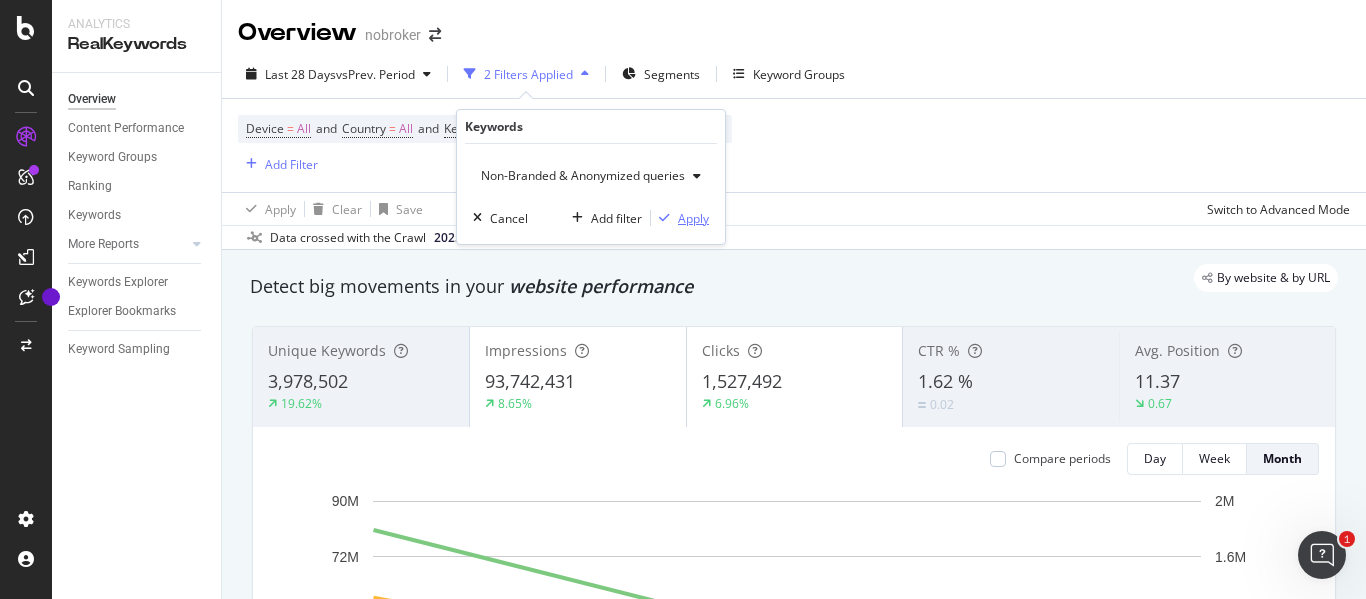 click on "Apply" at bounding box center (693, 218) 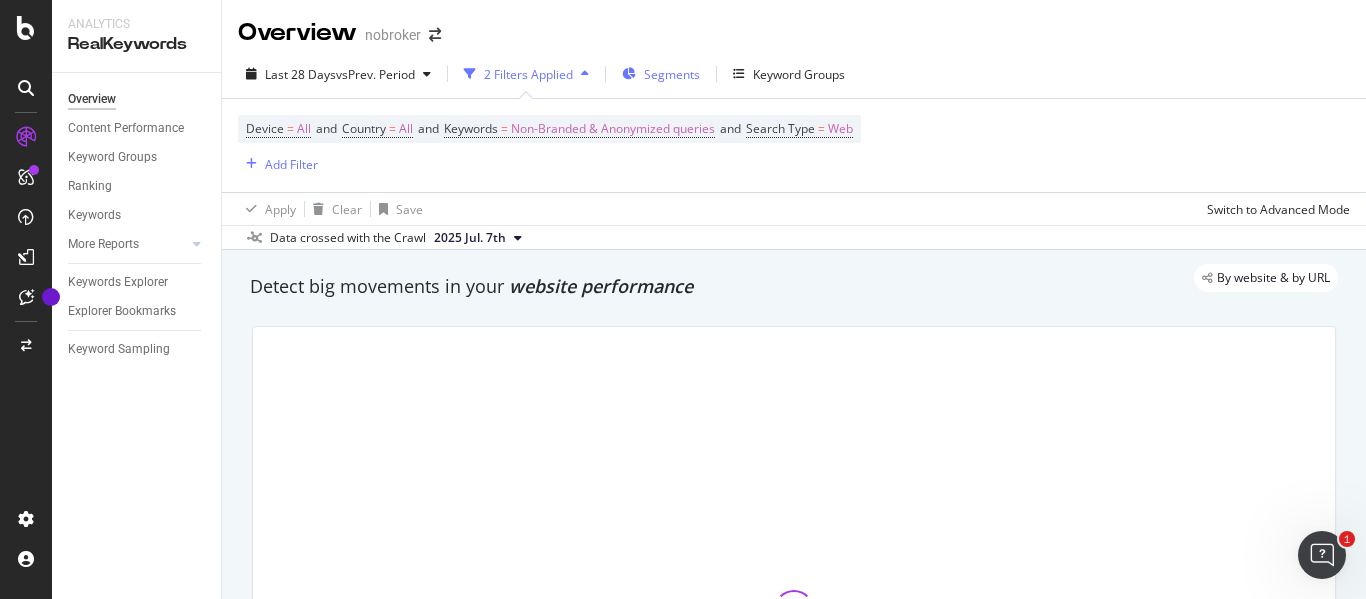 click on "Segments" at bounding box center [672, 74] 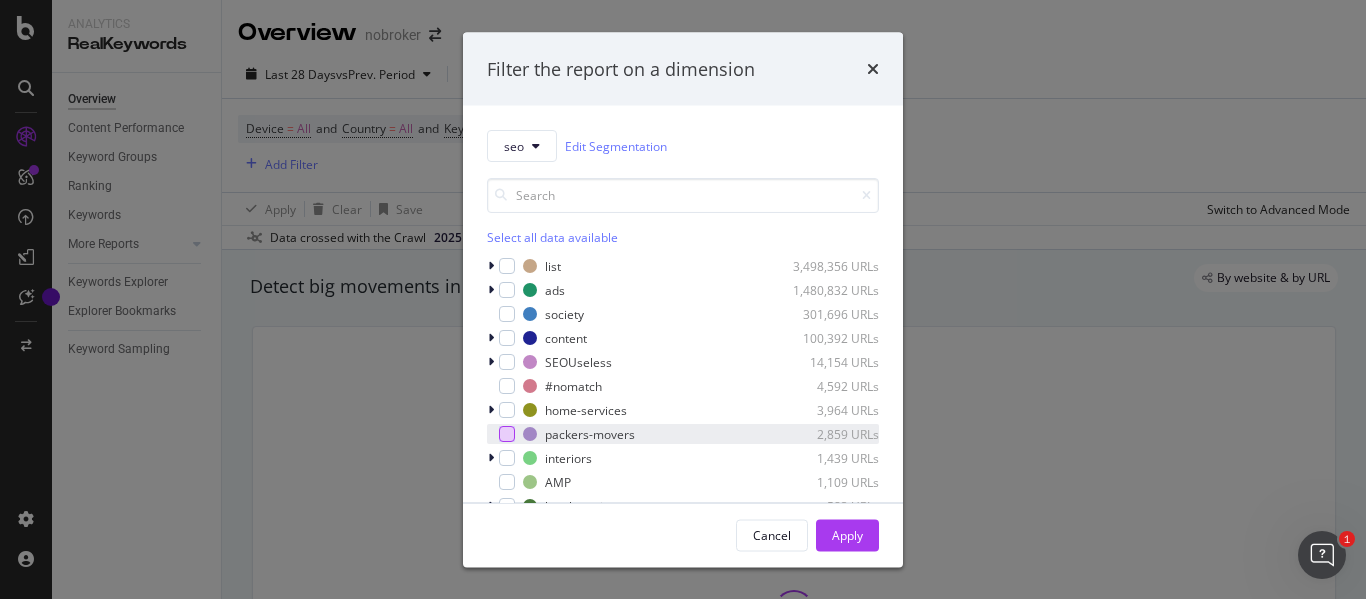 click at bounding box center (507, 434) 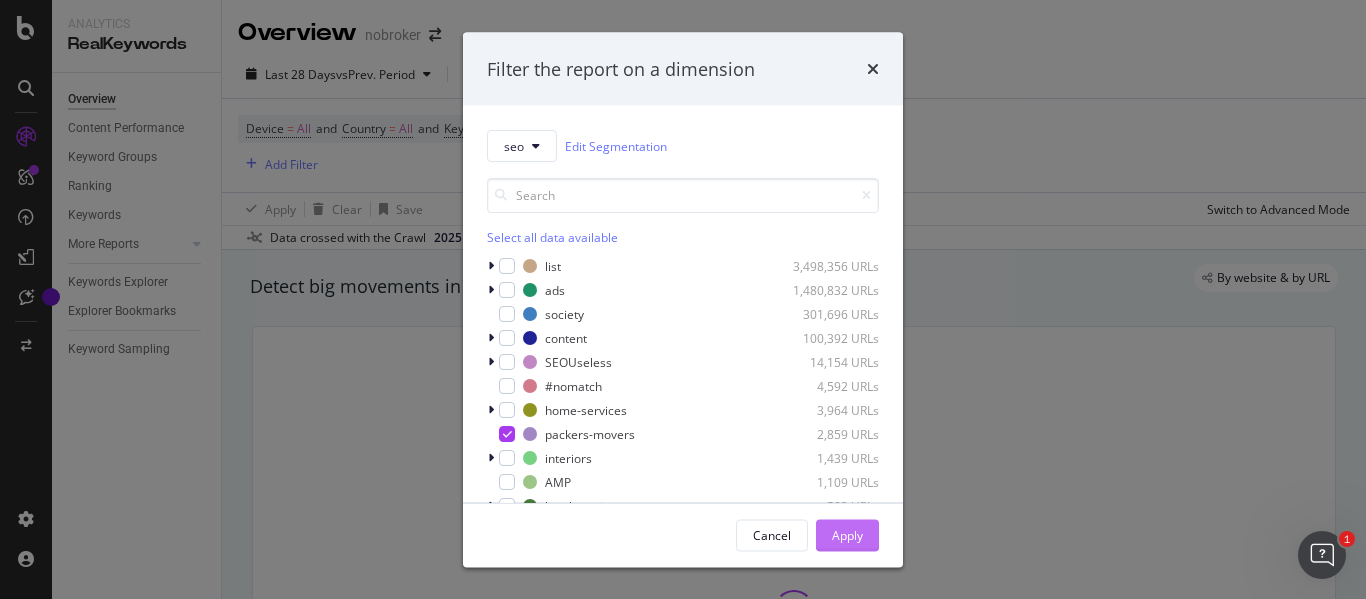 click on "Apply" at bounding box center [847, 534] 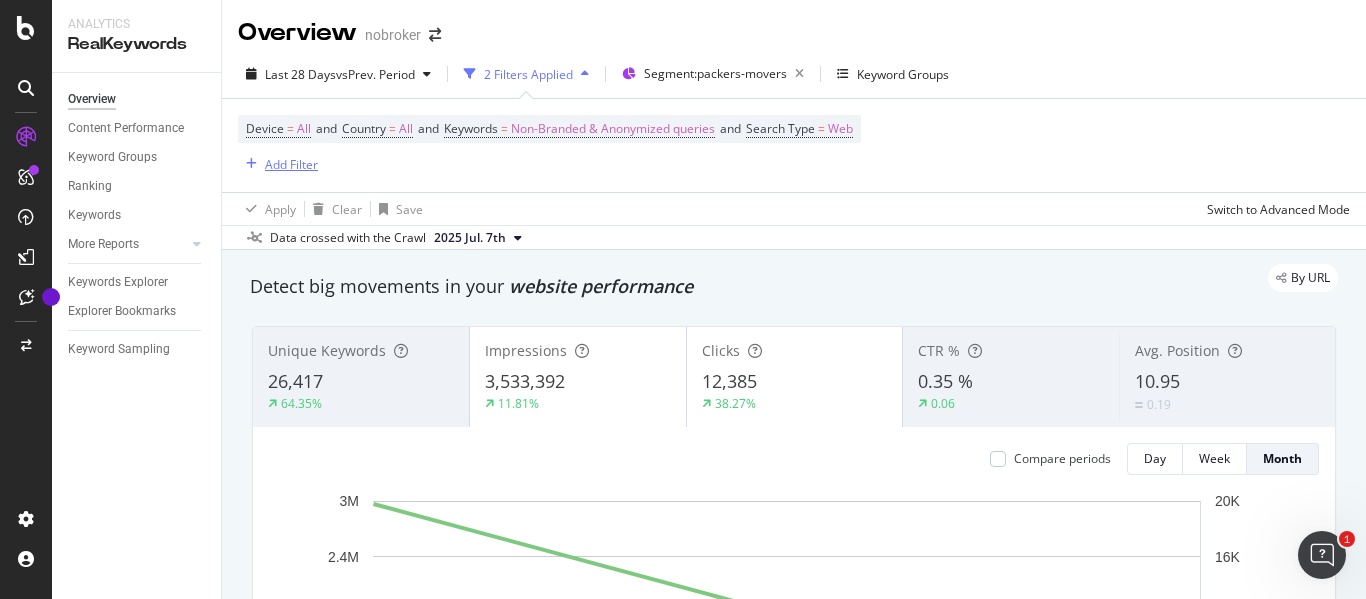 click on "Add Filter" at bounding box center [291, 164] 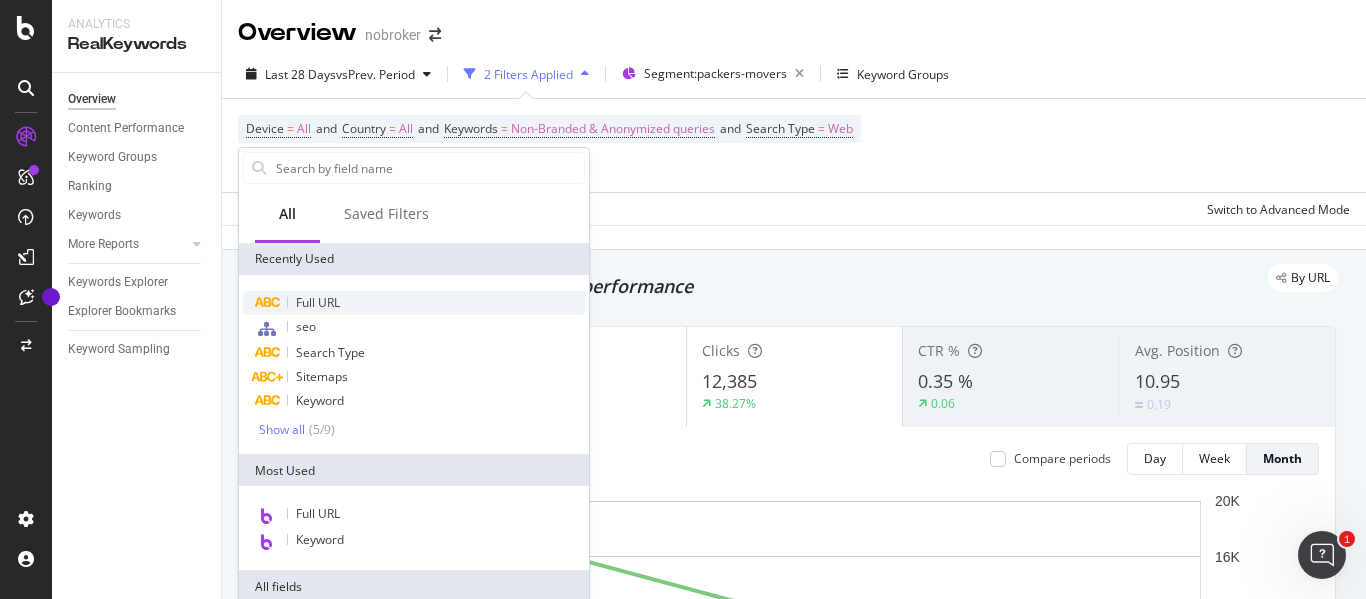 click on "Full URL" at bounding box center [318, 302] 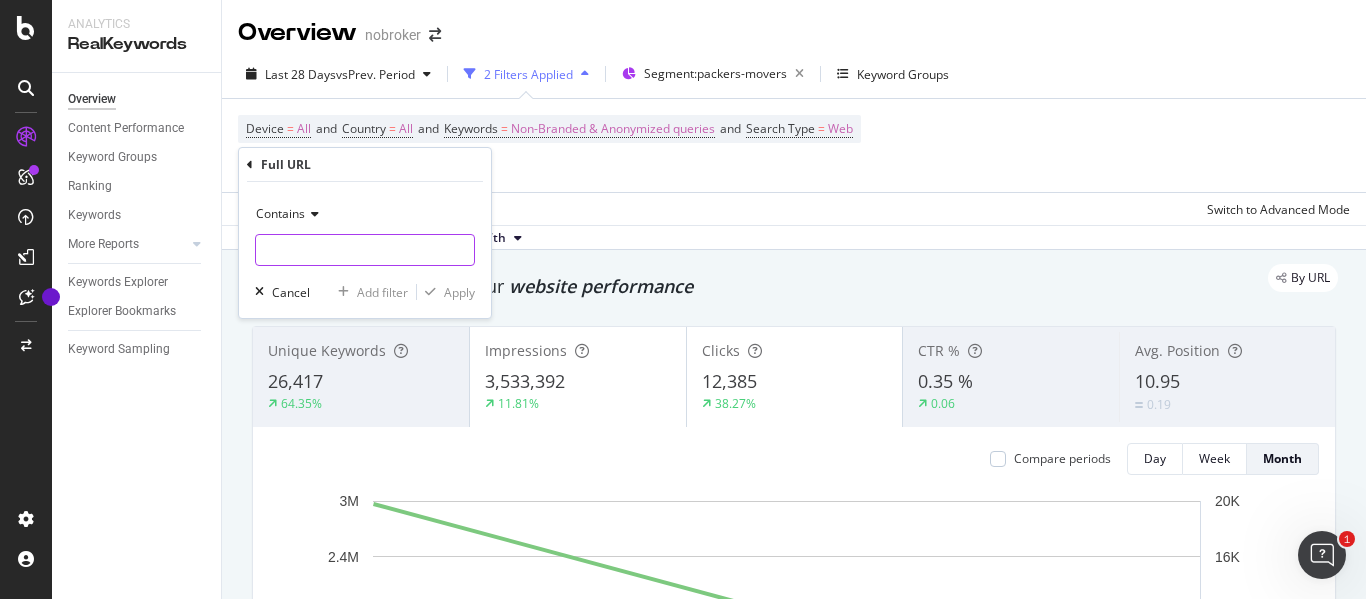 click at bounding box center [365, 250] 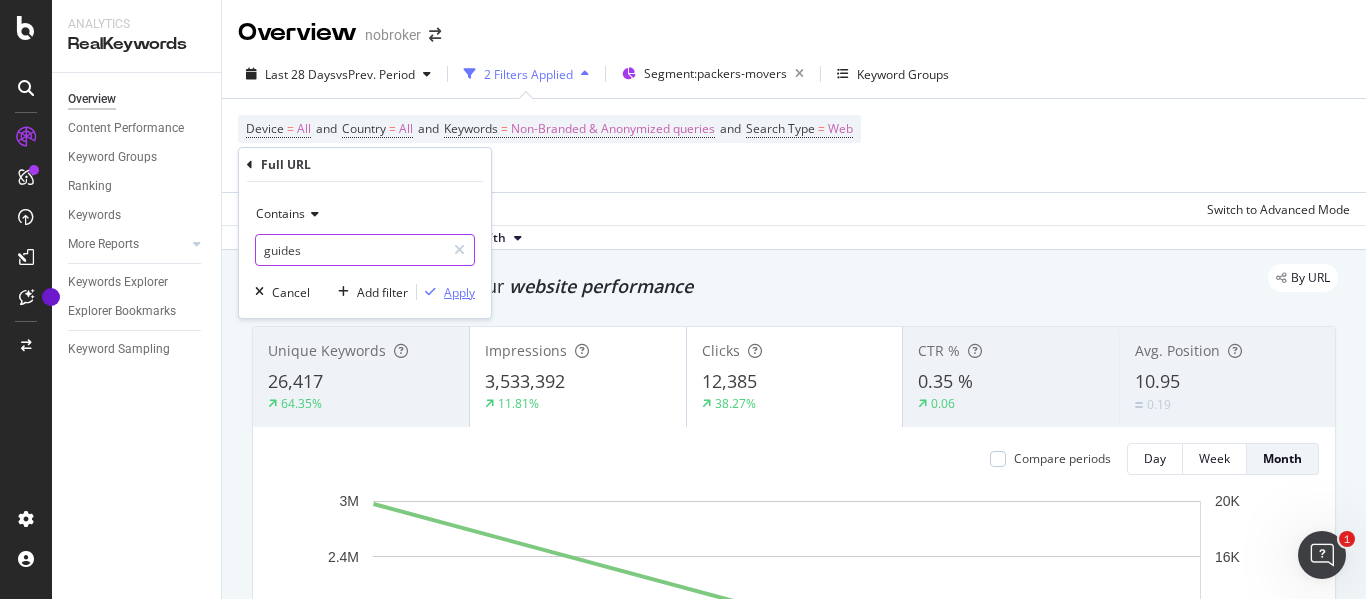 type on "guides" 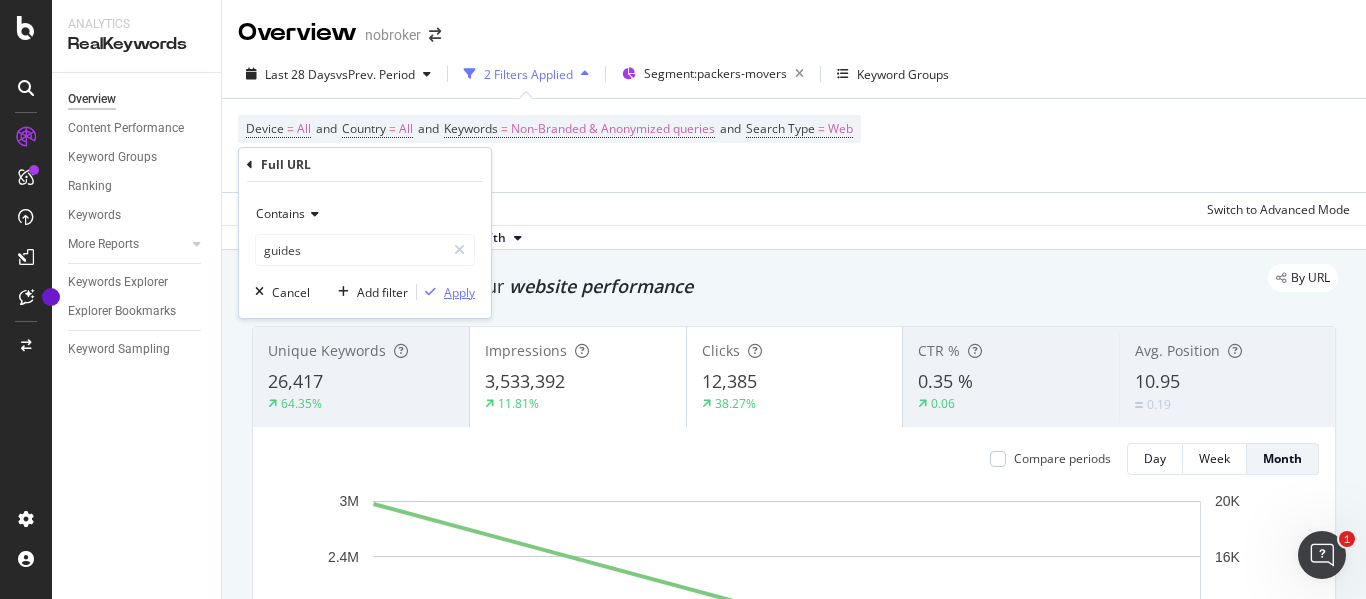 click on "Apply" at bounding box center (459, 292) 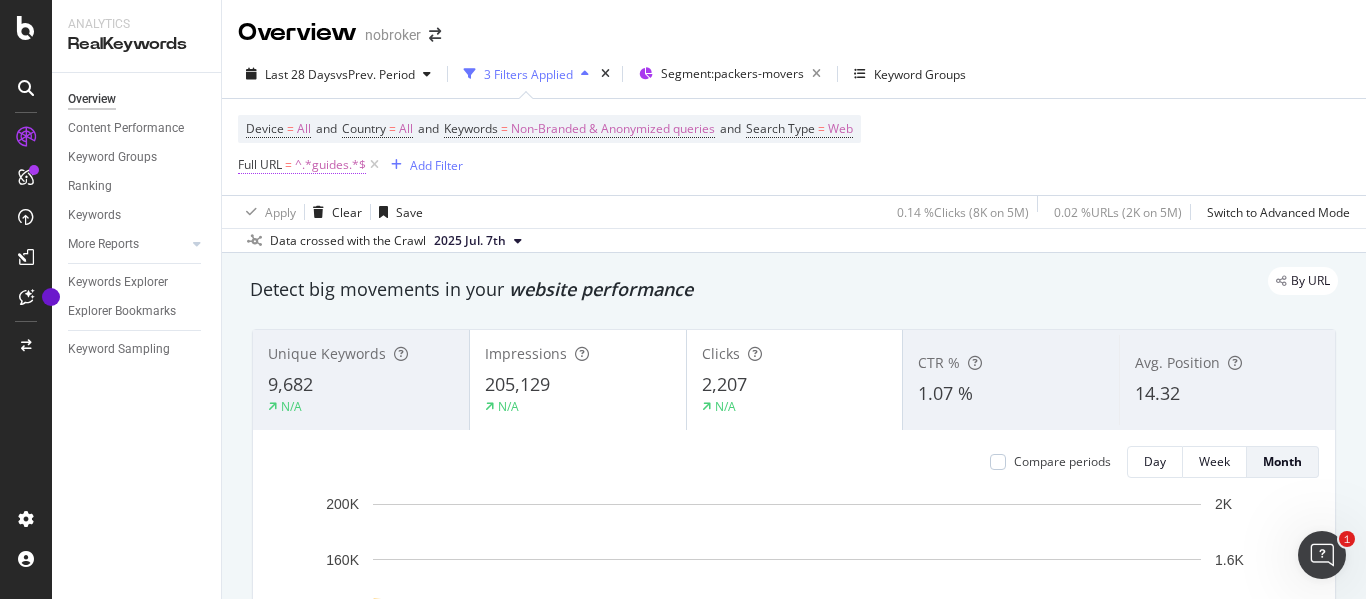click on "^.*guides.*$" at bounding box center [330, 165] 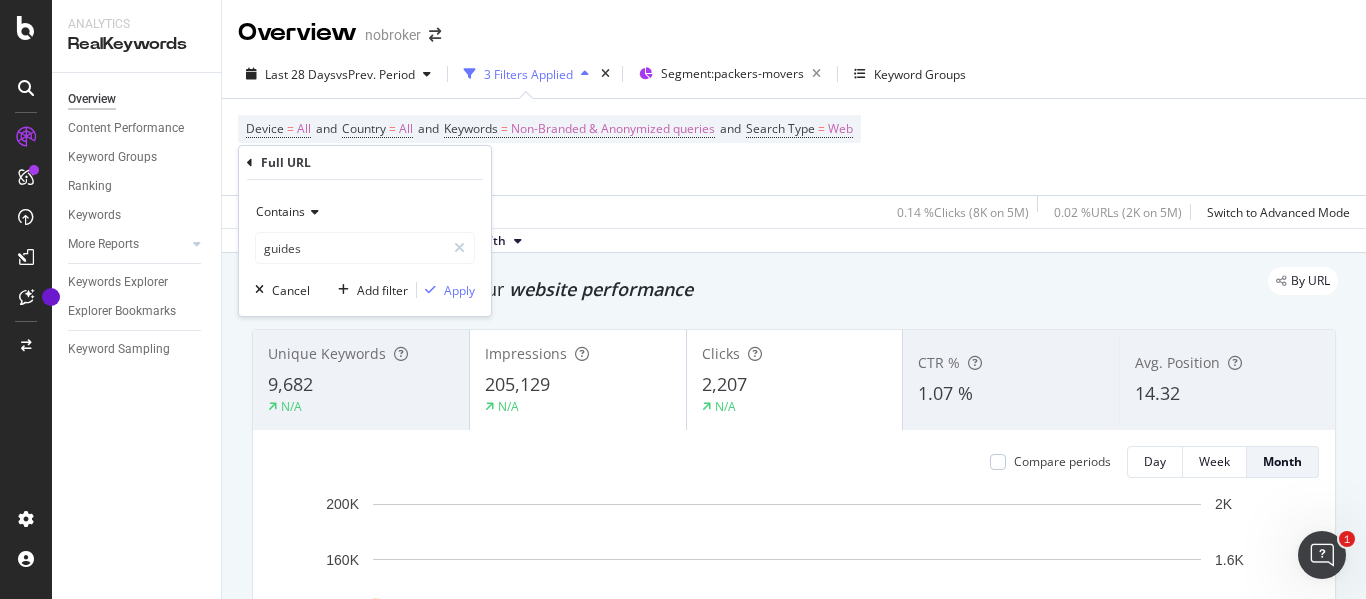 click on "Contains" at bounding box center [280, 211] 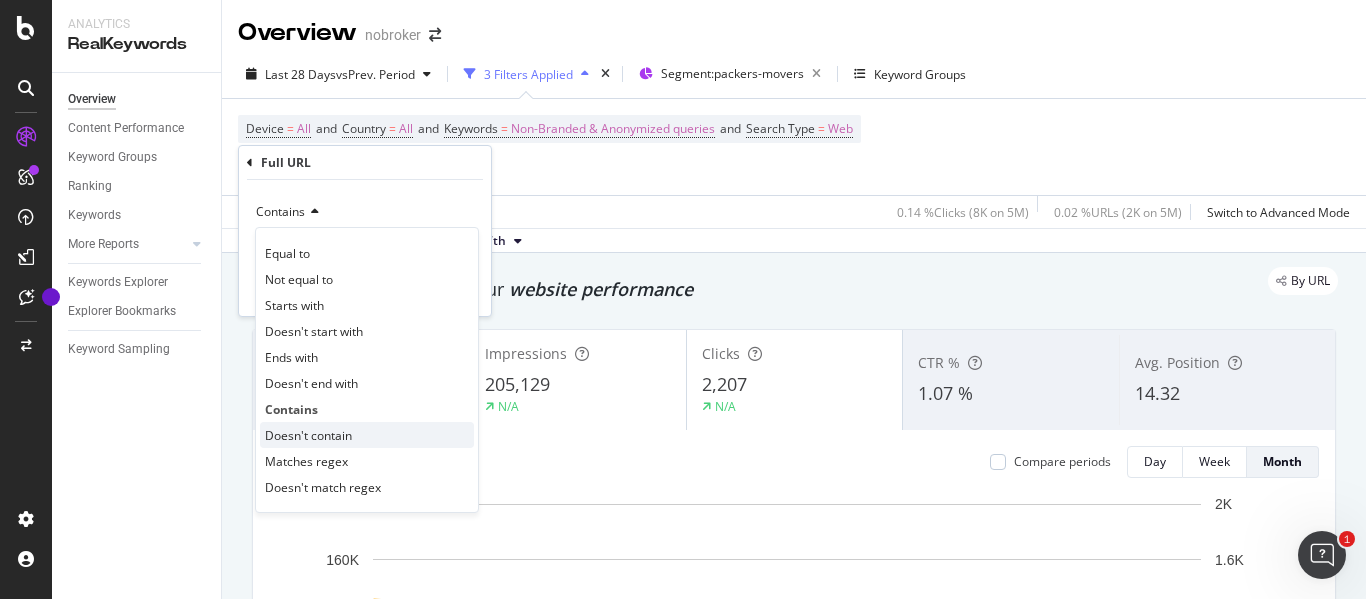click on "Doesn't contain" at bounding box center [308, 435] 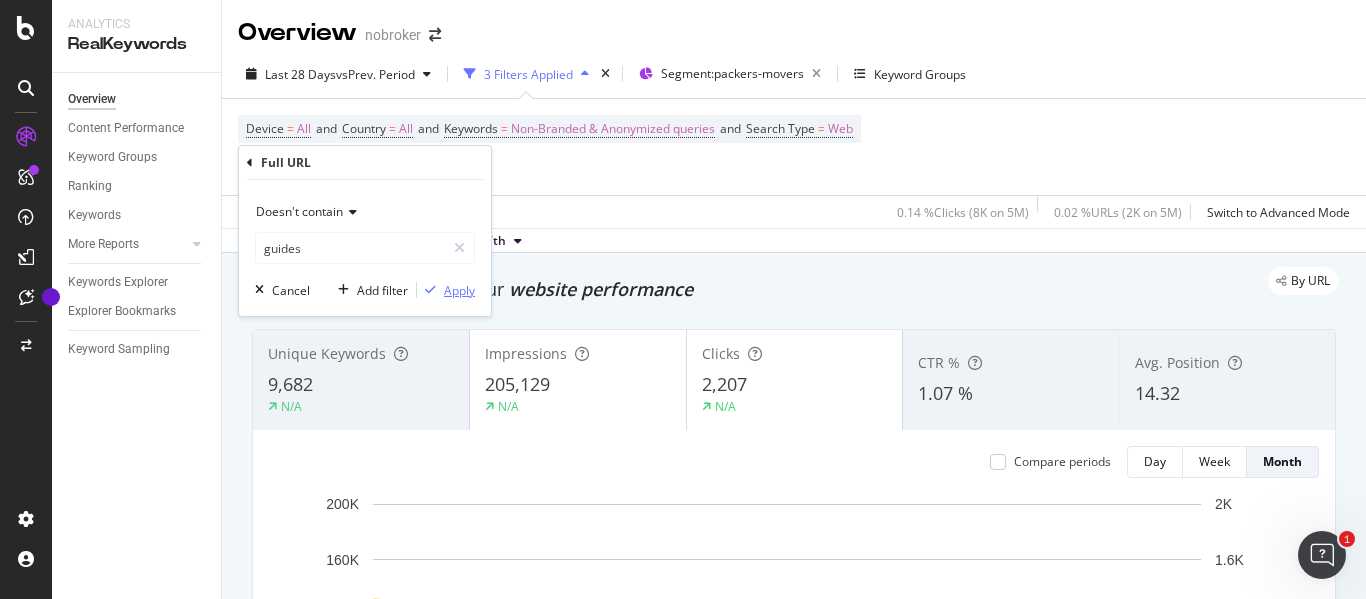 click on "Apply" at bounding box center [459, 290] 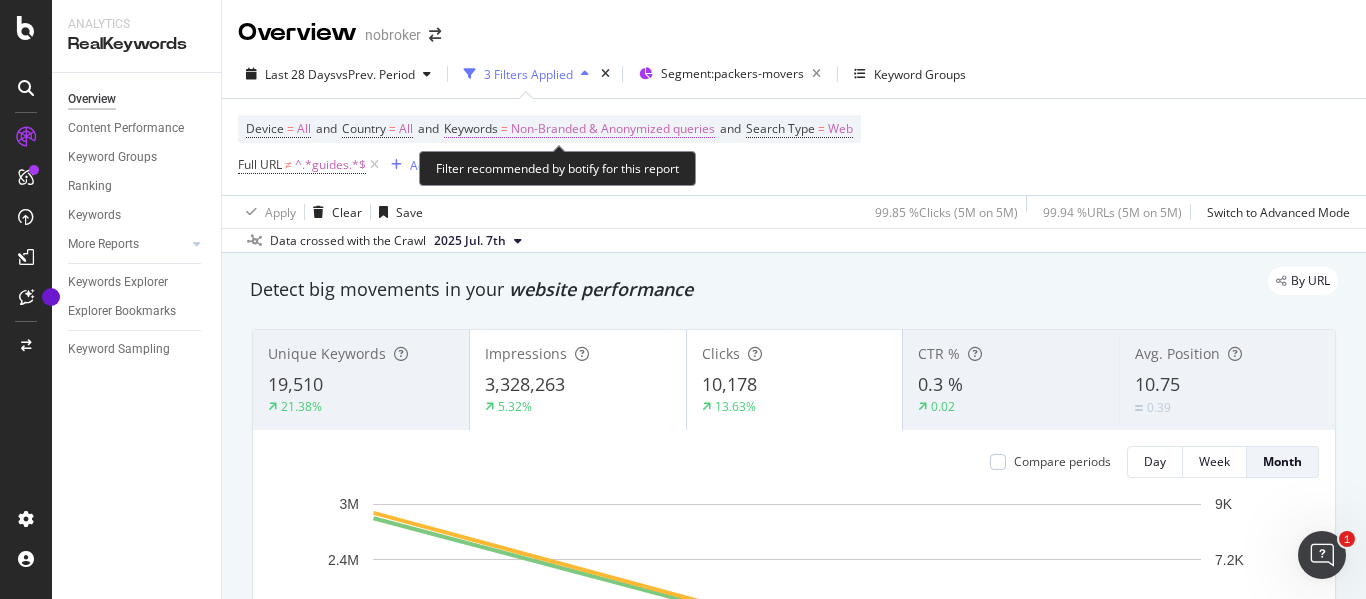 click on "Non-Branded & Anonymized queries" at bounding box center (613, 129) 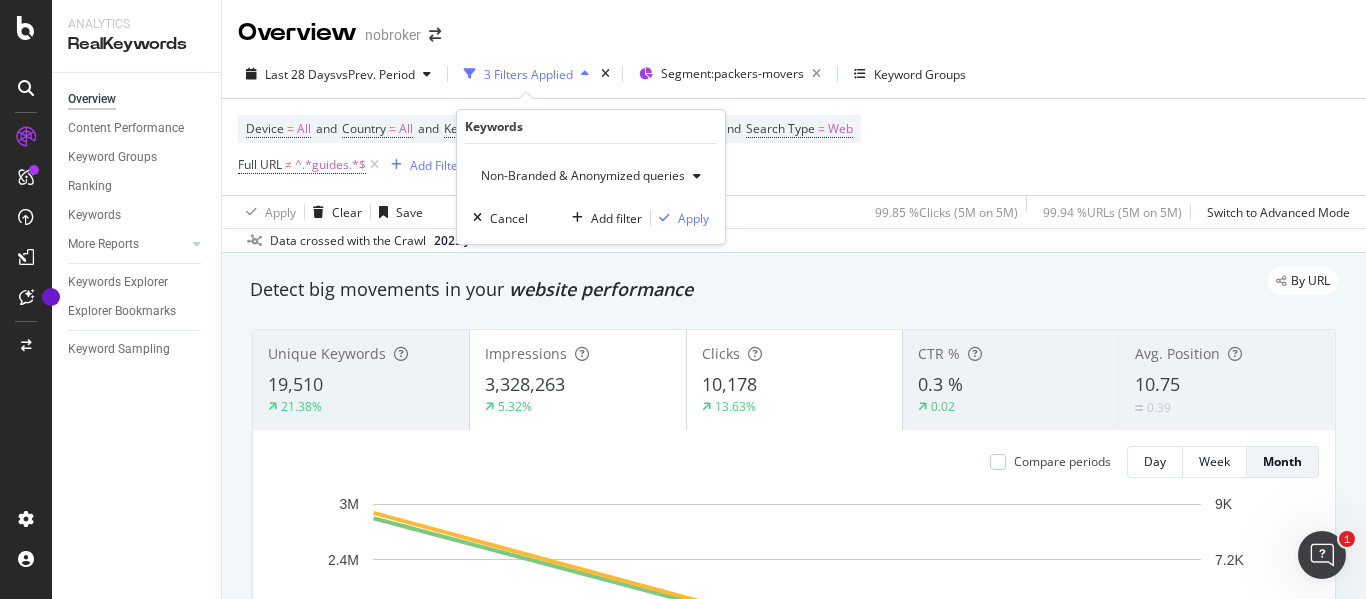 click on "Device = All and Country = All and Keywords = Non-Branded & Anonymized queries and Search Type = Web Full URL ≠ ^.*guides.*$ Add Filter" at bounding box center [794, 147] 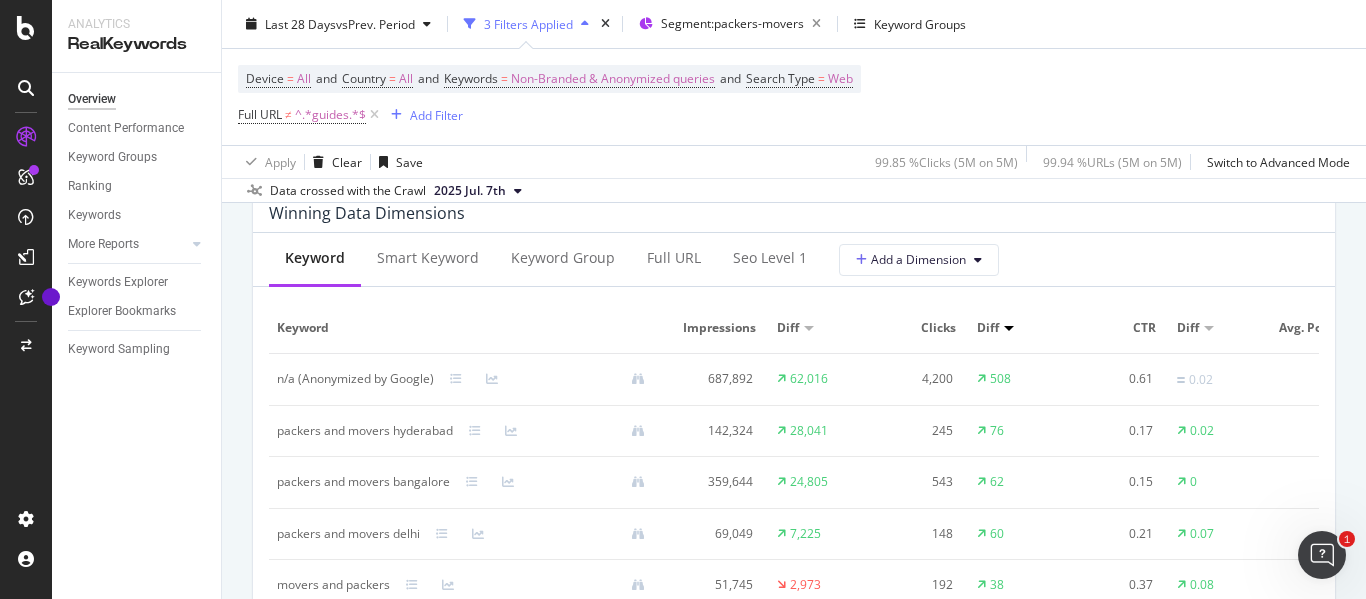 scroll, scrollTop: 1900, scrollLeft: 0, axis: vertical 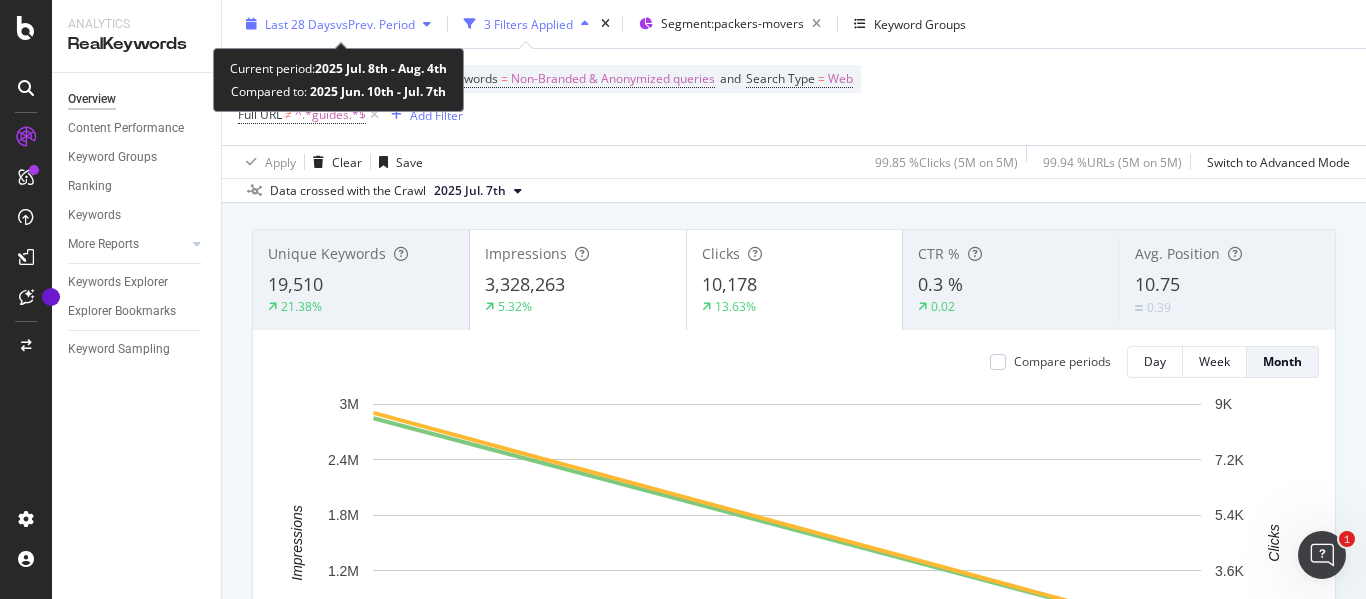 click on "vs  Prev. Period" at bounding box center (375, 23) 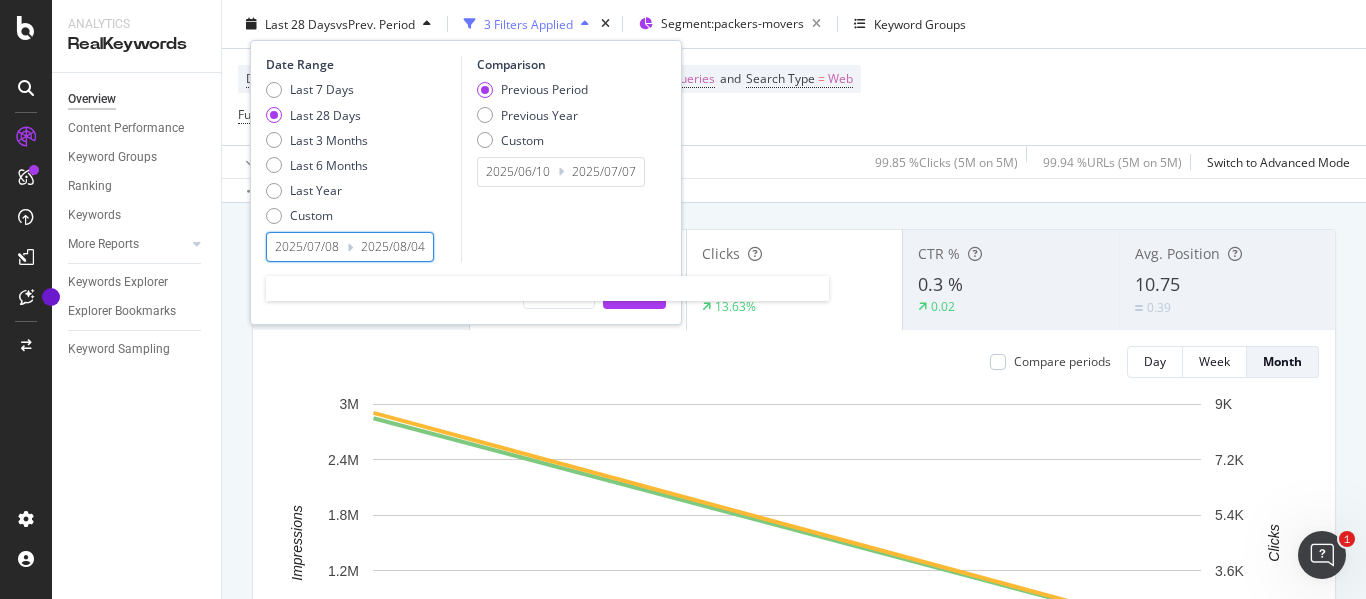 click on "2025/07/08" at bounding box center (307, 247) 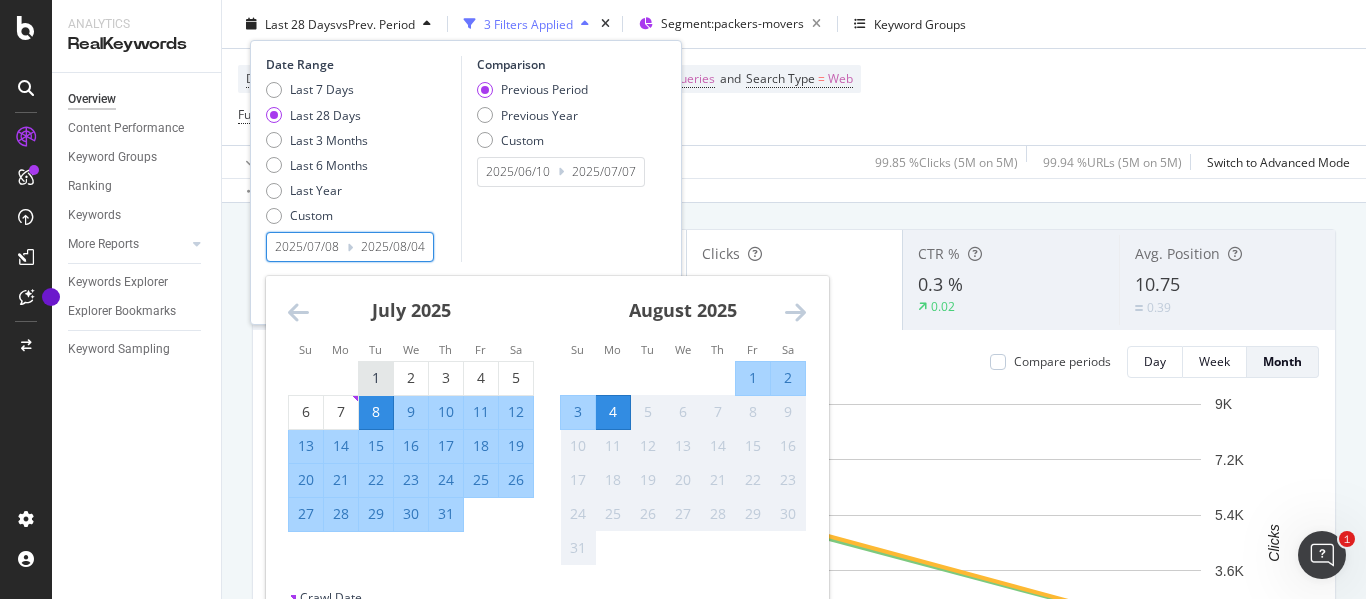 click on "1" at bounding box center [376, 378] 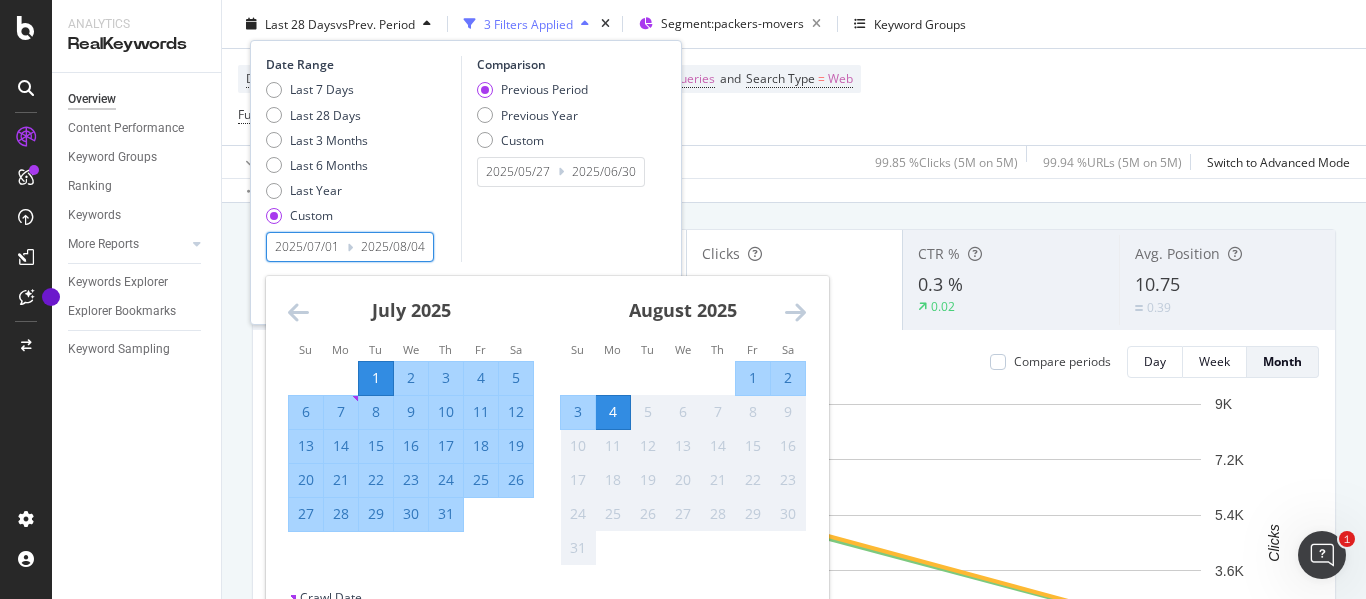 click on "31" at bounding box center (446, 514) 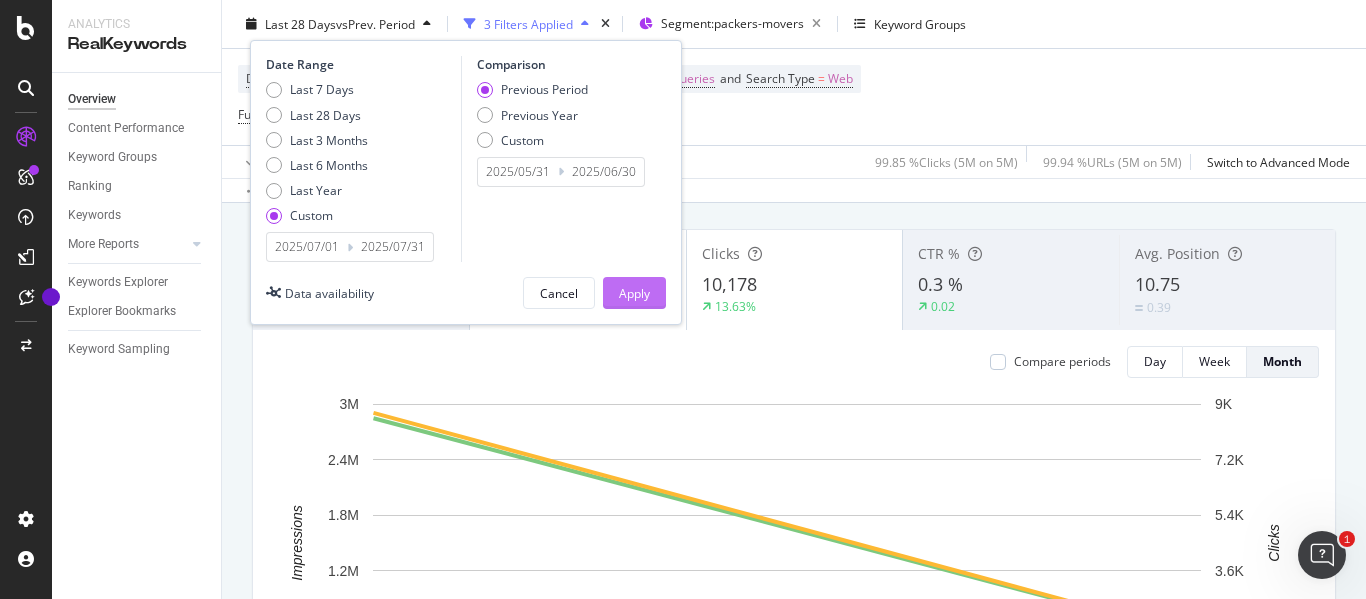 click on "Apply" at bounding box center [634, 292] 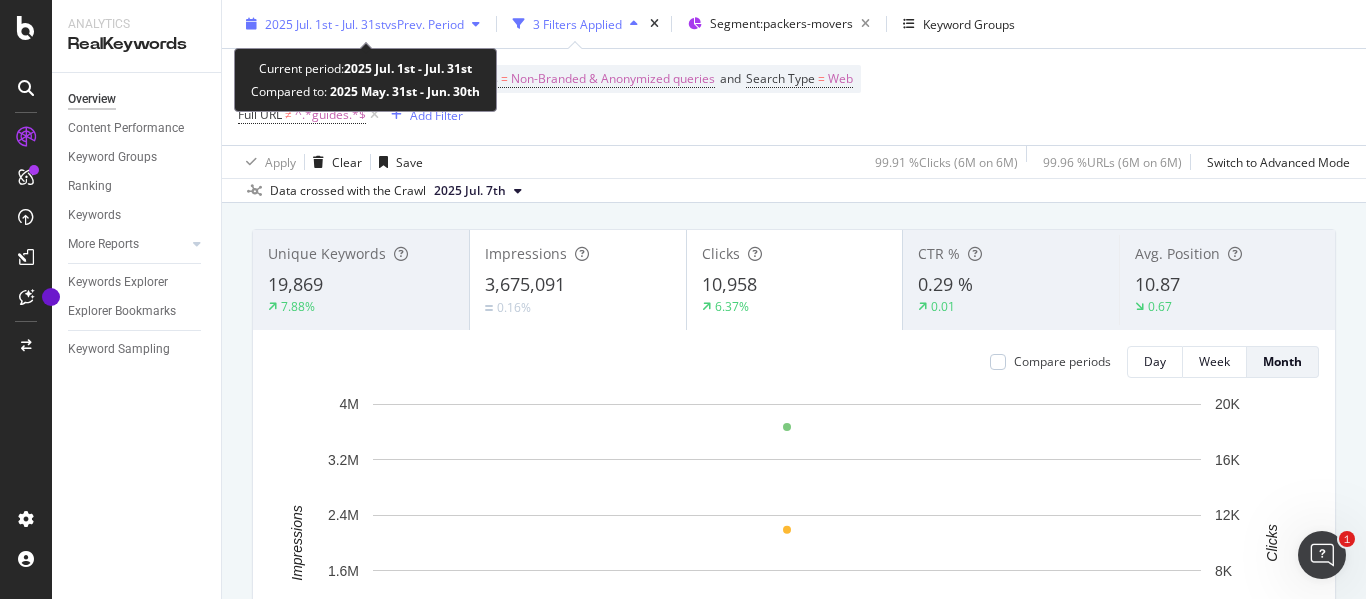 click on "vs  Prev. Period" at bounding box center [424, 23] 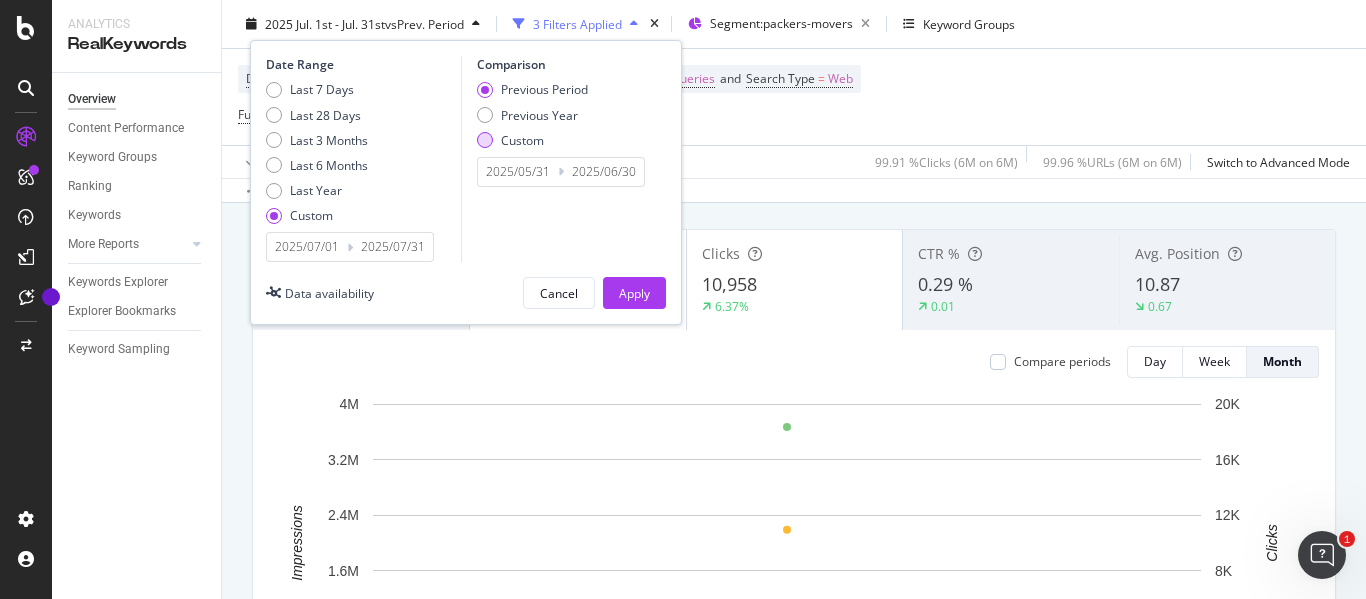 click at bounding box center (485, 140) 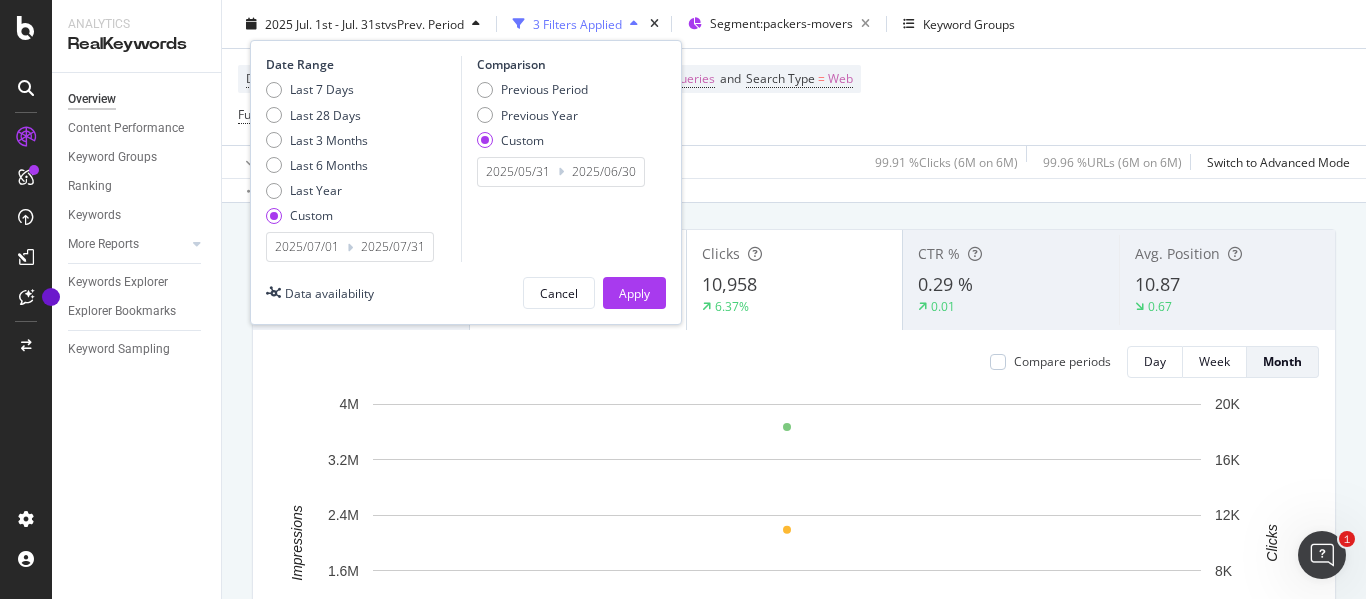 click on "2025/05/31" at bounding box center [518, 172] 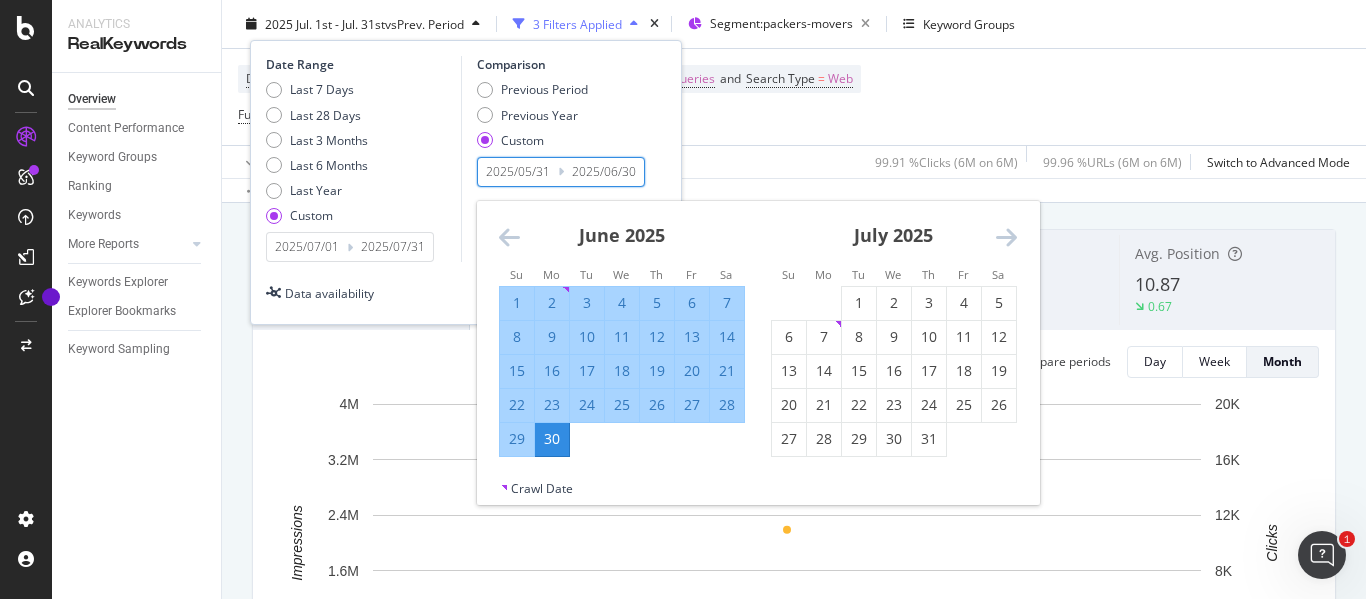 click at bounding box center (509, 237) 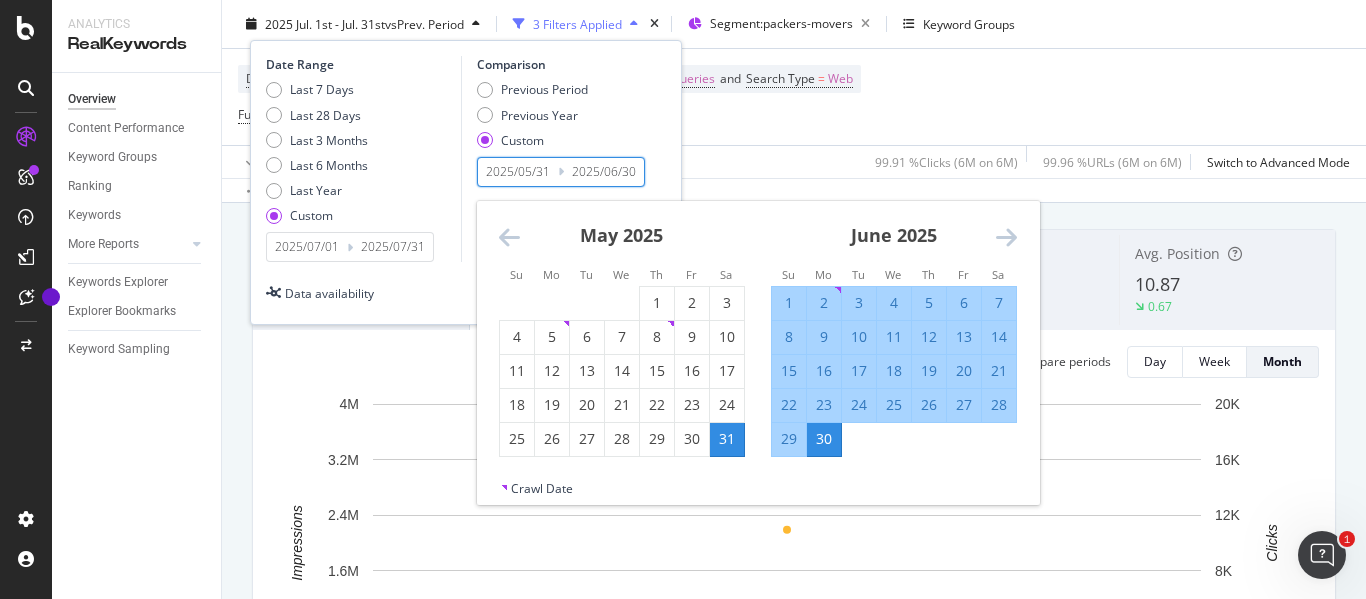 click at bounding box center [509, 237] 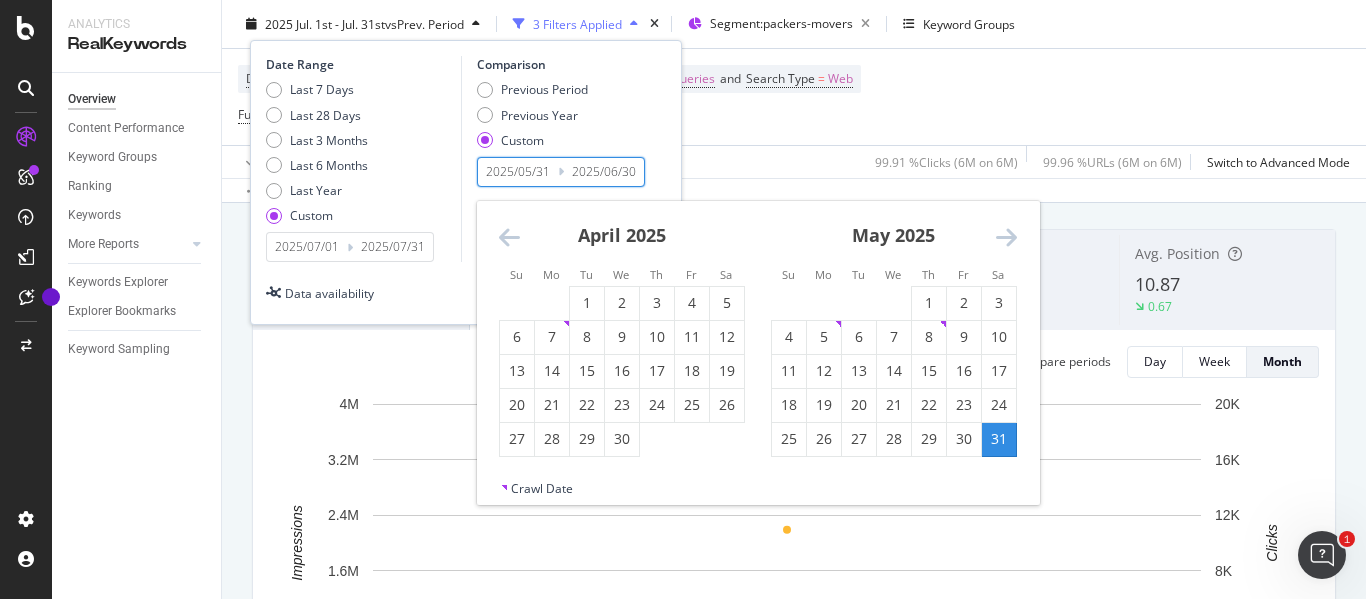 click at bounding box center [509, 237] 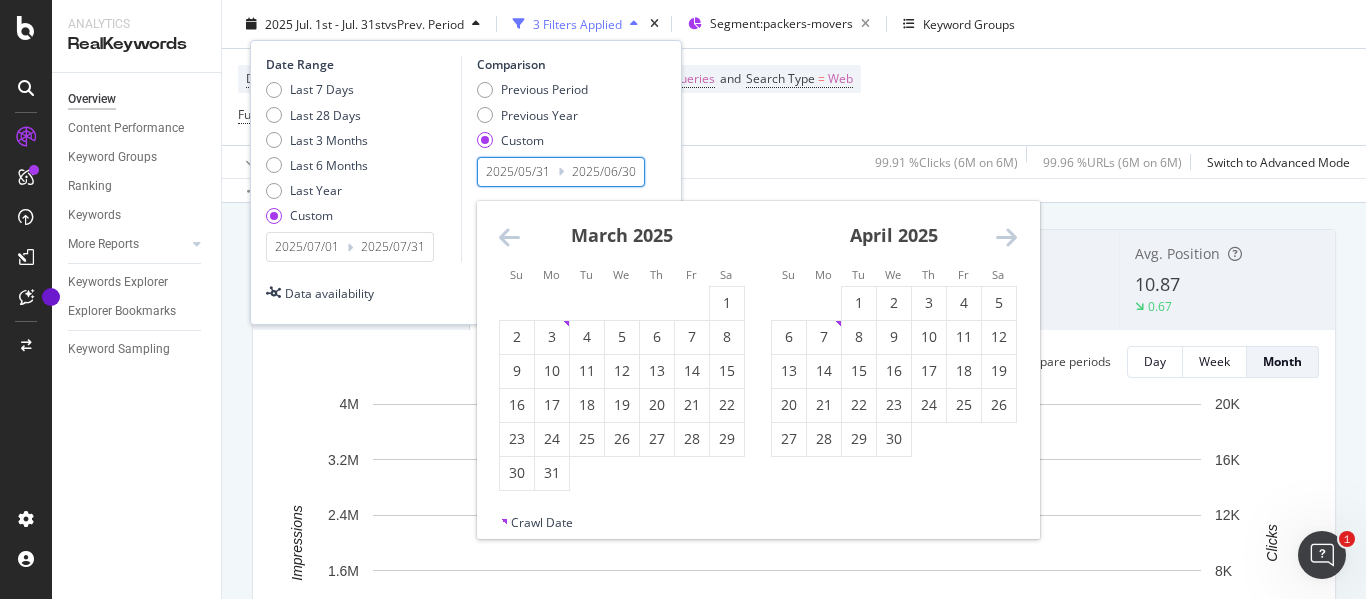 click at bounding box center (509, 237) 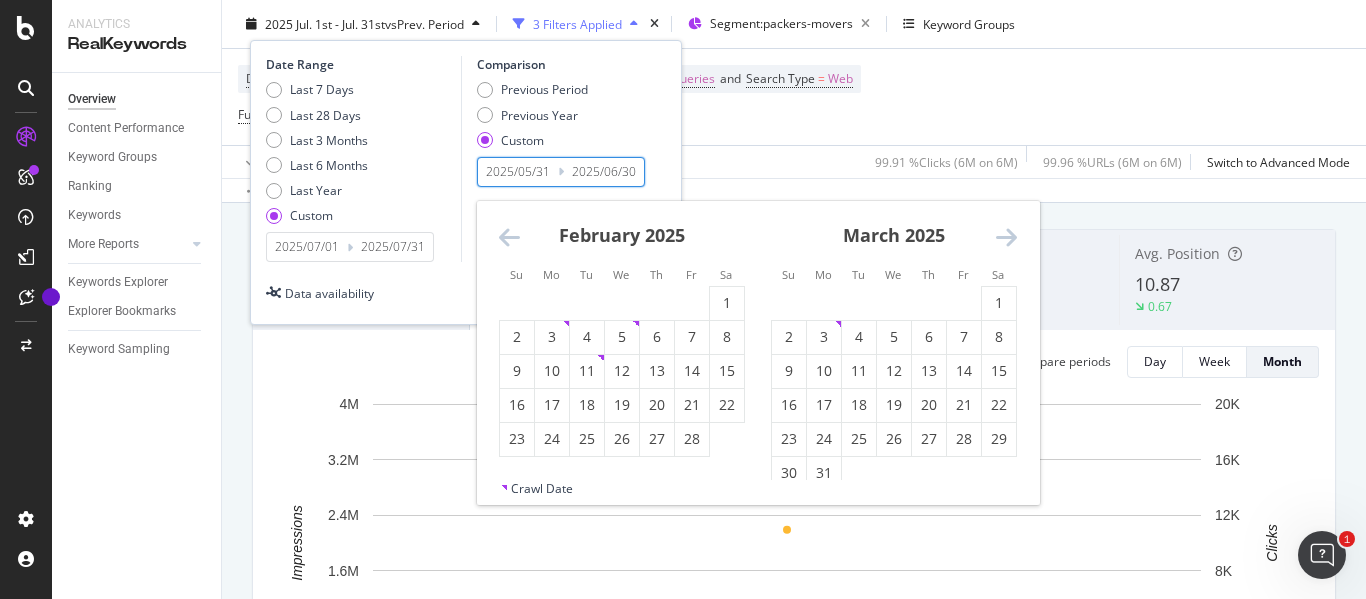 click at bounding box center [509, 237] 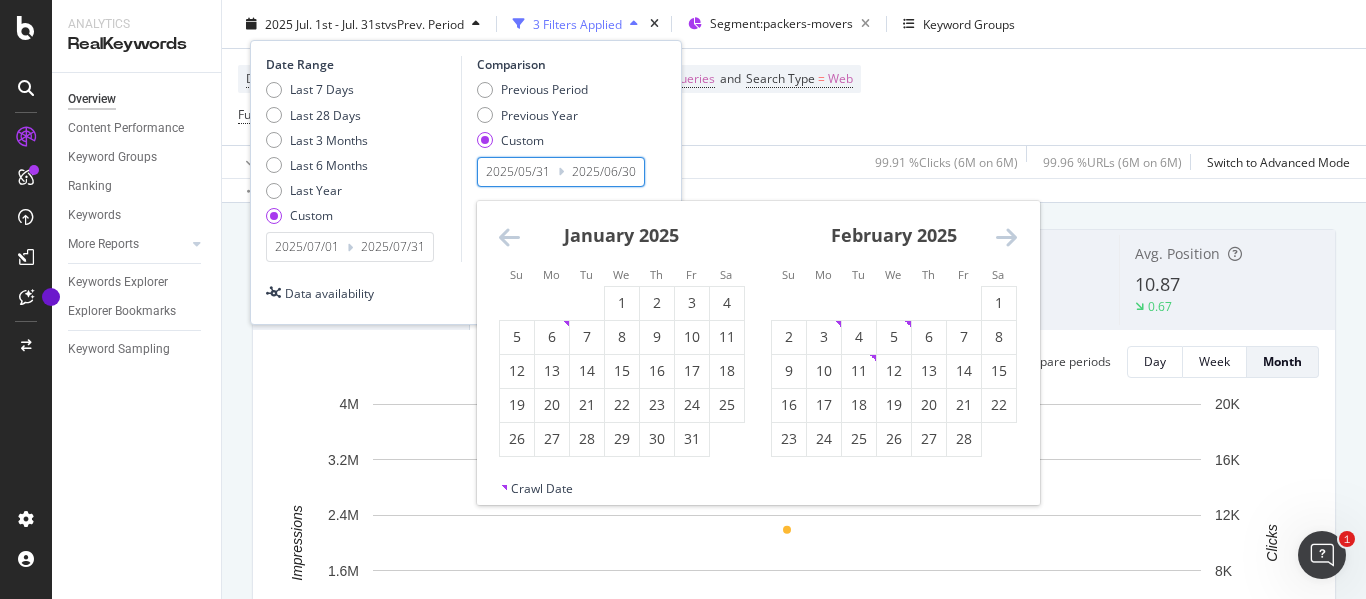 click at bounding box center (509, 237) 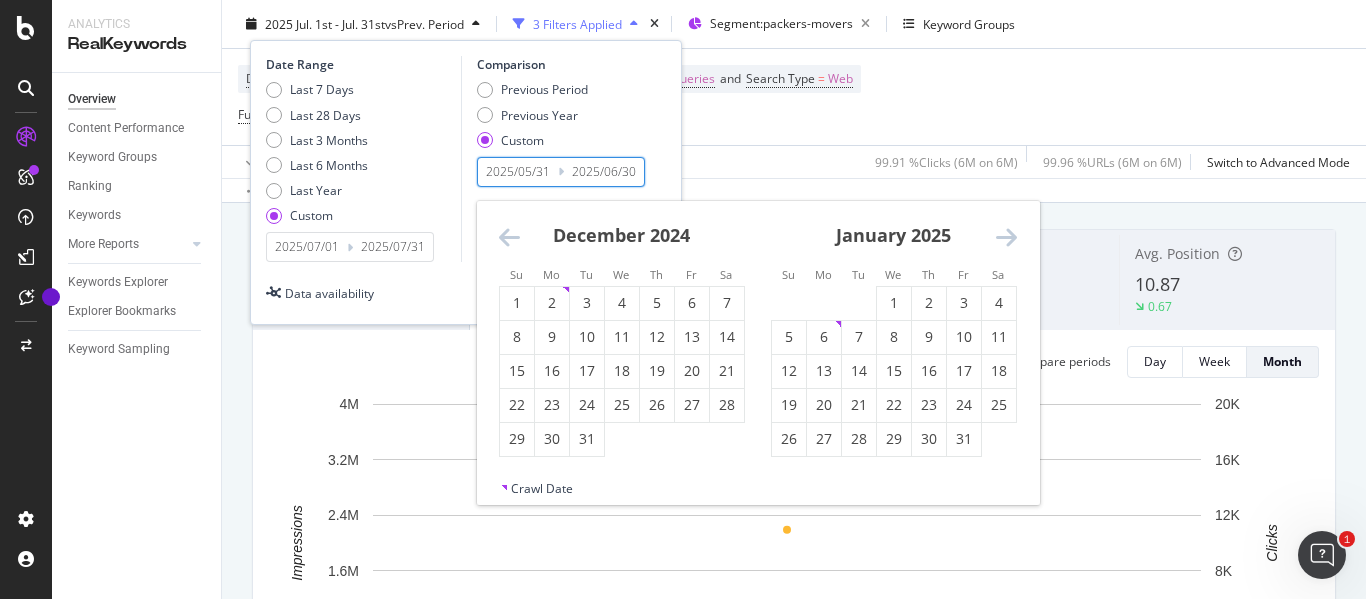 click at bounding box center (509, 237) 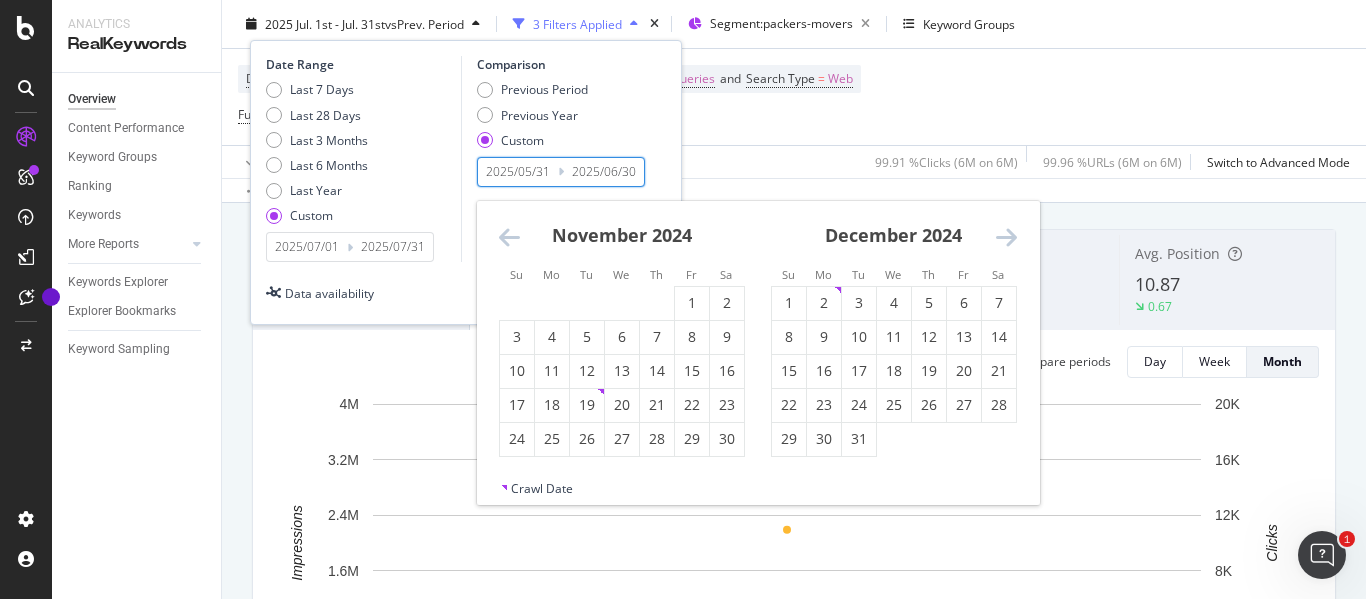 click at bounding box center [509, 237] 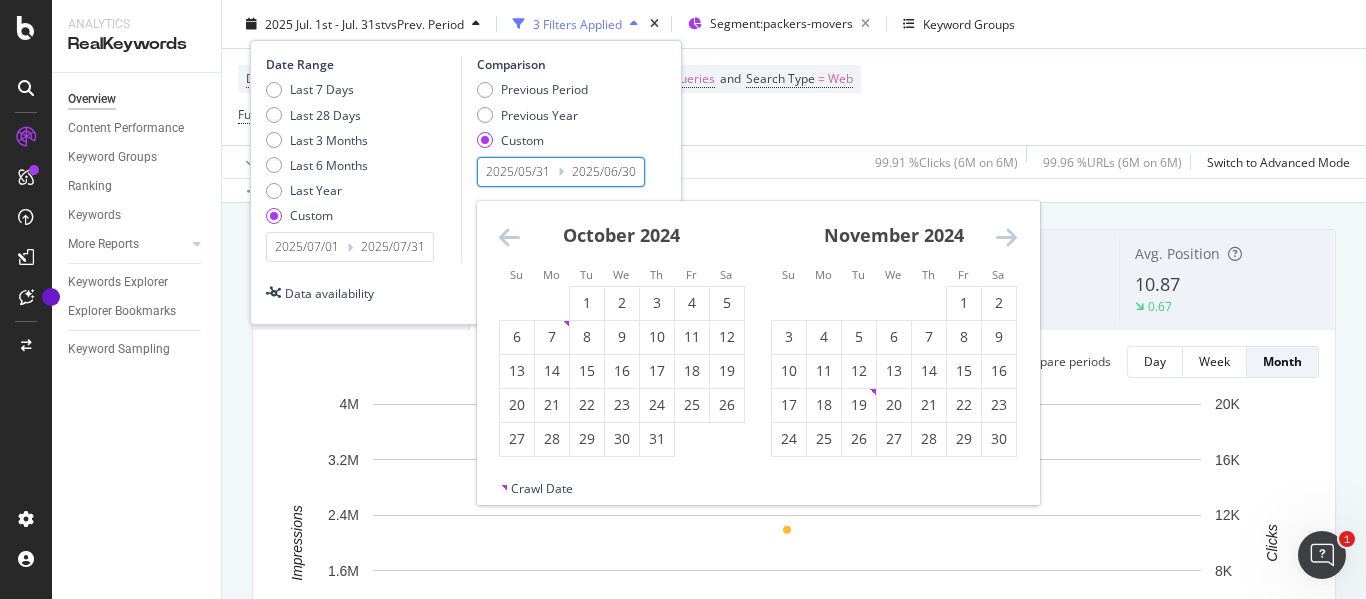 click at bounding box center (509, 237) 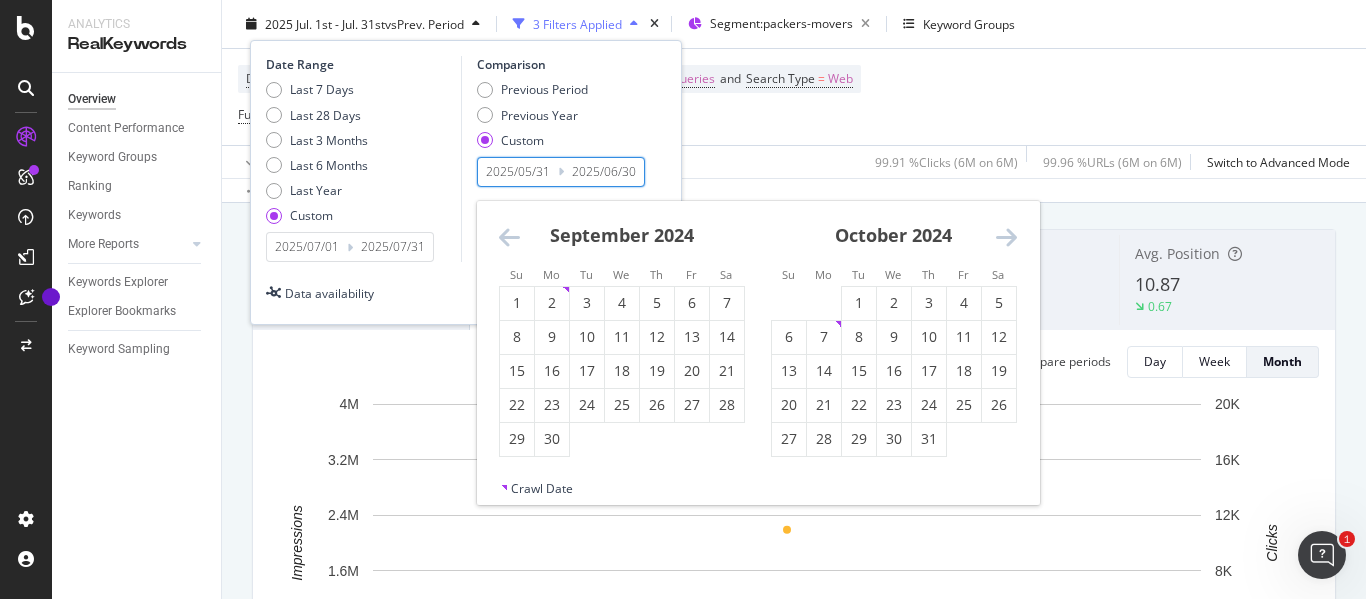 click at bounding box center [509, 237] 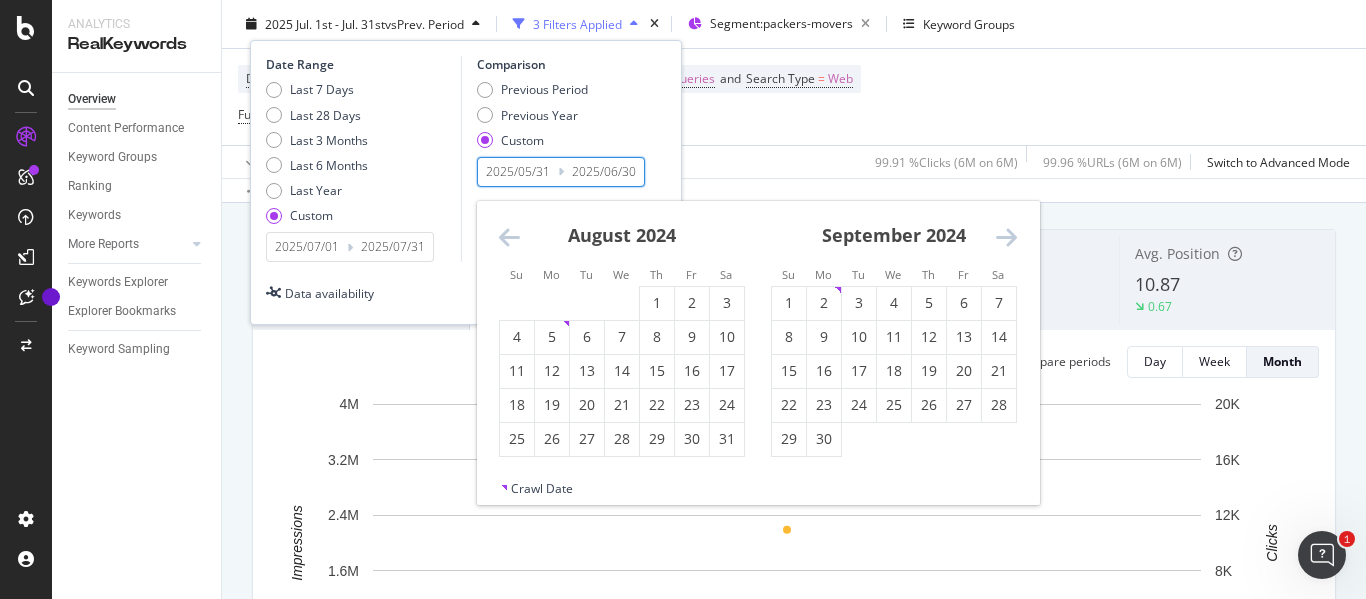 click at bounding box center (509, 237) 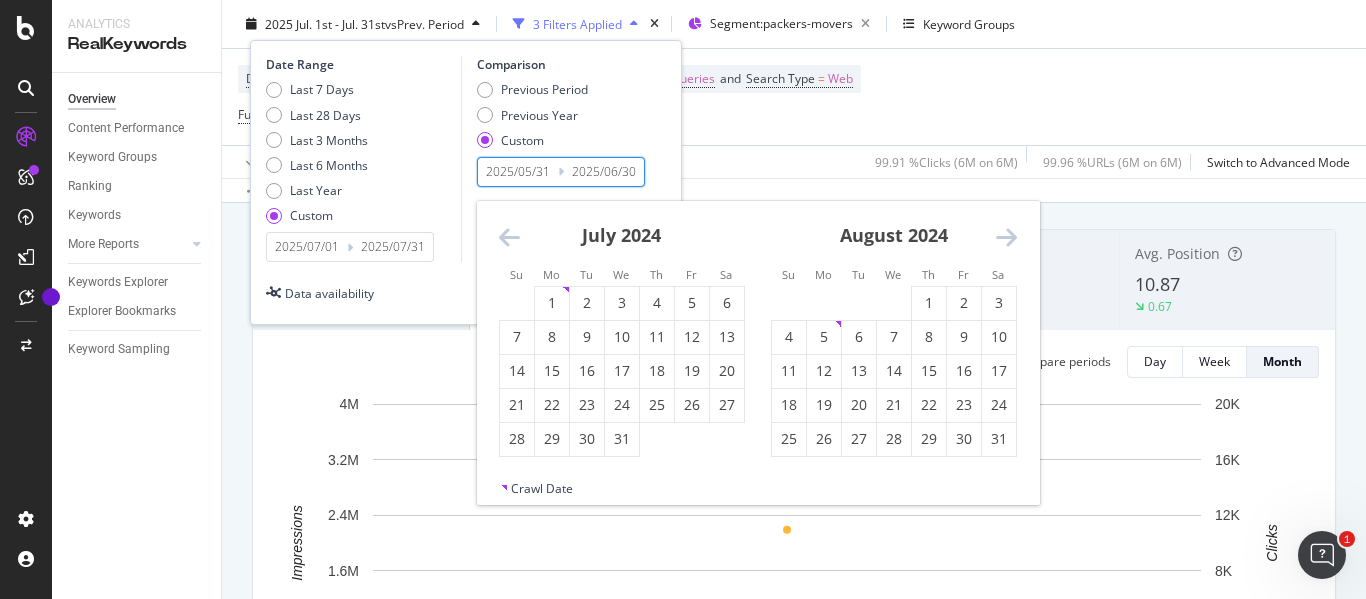 click at bounding box center (509, 237) 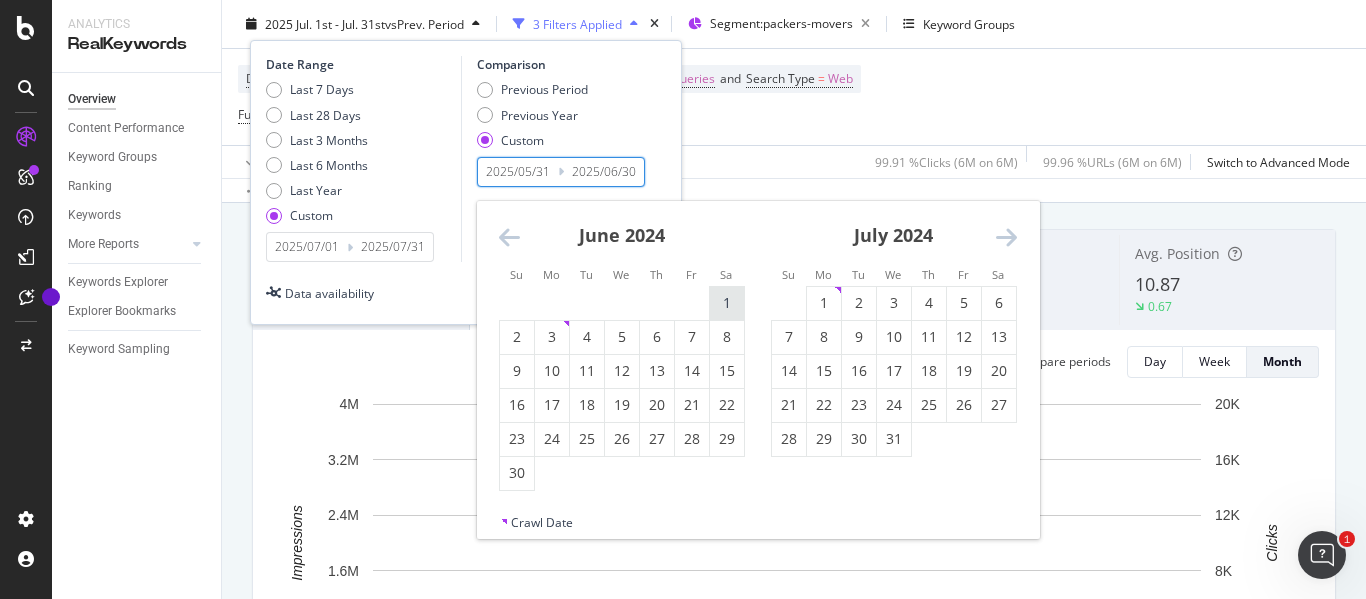 click on "1" at bounding box center (727, 303) 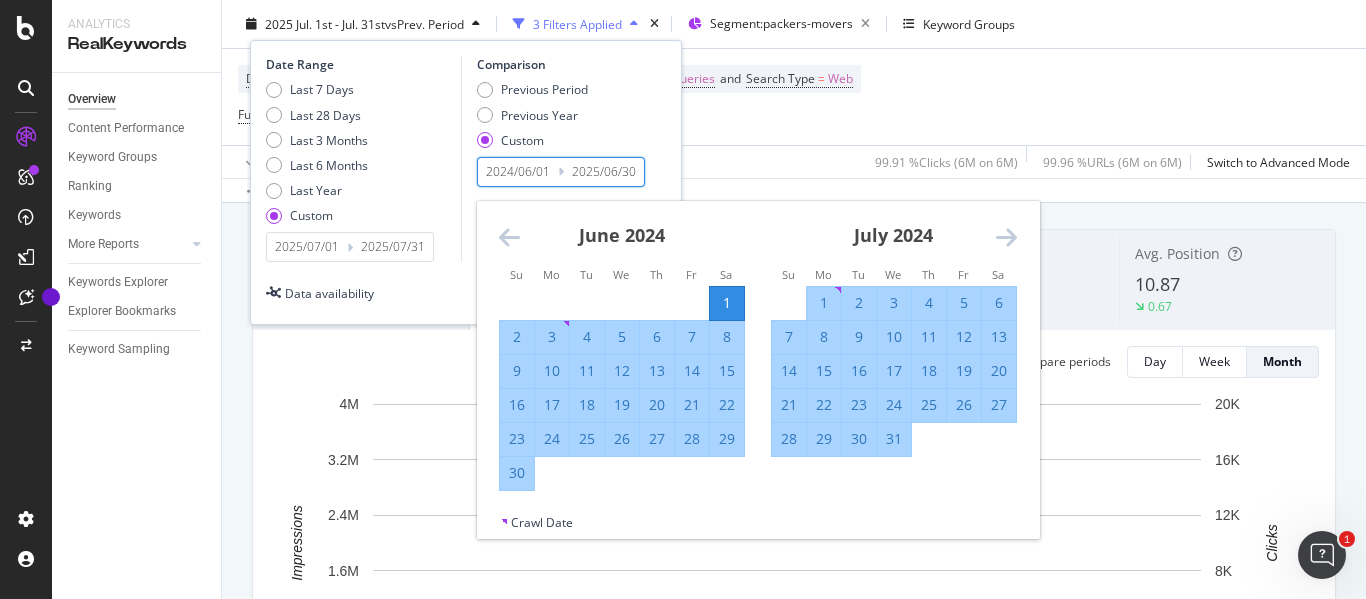 click on "30" at bounding box center (517, 473) 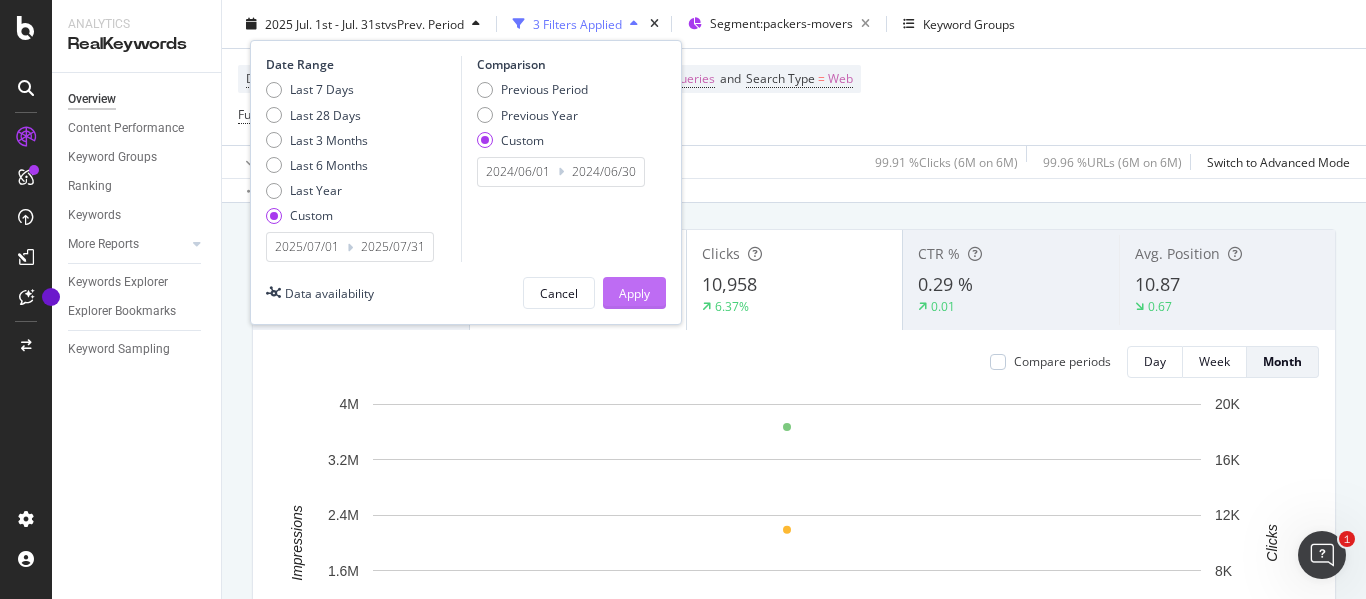 click on "Apply" at bounding box center (634, 292) 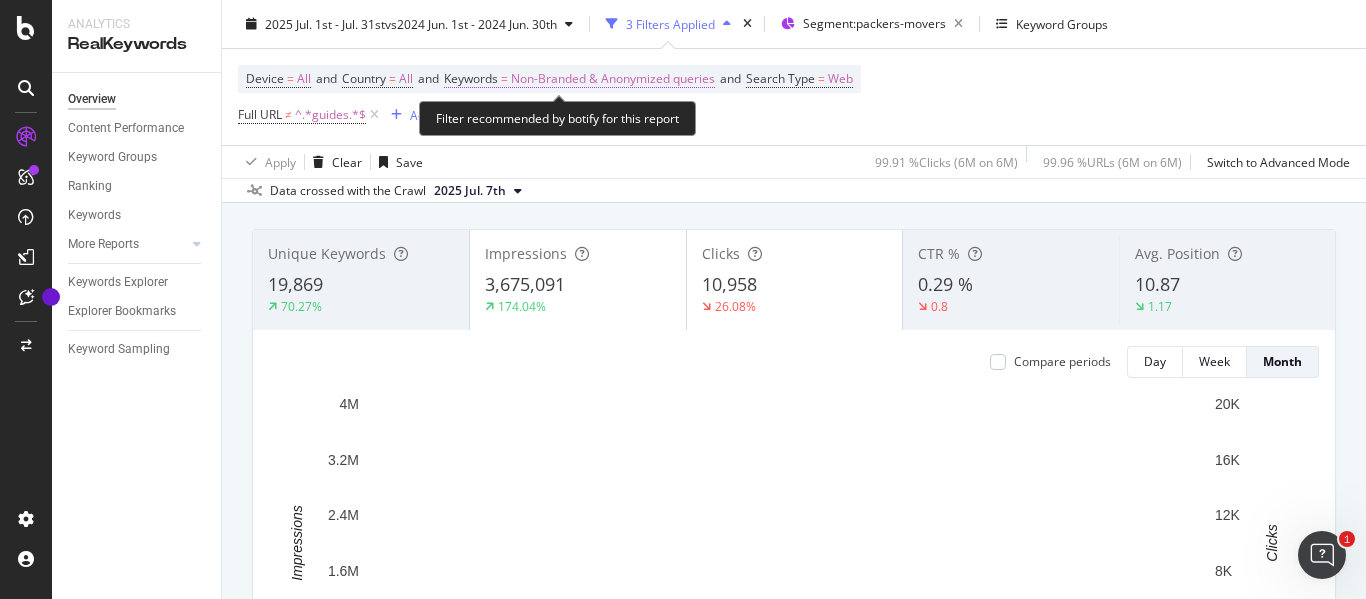 click on "Non-Branded & Anonymized queries" at bounding box center (613, 79) 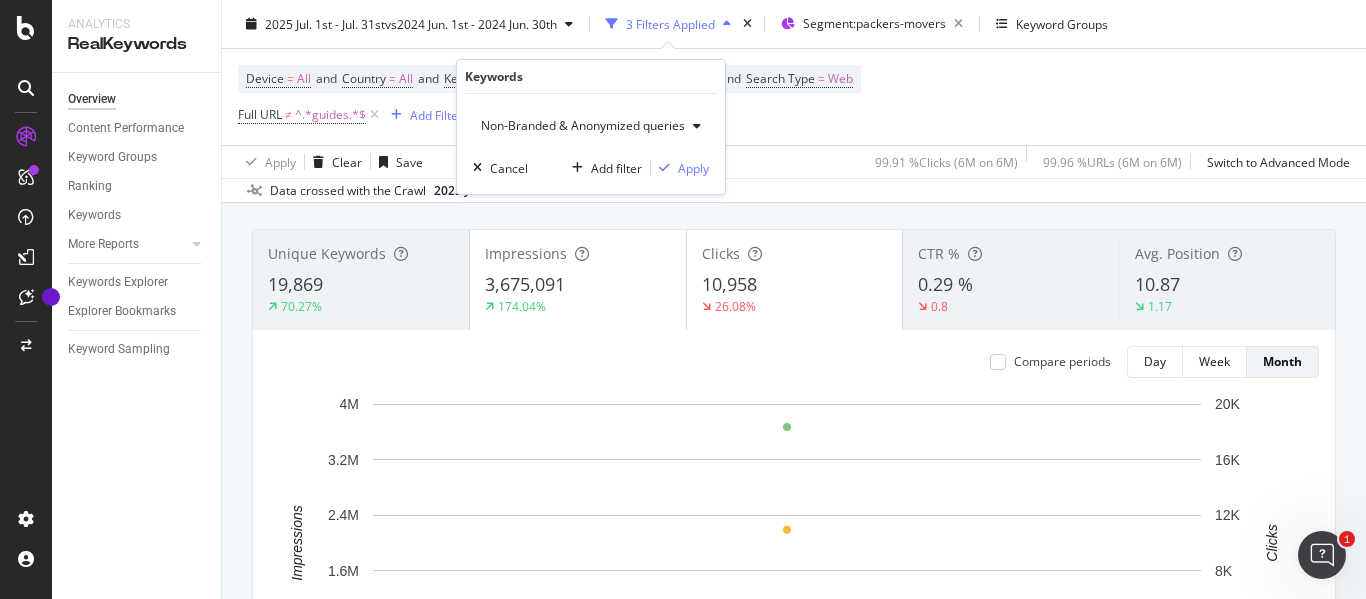 click on "Non-Branded & Anonymized queries" at bounding box center (579, 125) 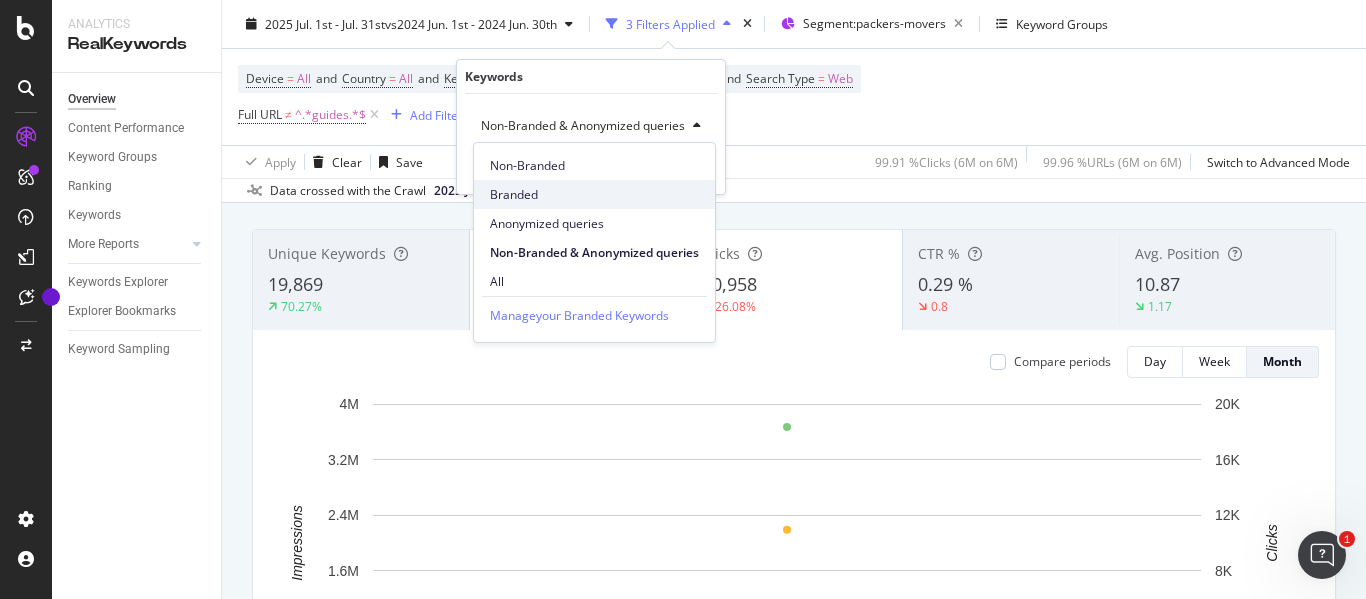 click on "Branded" at bounding box center (594, 195) 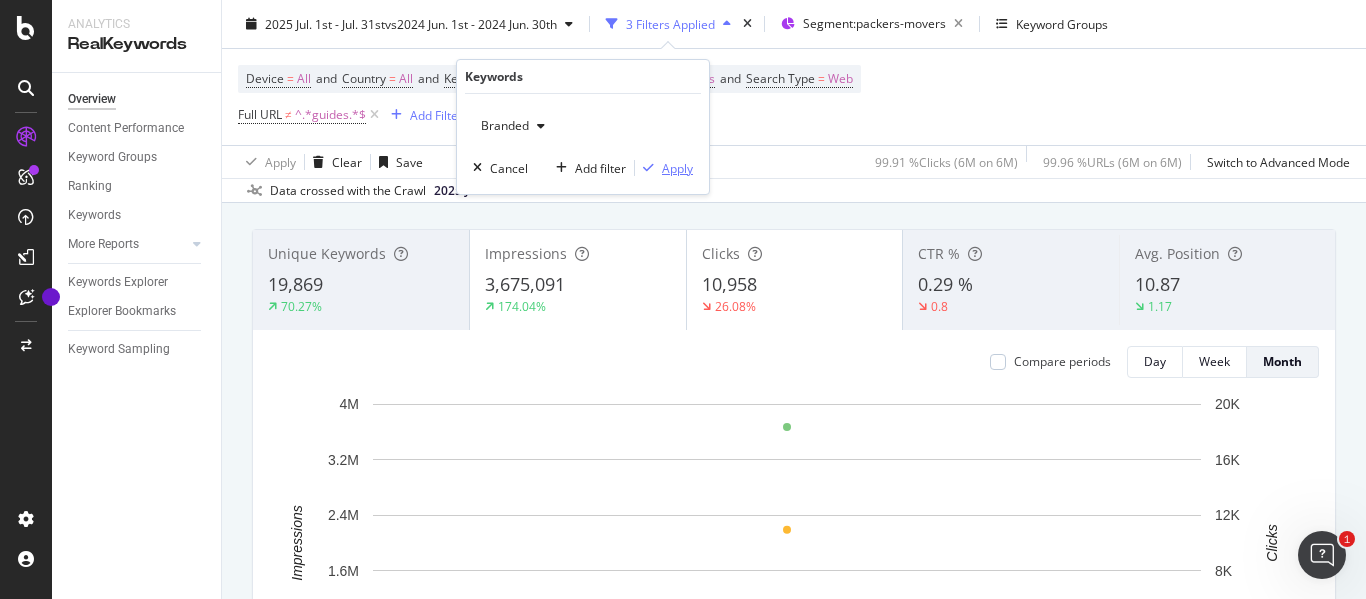 click on "Apply" at bounding box center [677, 168] 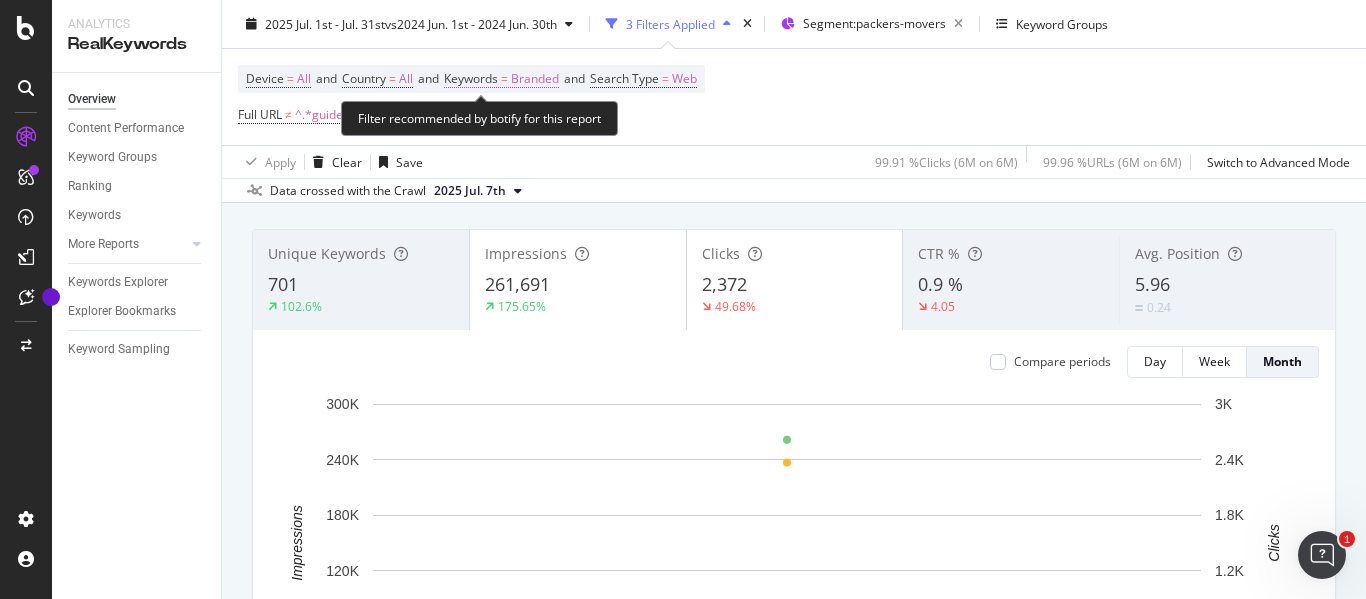 click on "Branded" at bounding box center (535, 79) 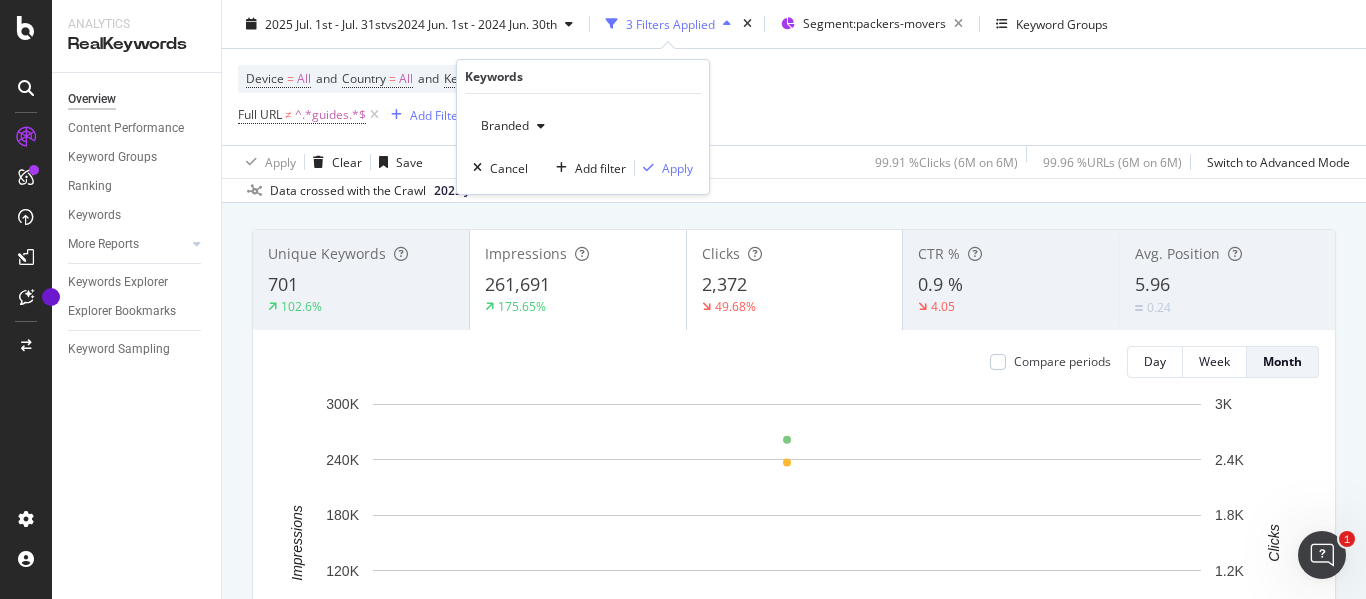 click on "Branded" at bounding box center [501, 125] 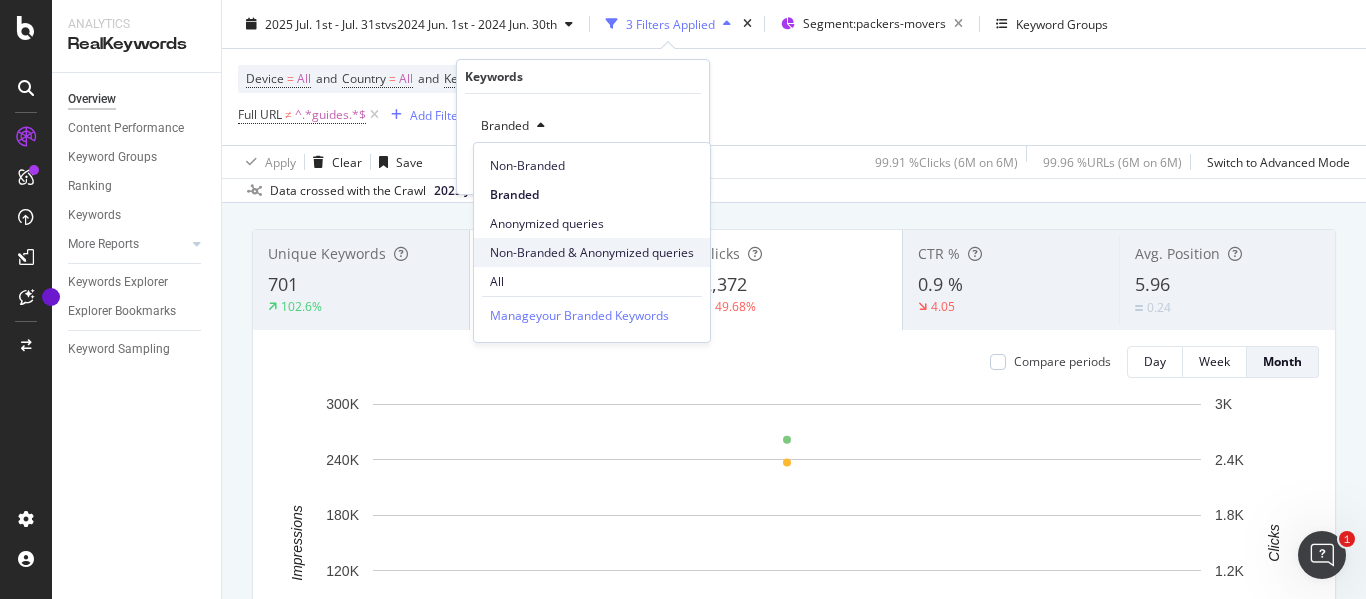 click on "Non-Branded & Anonymized queries" at bounding box center [592, 253] 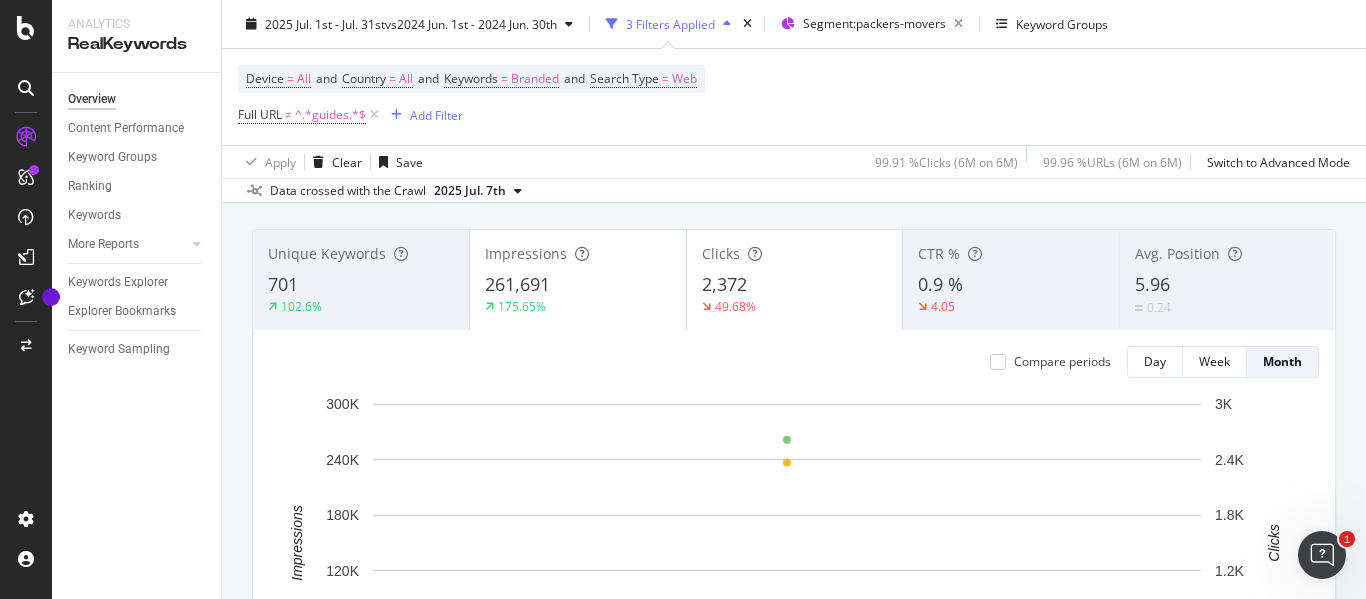 click on "Device = All and Country = All and Keywords = Branded and Search Type = Web Full URL ≠ ^.*guides.*$ Add Filter" at bounding box center (794, 97) 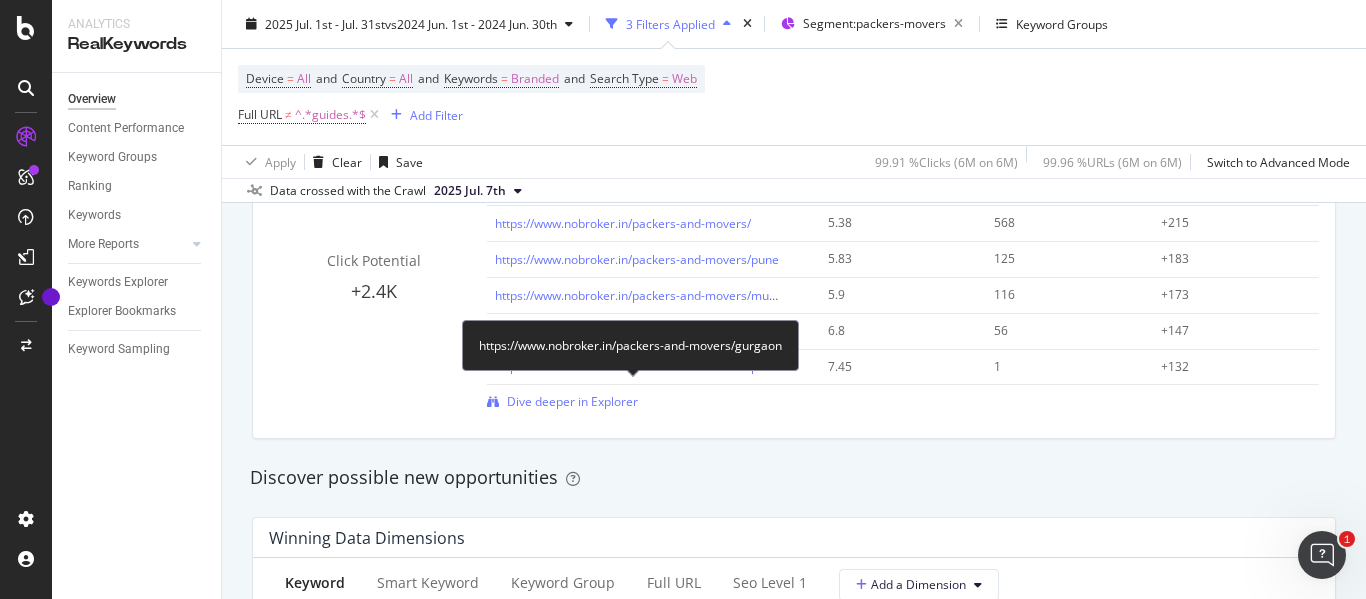 scroll, scrollTop: 1793, scrollLeft: 0, axis: vertical 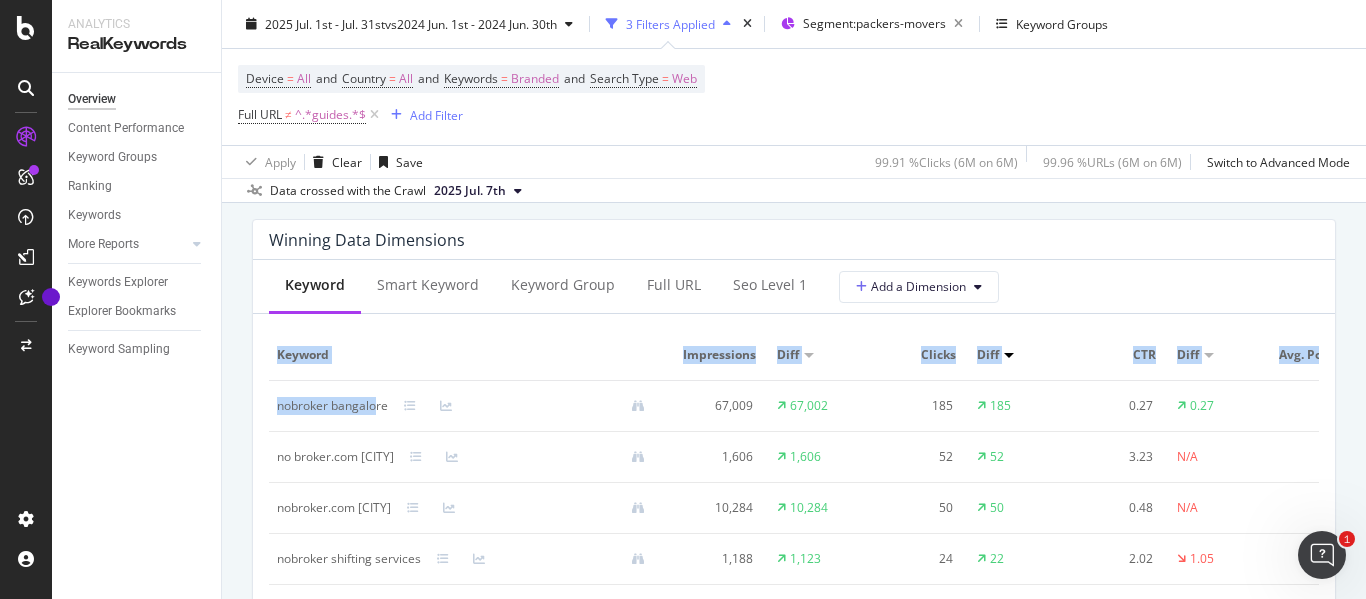 drag, startPoint x: 268, startPoint y: 399, endPoint x: 376, endPoint y: 417, distance: 109.48972 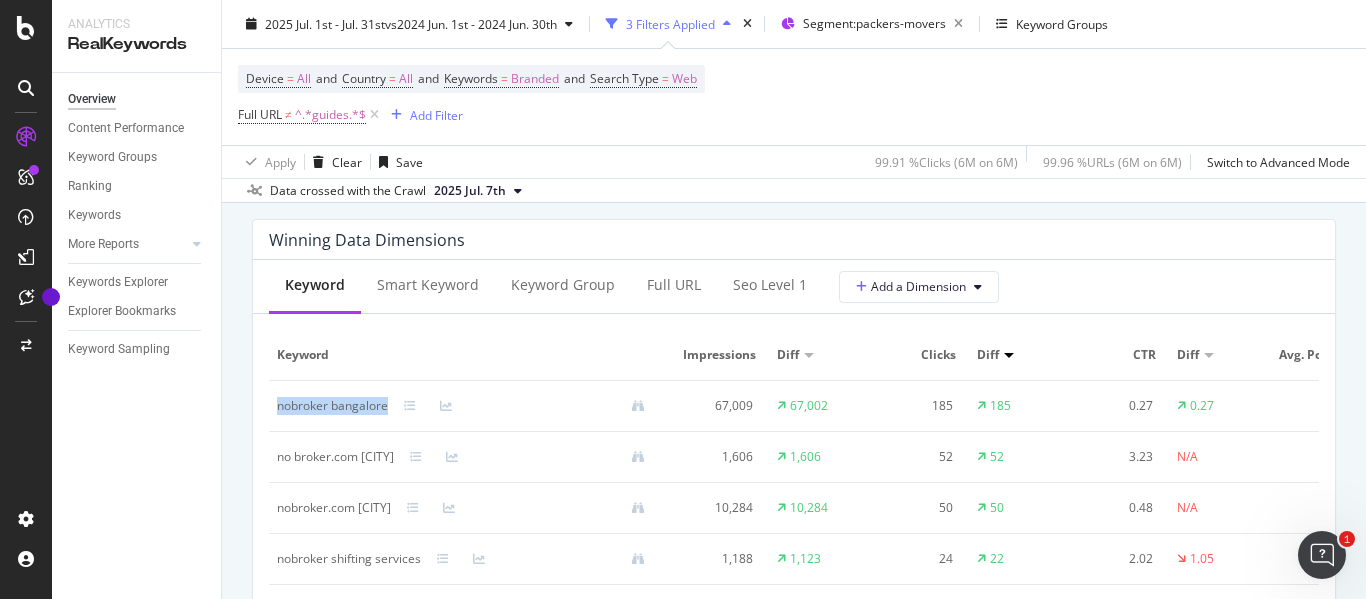 drag, startPoint x: 278, startPoint y: 403, endPoint x: 393, endPoint y: 411, distance: 115.27792 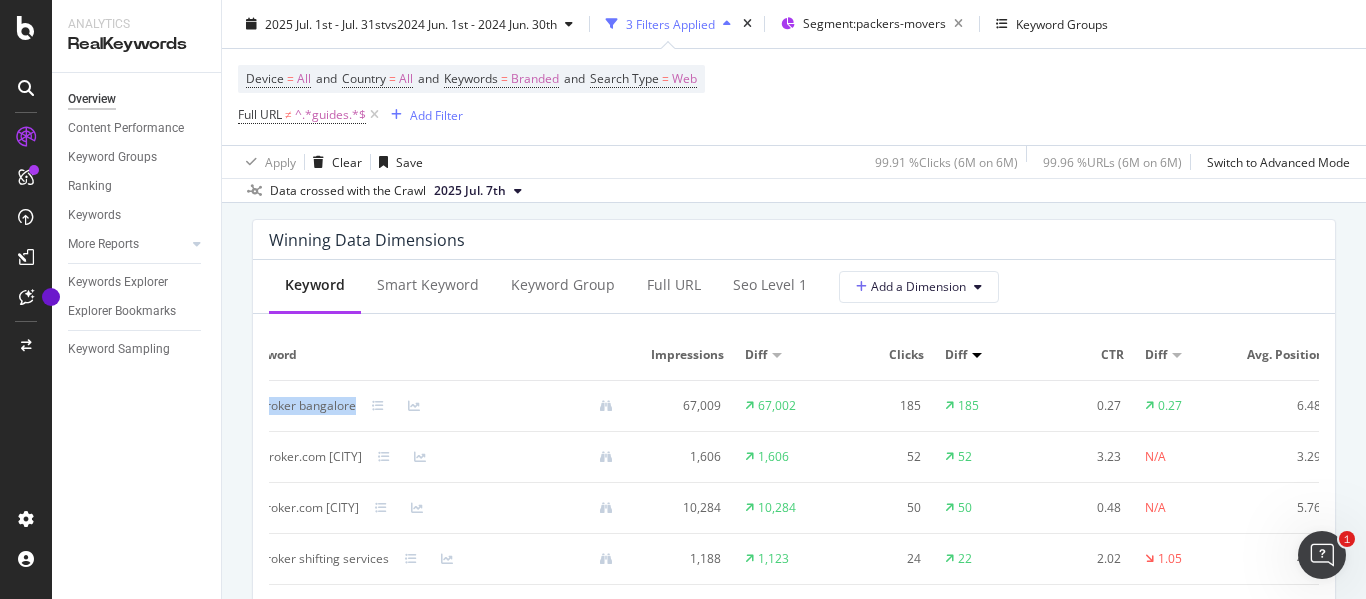 scroll, scrollTop: 0, scrollLeft: 0, axis: both 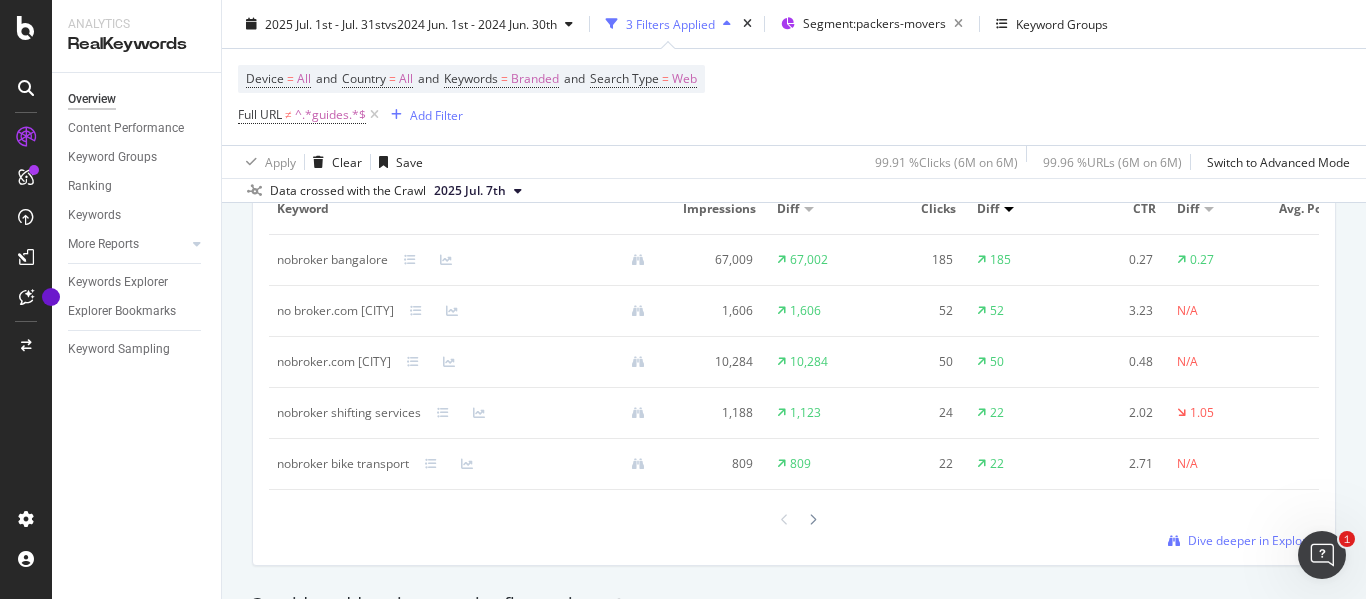 click on "nobroker shifting services" at bounding box center [349, 413] 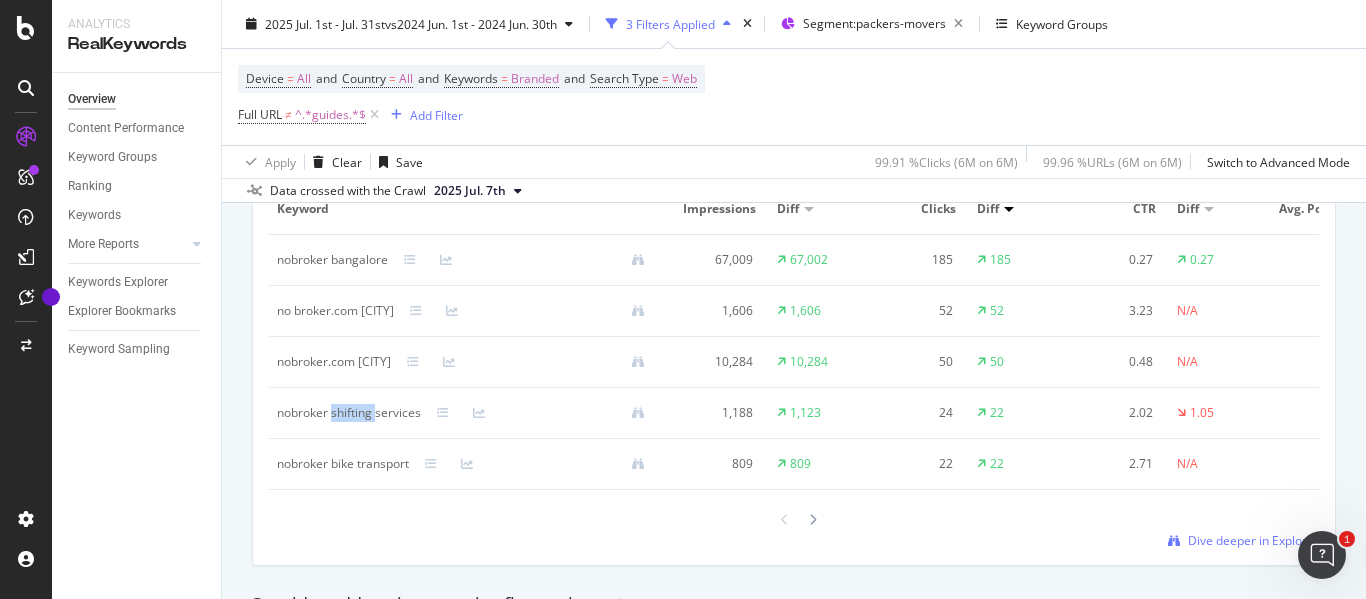 click on "nobroker shifting services" at bounding box center (349, 413) 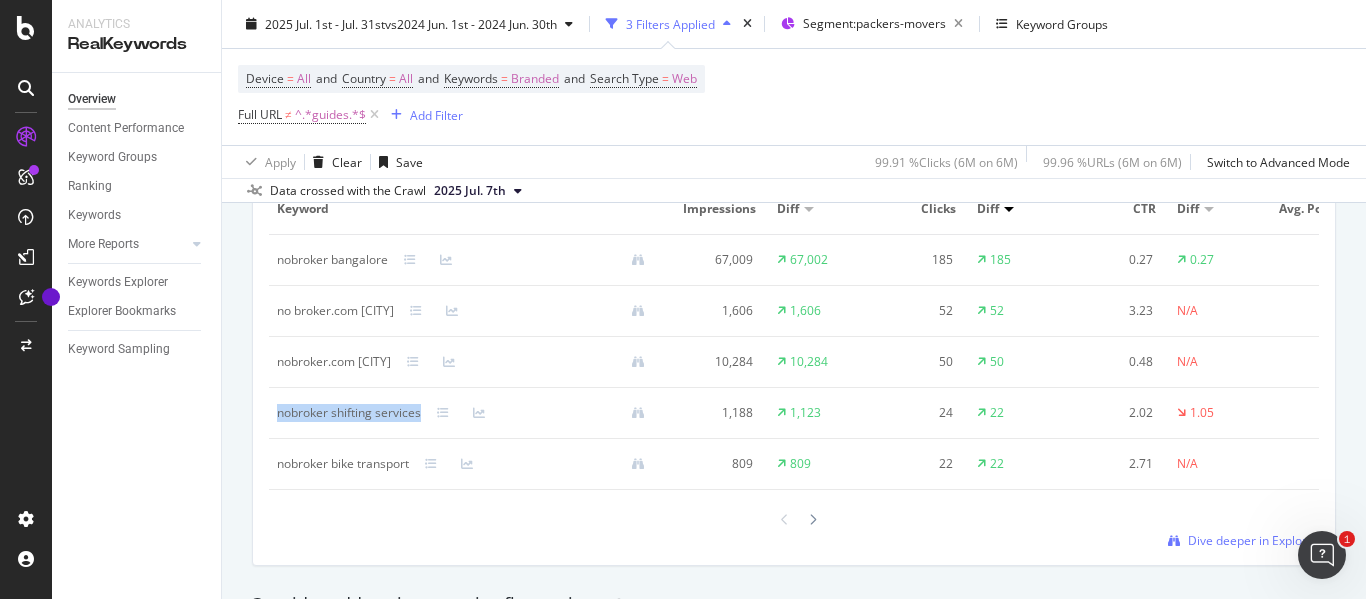 click on "nobroker shifting services" at bounding box center (349, 413) 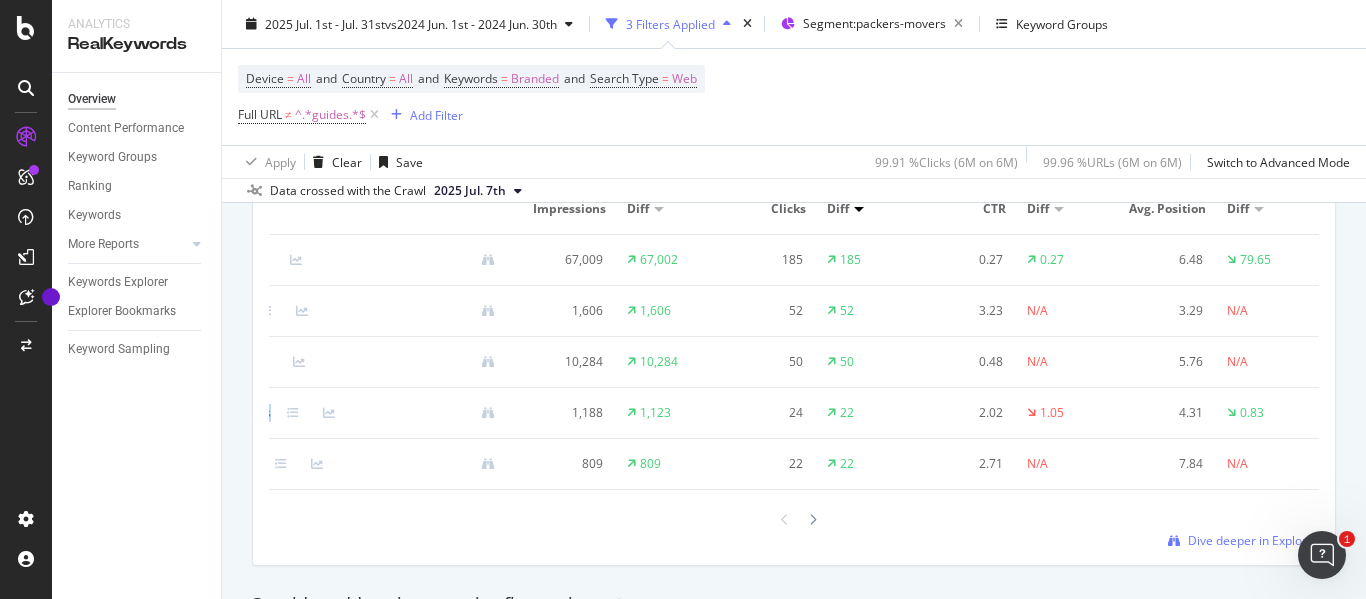 scroll, scrollTop: 0, scrollLeft: 0, axis: both 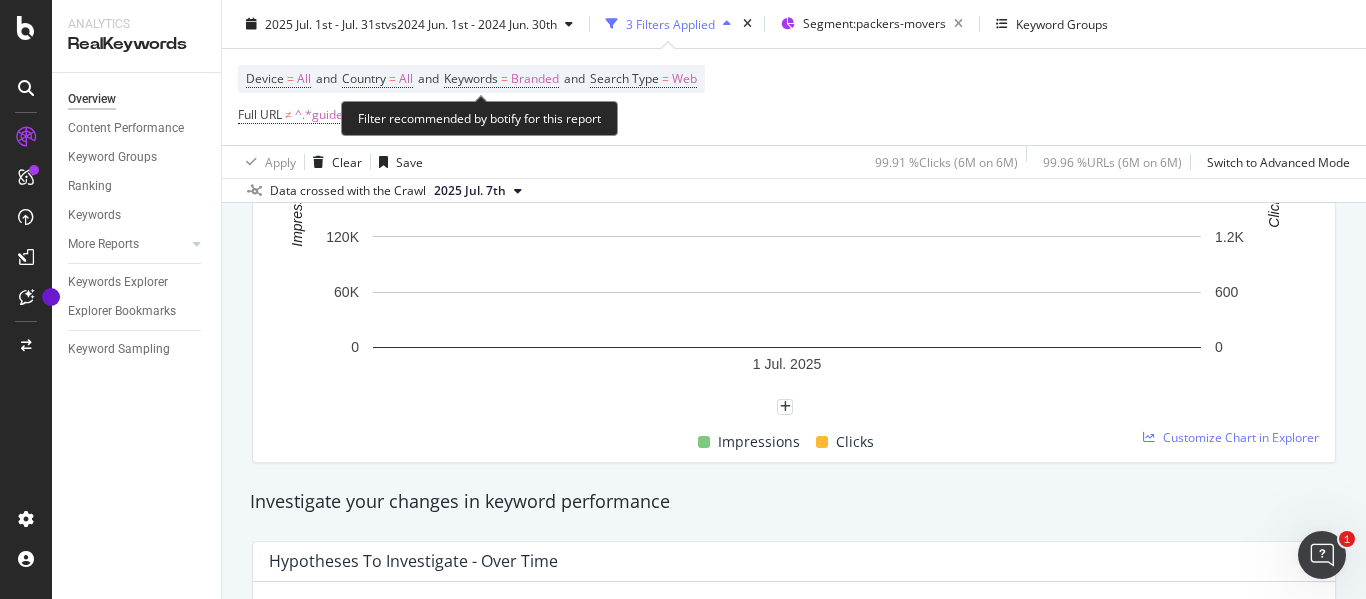 click on "Device = All and Country = All and Keywords = Branded and Search Type = Web" at bounding box center [471, 79] 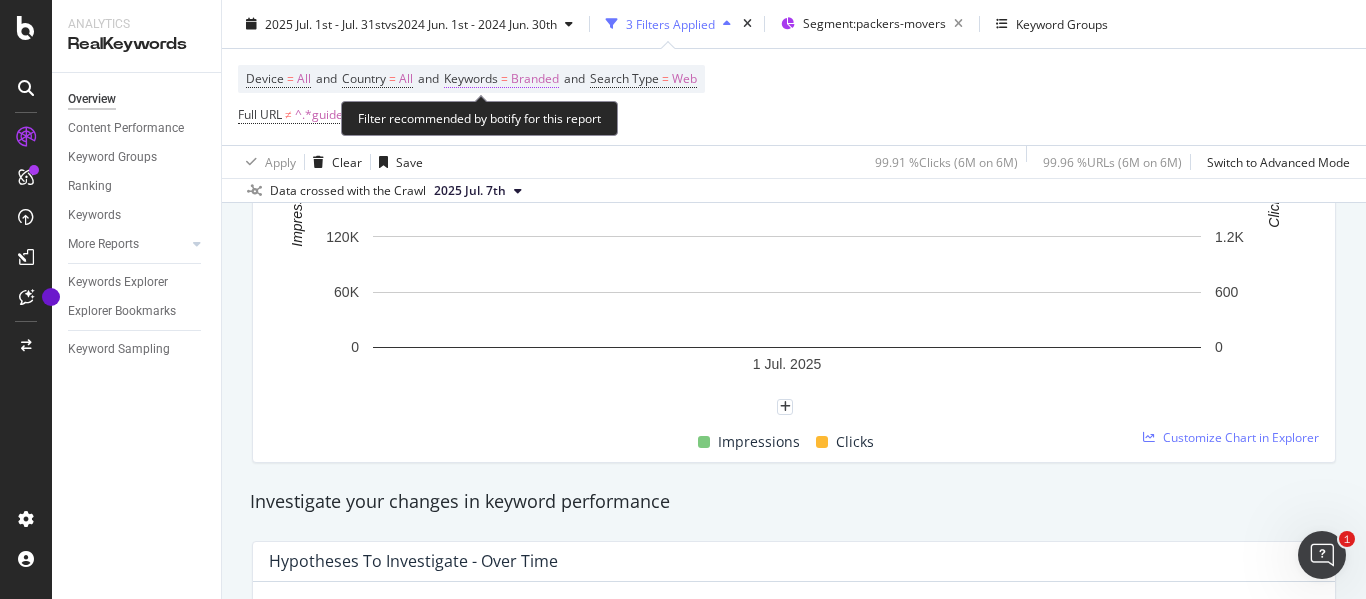 click on "Branded" at bounding box center [535, 79] 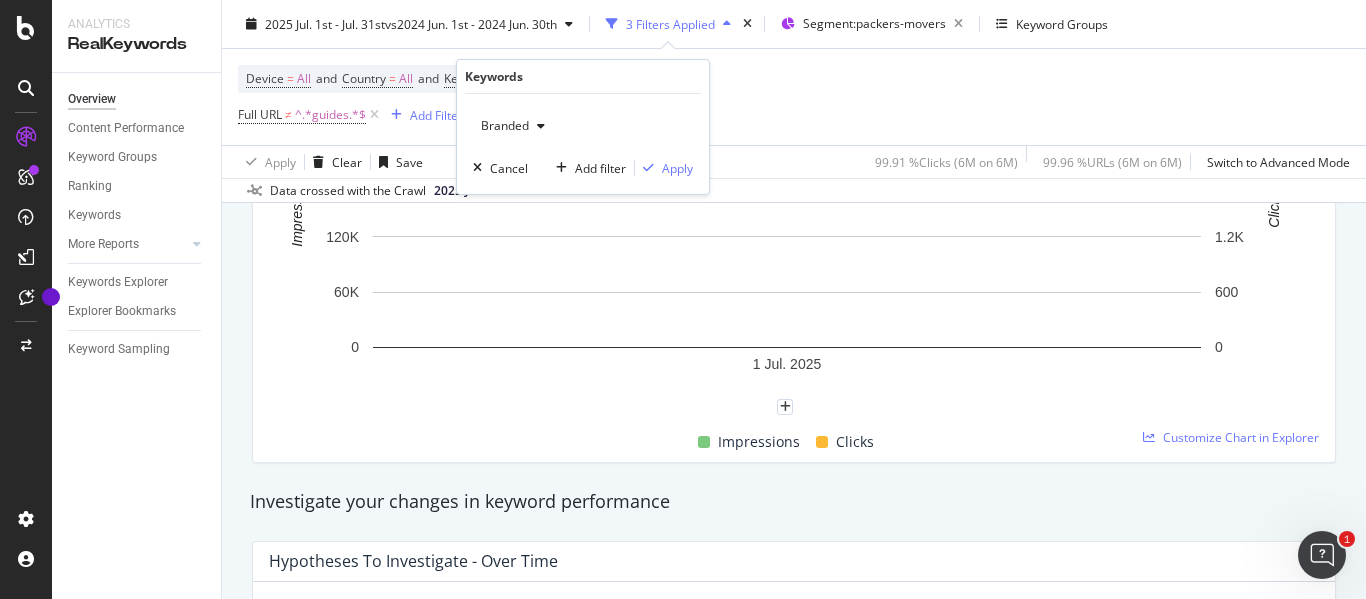 click on "Branded" at bounding box center (583, 126) 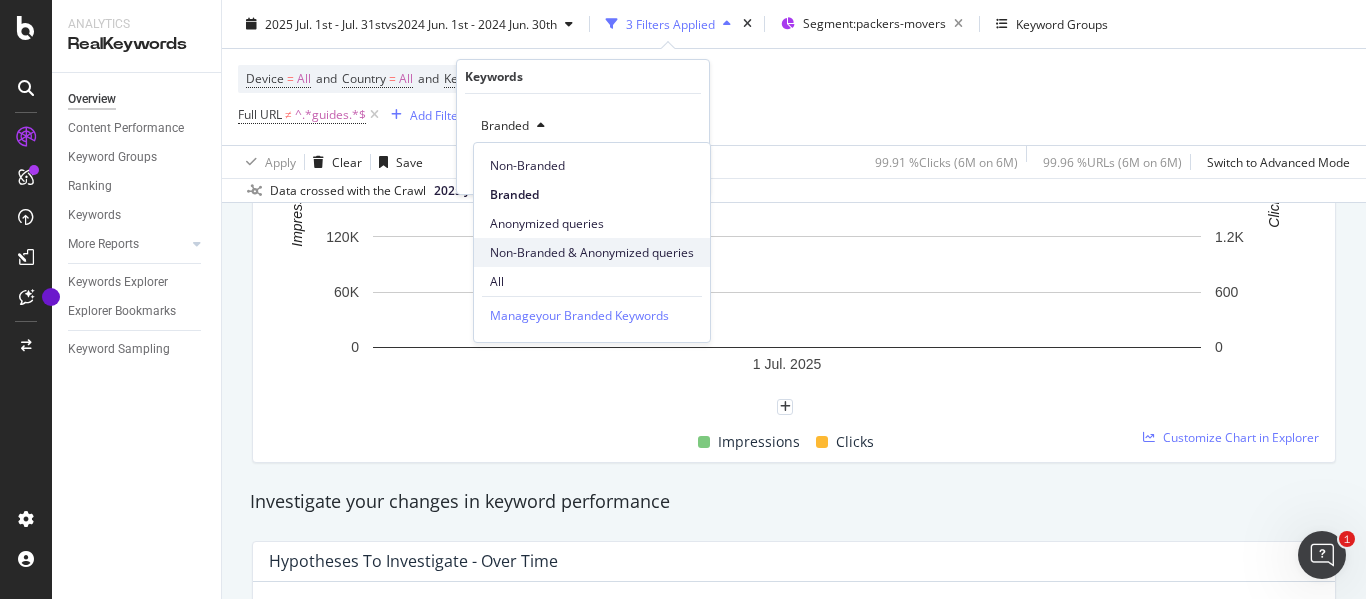 click on "Non-Branded & Anonymized queries" at bounding box center (592, 253) 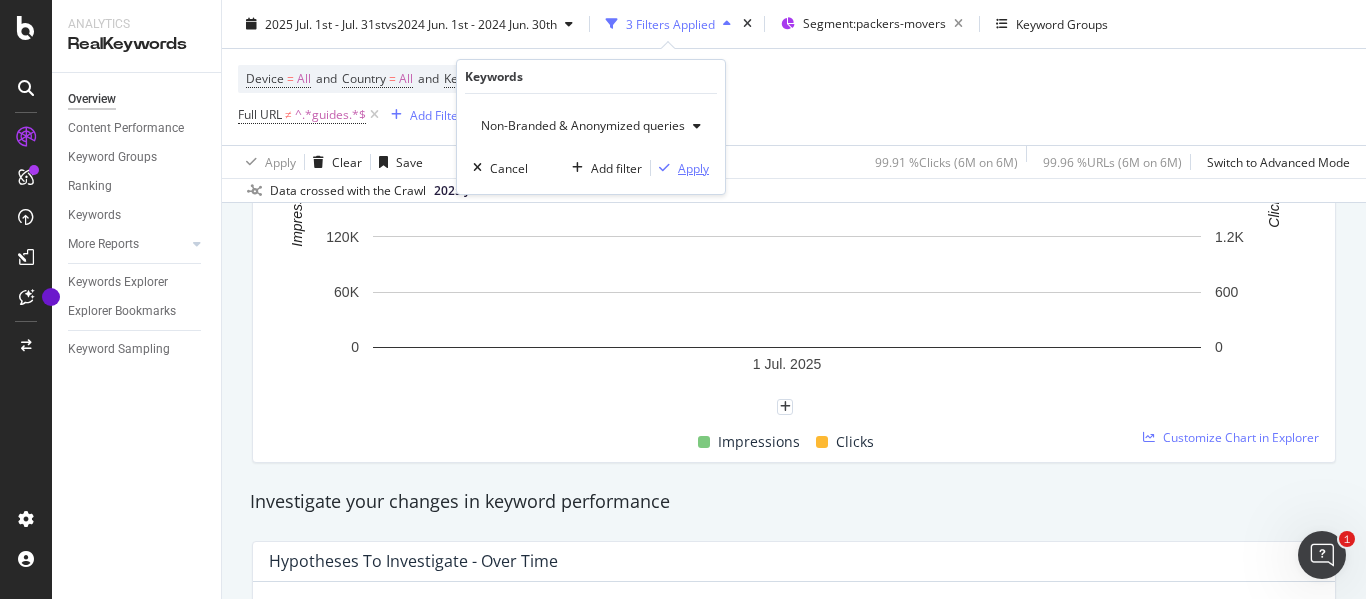click on "Apply" at bounding box center [693, 168] 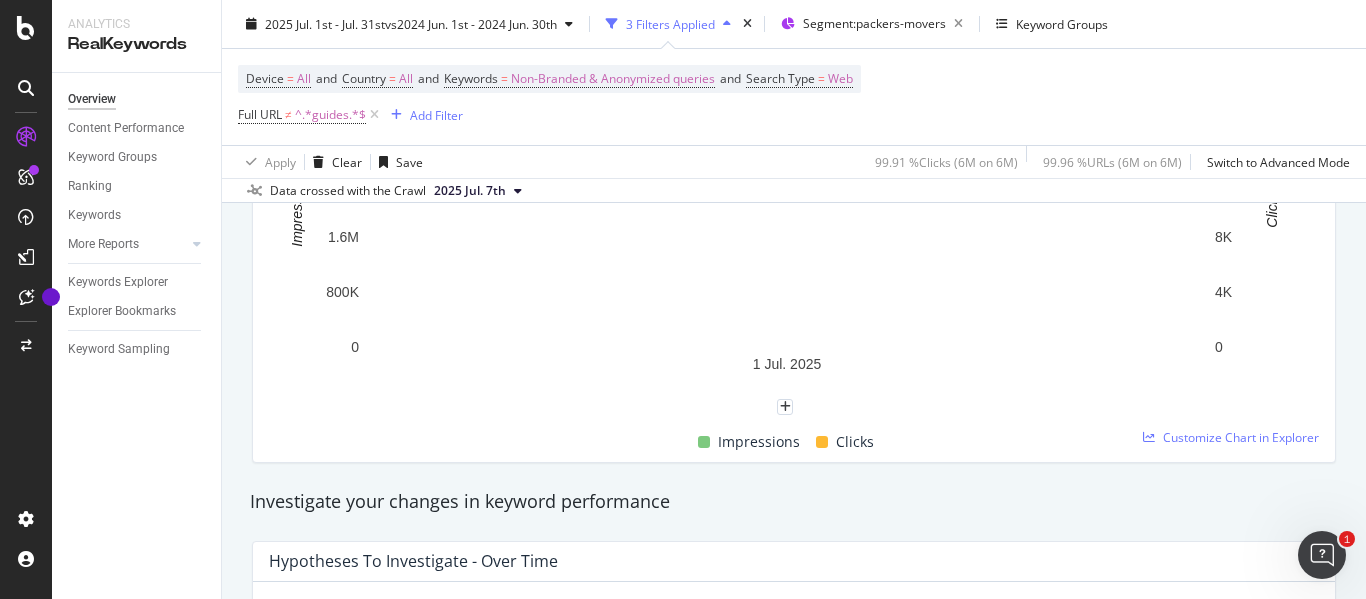 scroll, scrollTop: 0, scrollLeft: 0, axis: both 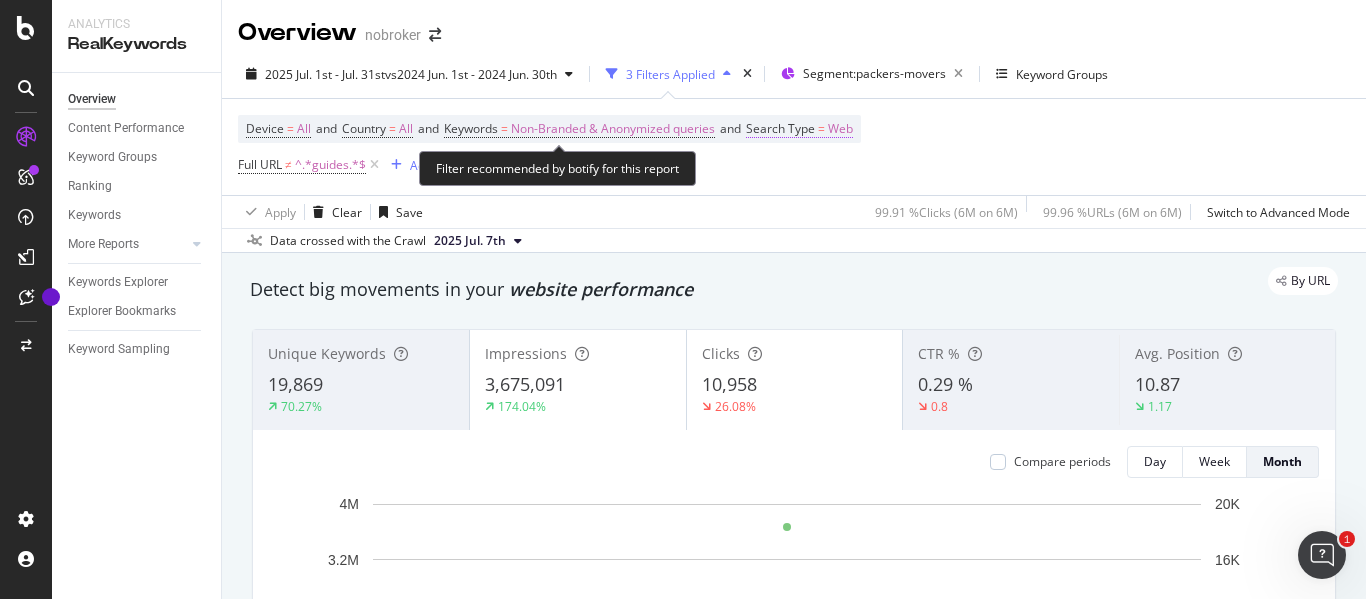 click on "Web" at bounding box center (840, 129) 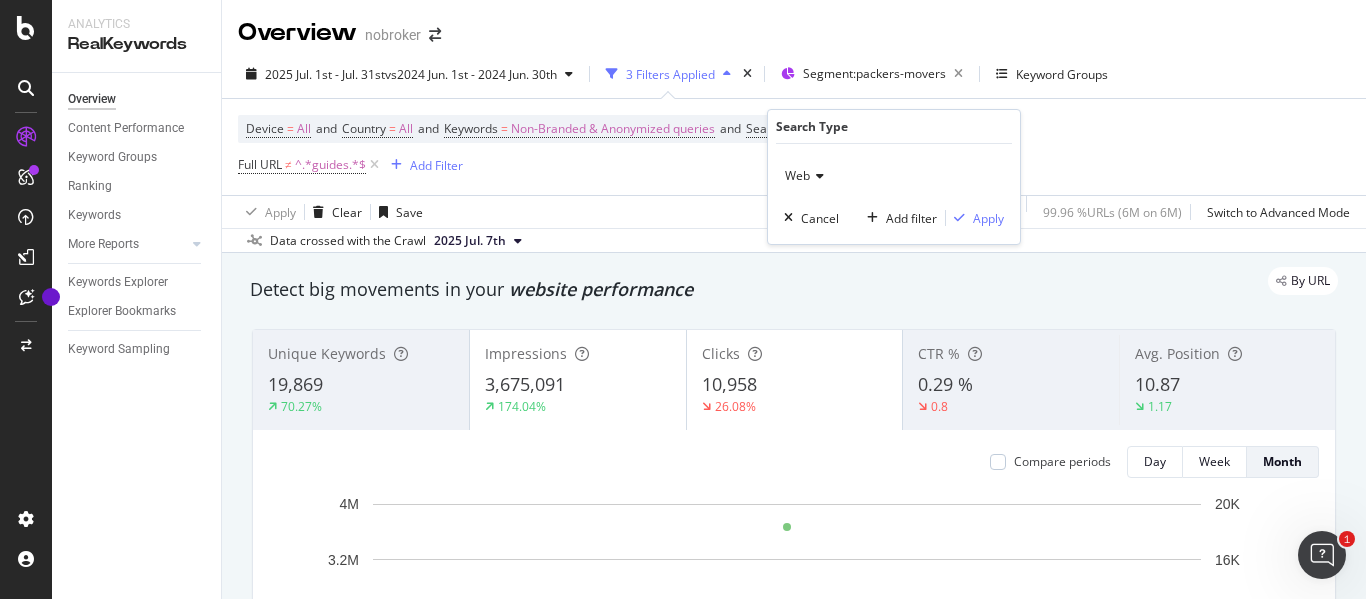 click on "Web" at bounding box center [894, 176] 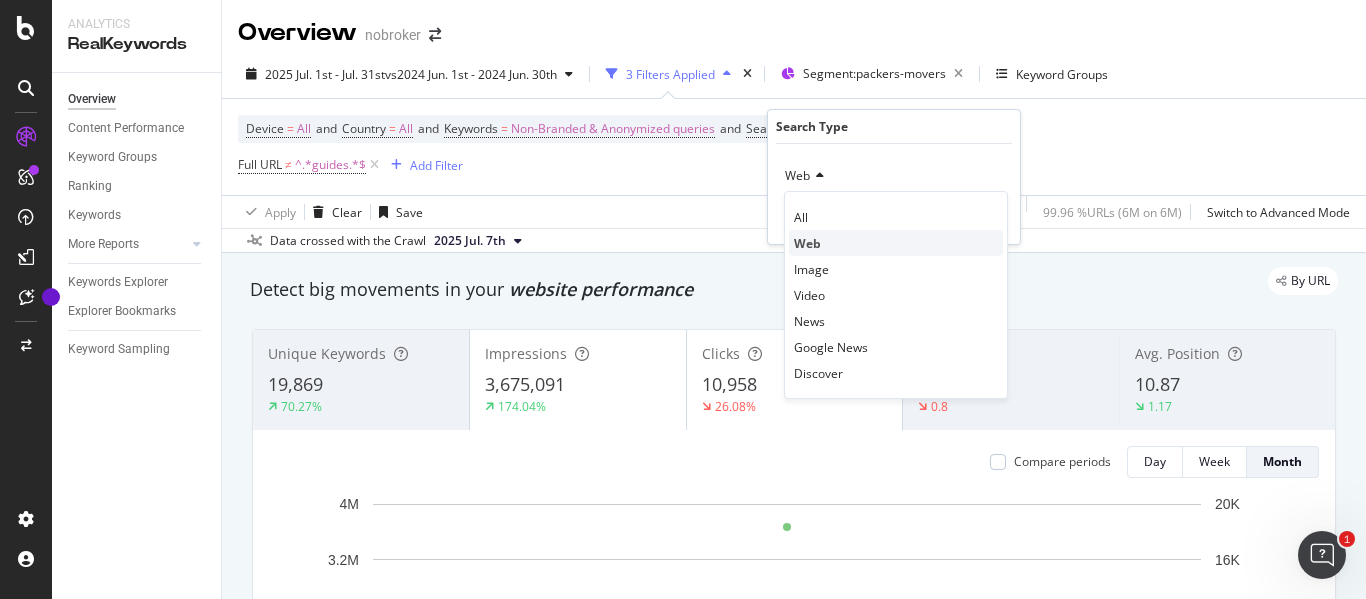 click on "Web" at bounding box center [807, 243] 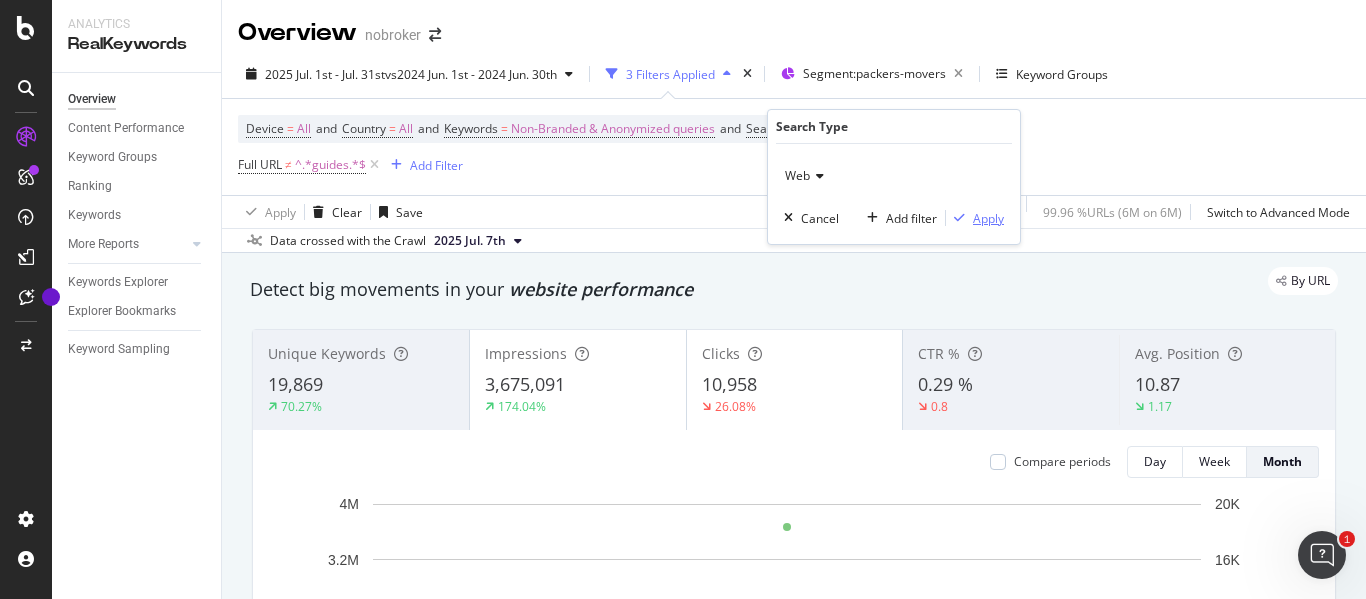 click on "Apply" at bounding box center [988, 218] 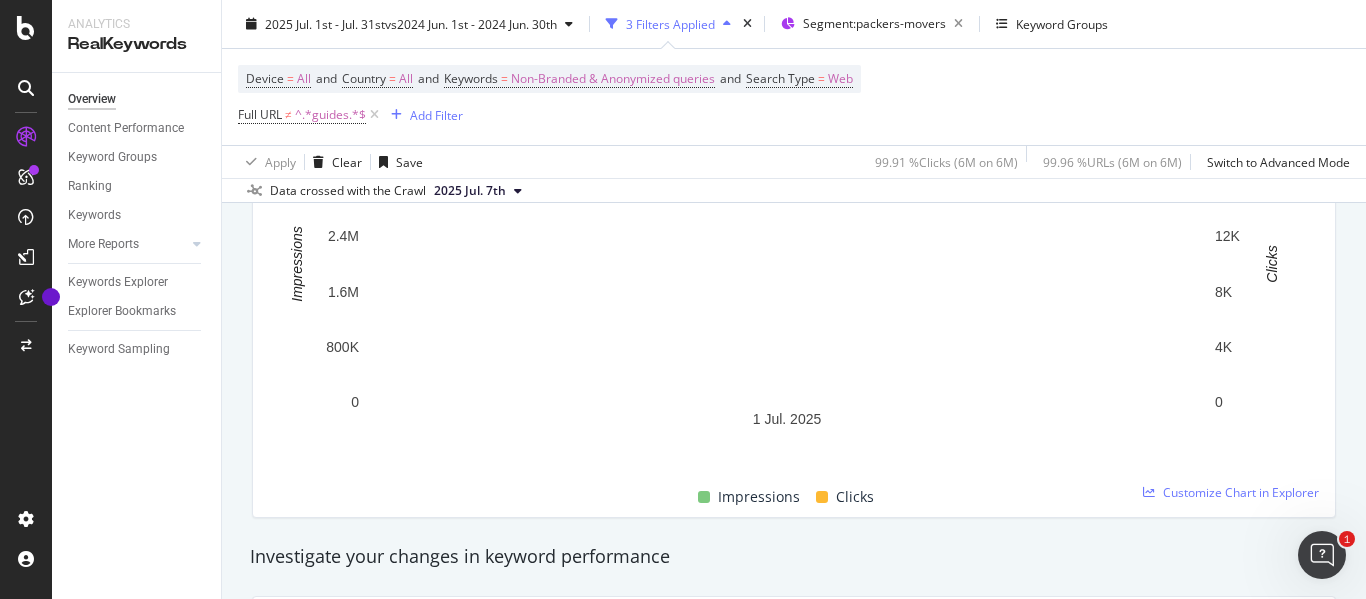 scroll, scrollTop: 529, scrollLeft: 0, axis: vertical 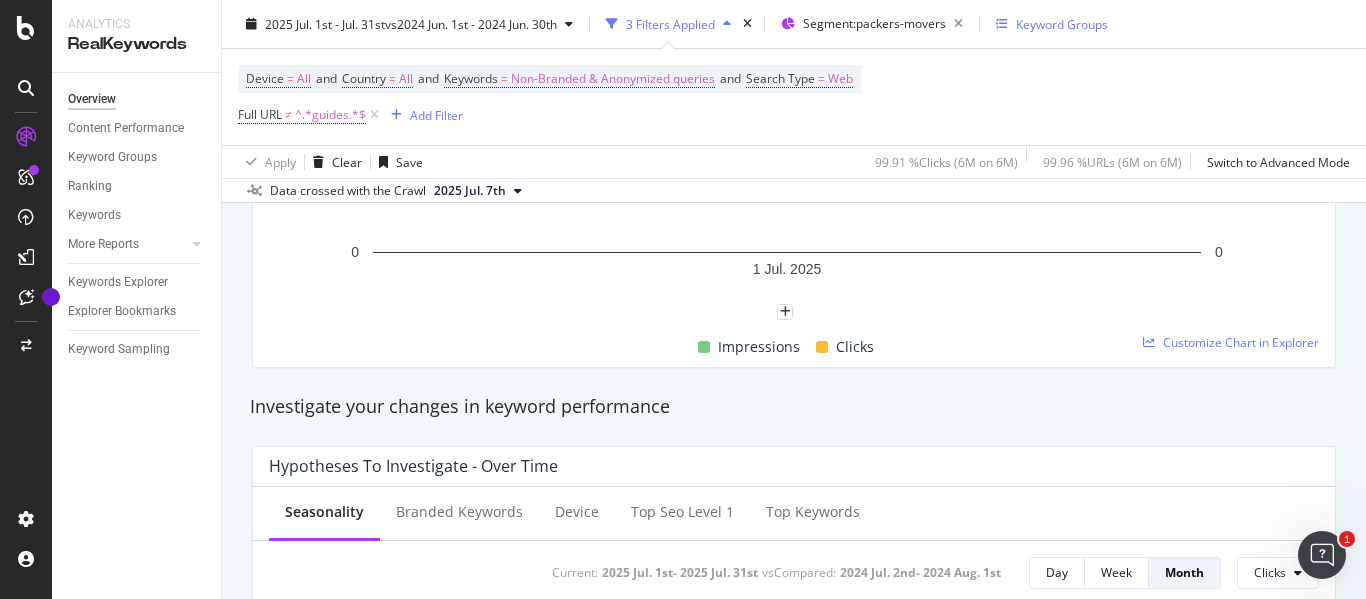 click on "Keyword Groups" at bounding box center (1062, 23) 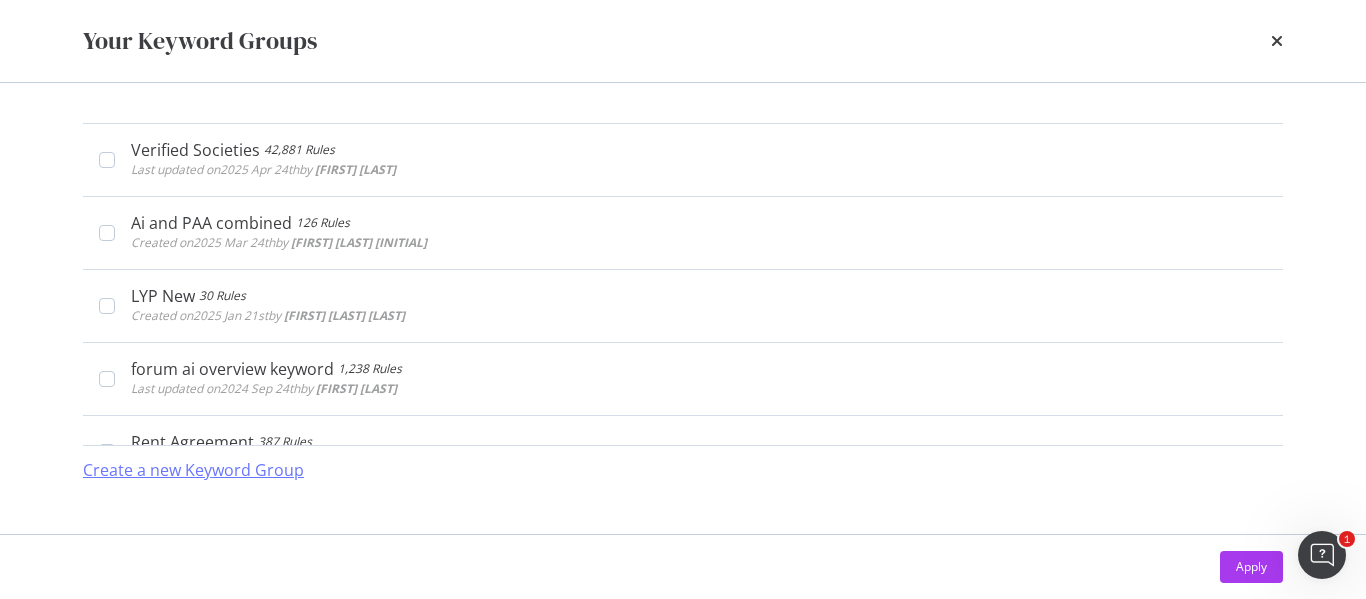 click on "Create a new Keyword Group" at bounding box center (193, 470) 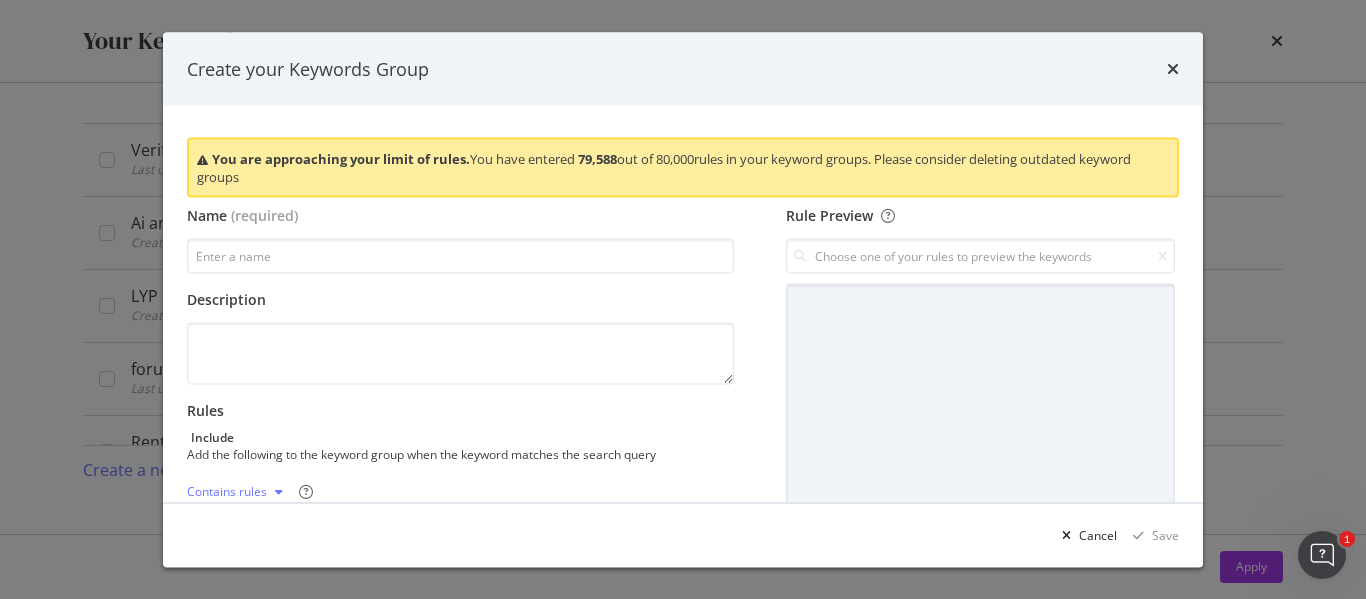 click at bounding box center [1173, 69] 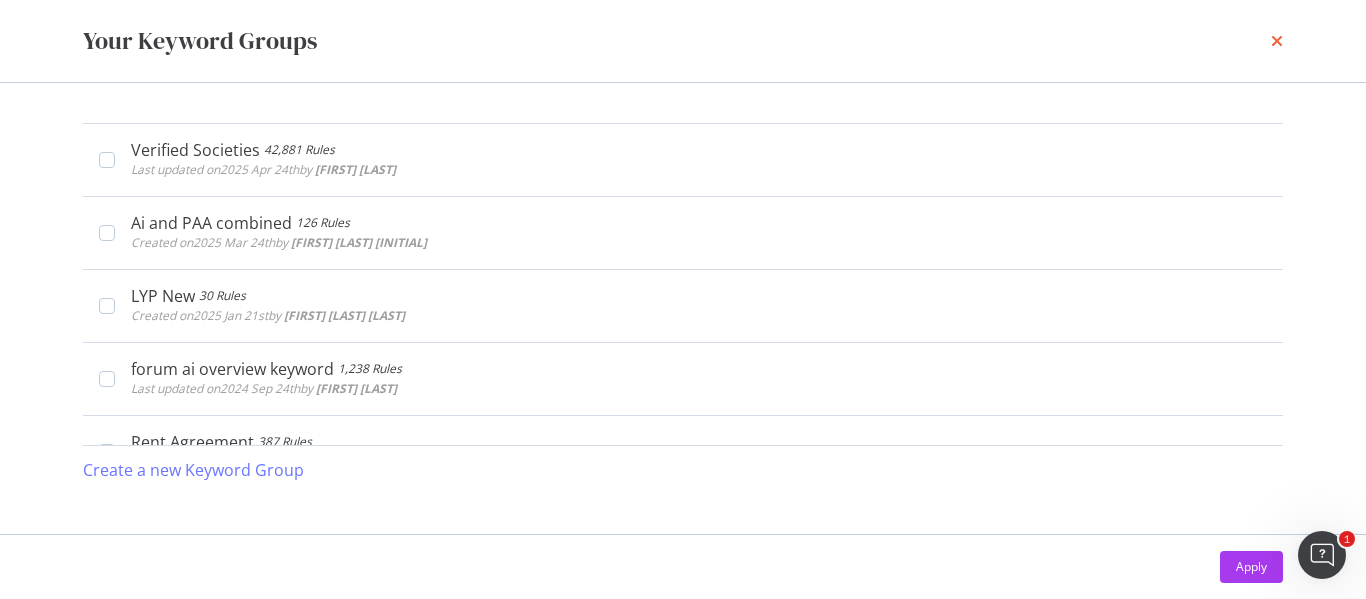 click at bounding box center [1277, 41] 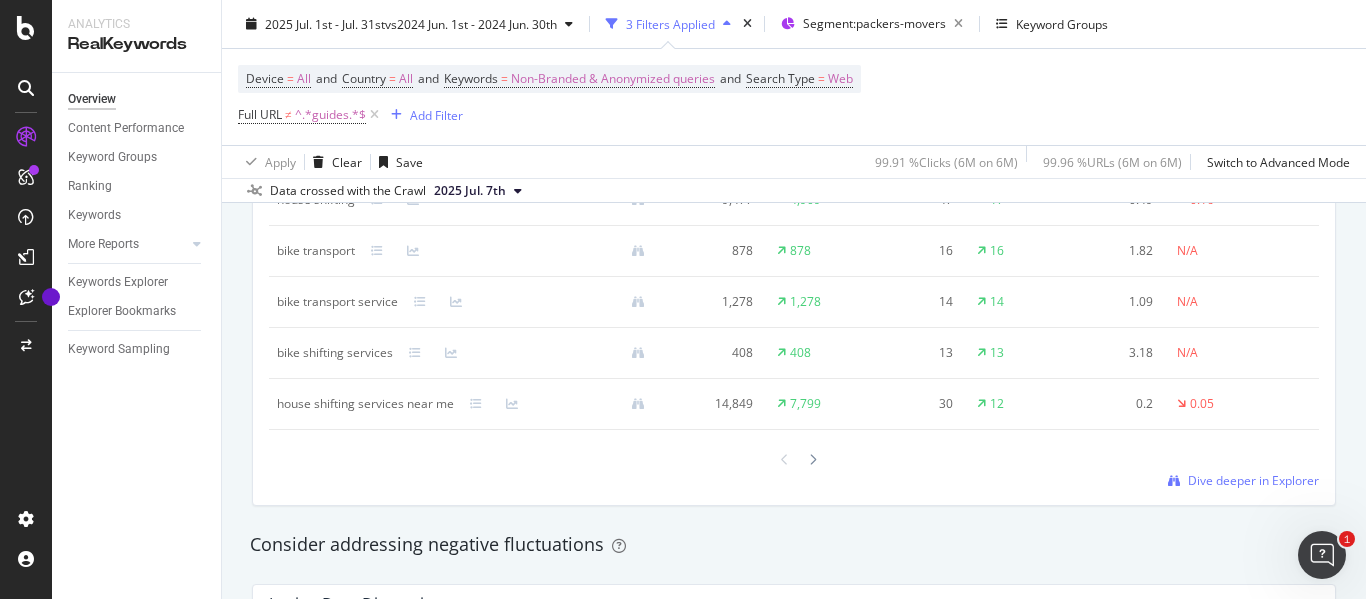 scroll, scrollTop: 2000, scrollLeft: 0, axis: vertical 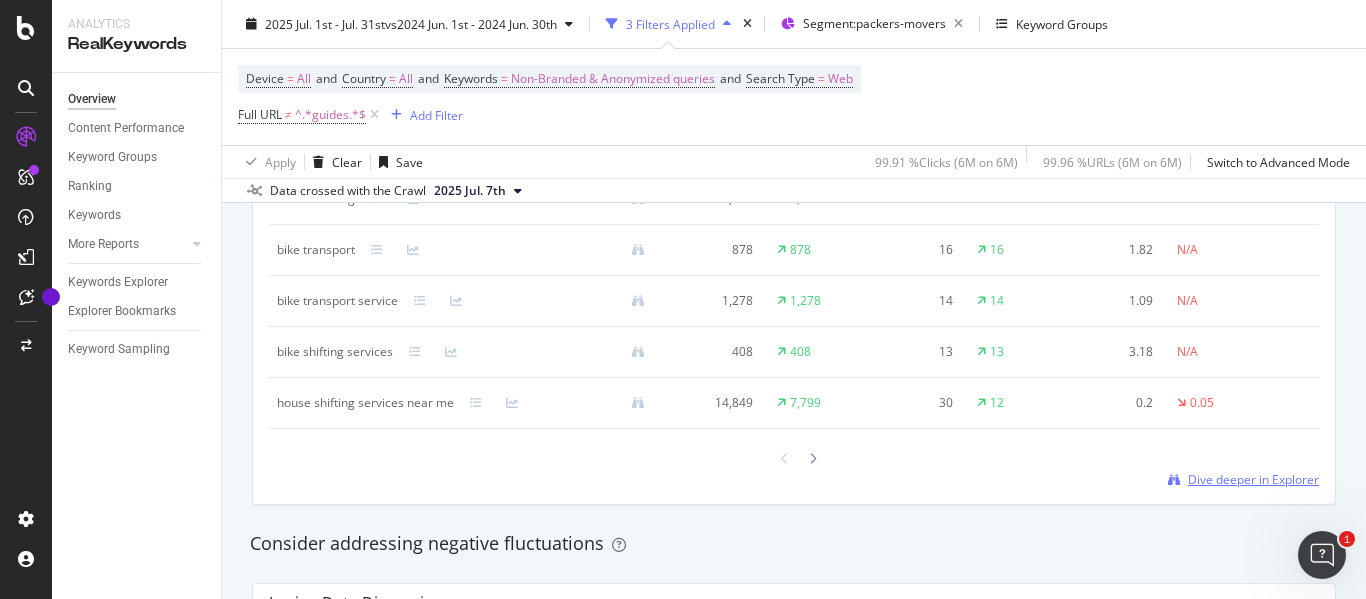 click on "Dive deeper in Explorer" at bounding box center (1253, 479) 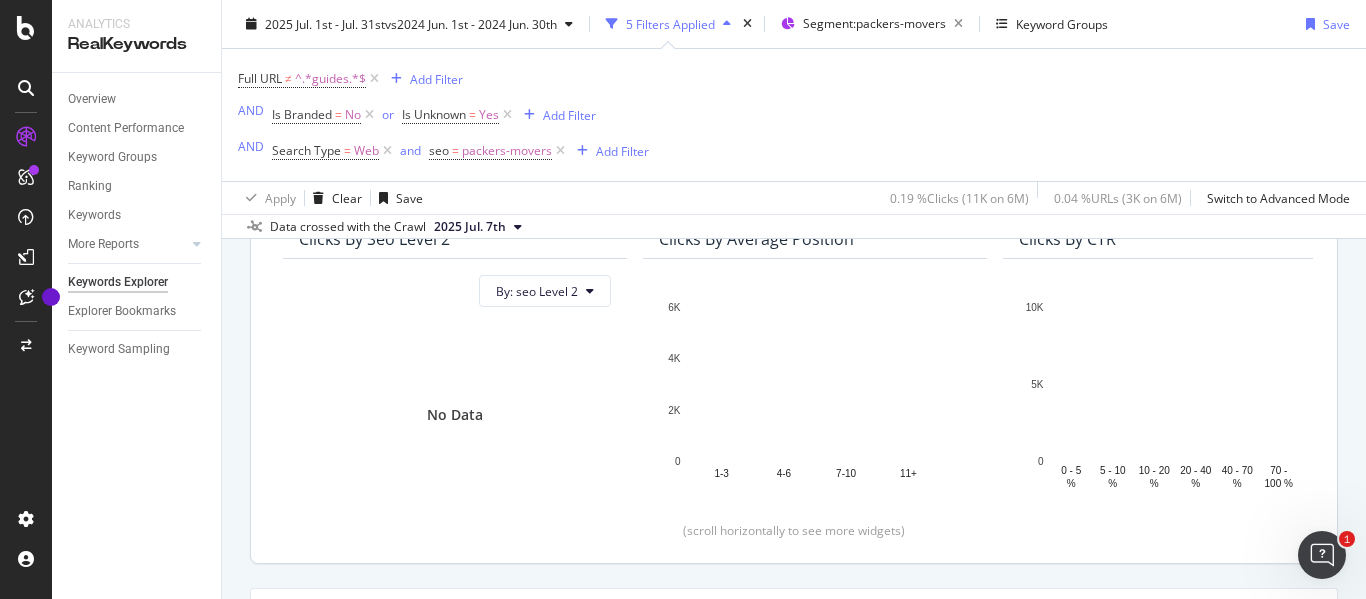 scroll, scrollTop: 0, scrollLeft: 0, axis: both 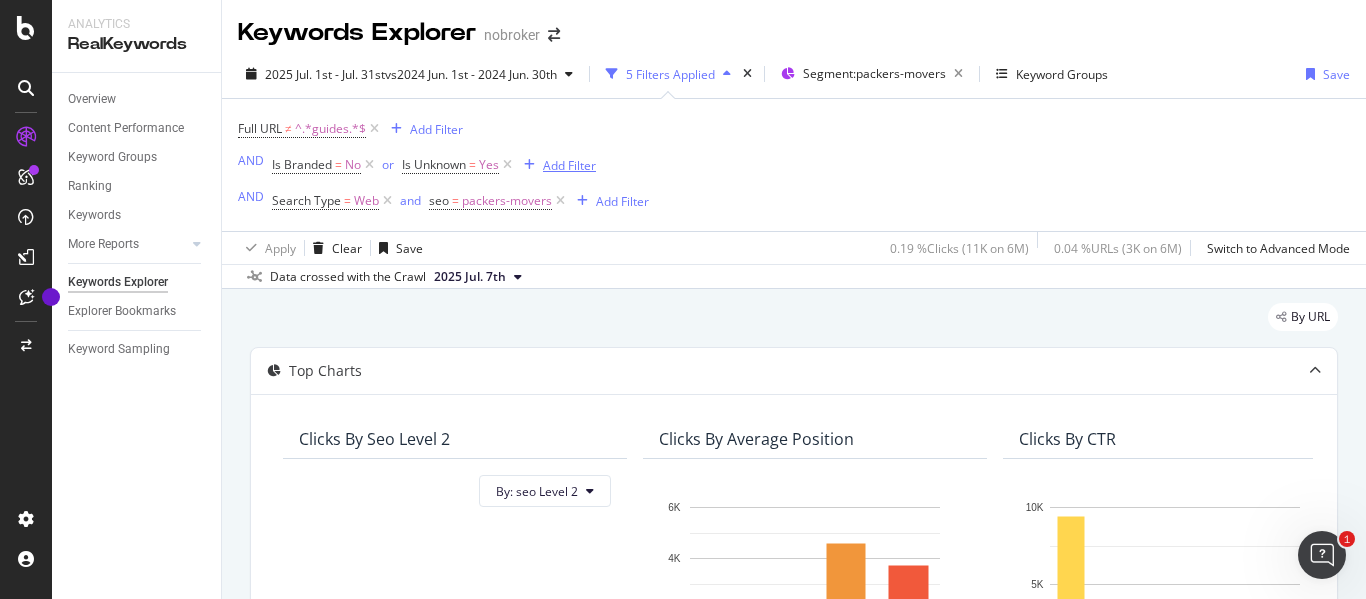 click on "Add Filter" at bounding box center (569, 165) 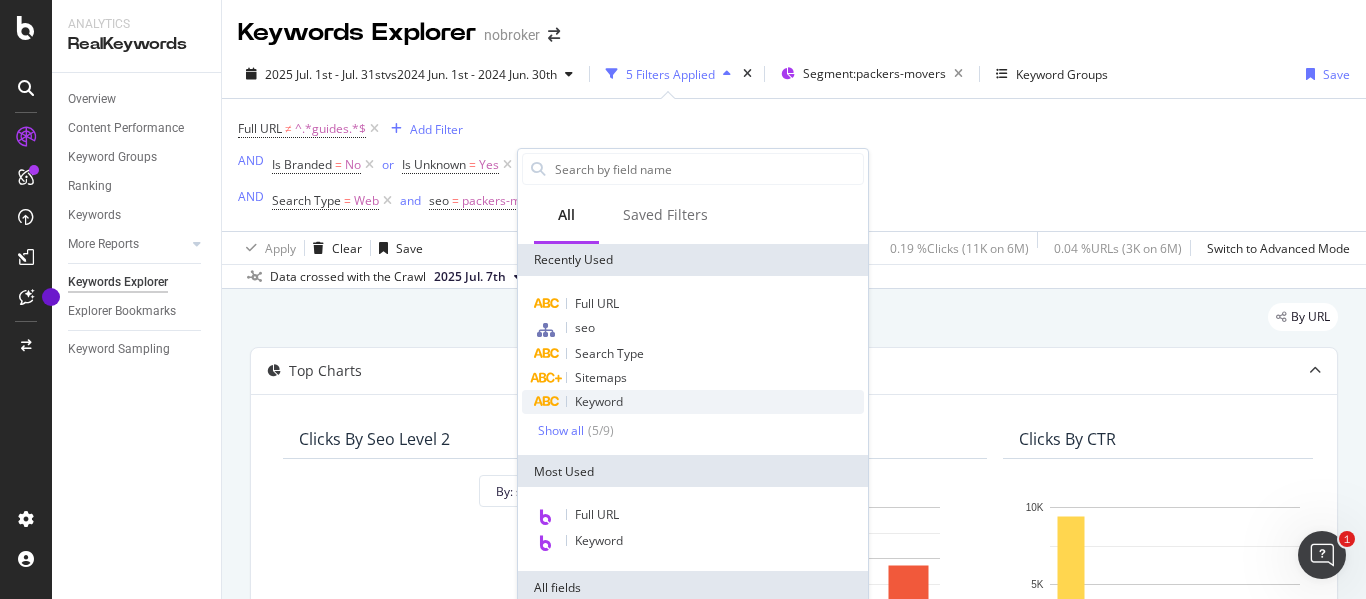 click on "Keyword" at bounding box center (599, 401) 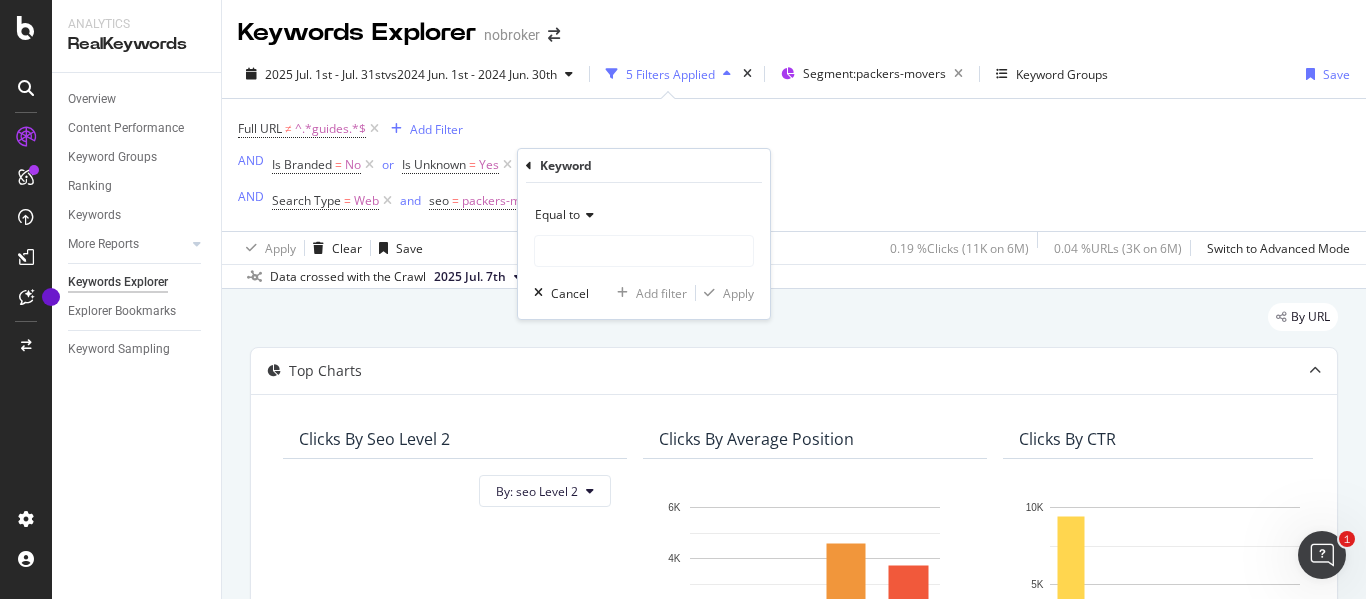 click on "Equal to" at bounding box center (557, 214) 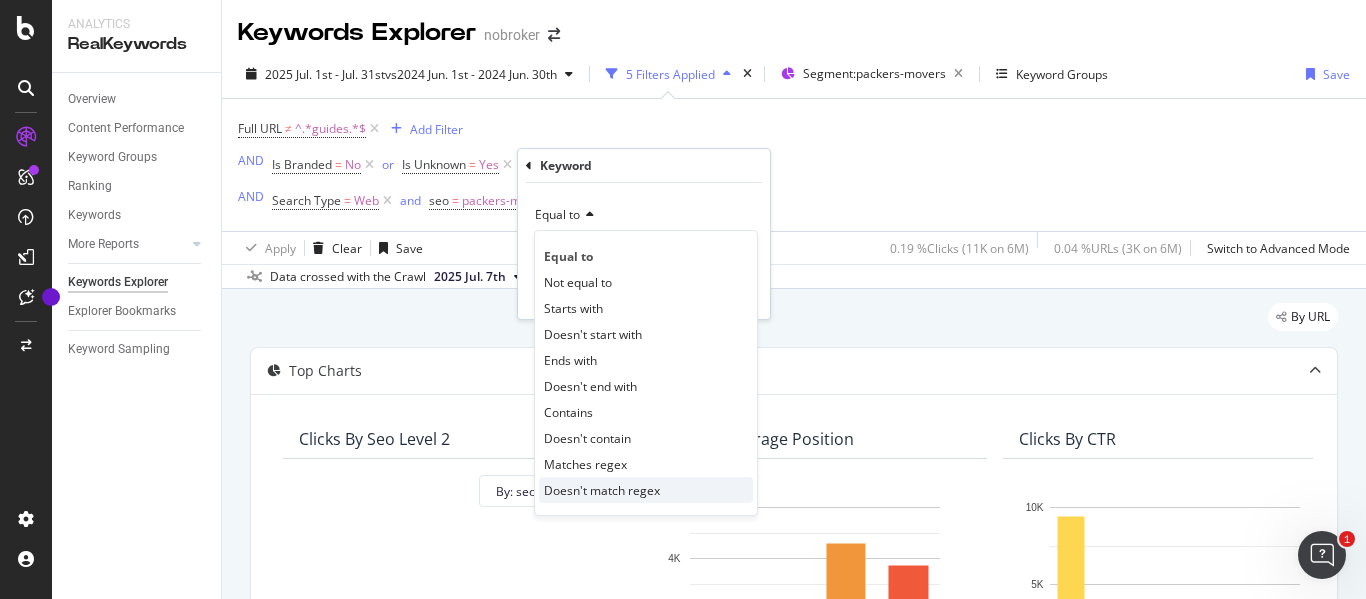 click on "Doesn't match regex" at bounding box center (602, 490) 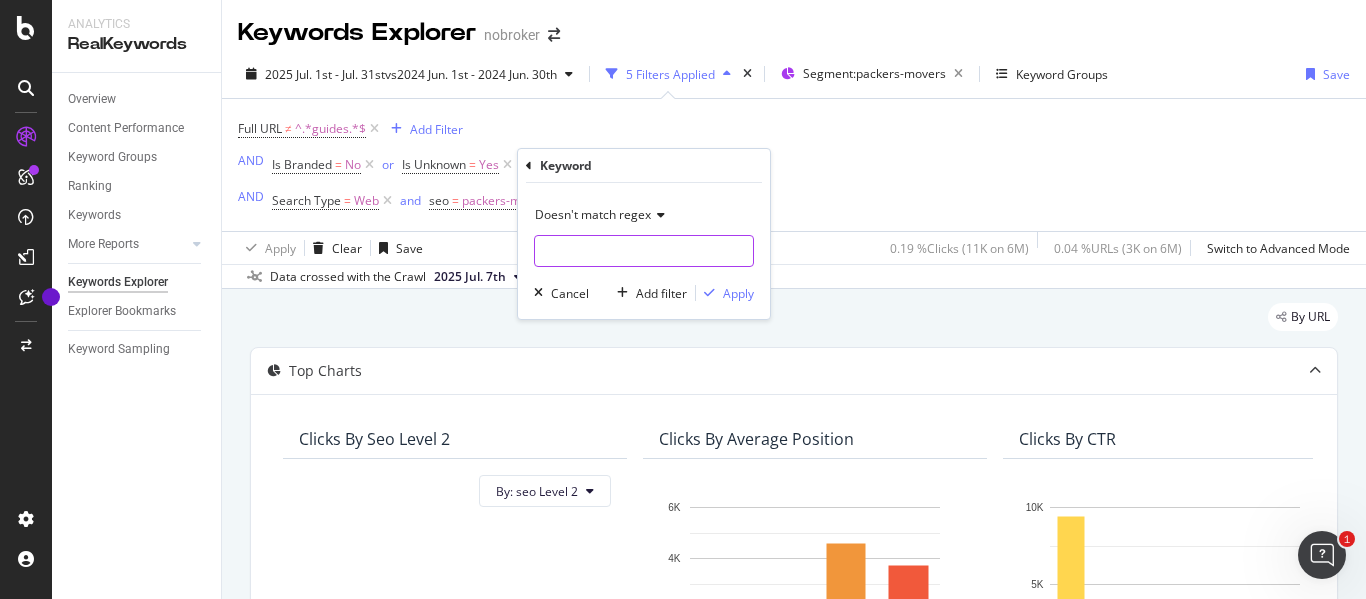 click at bounding box center (644, 251) 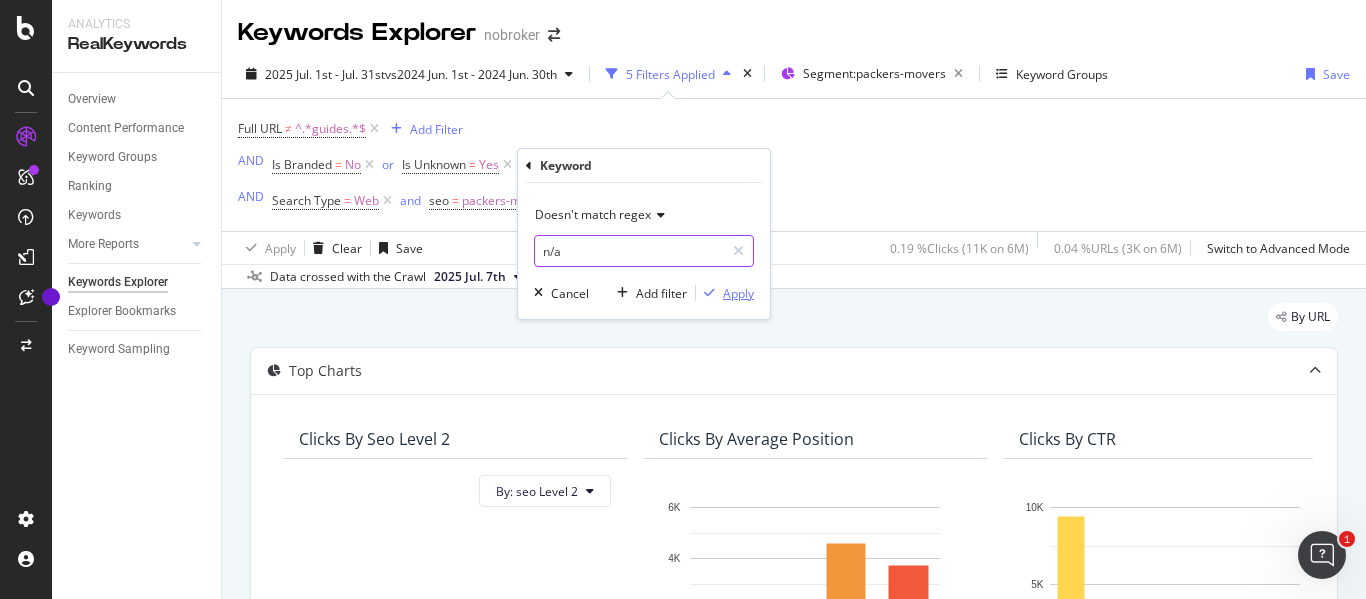 type on "n/a" 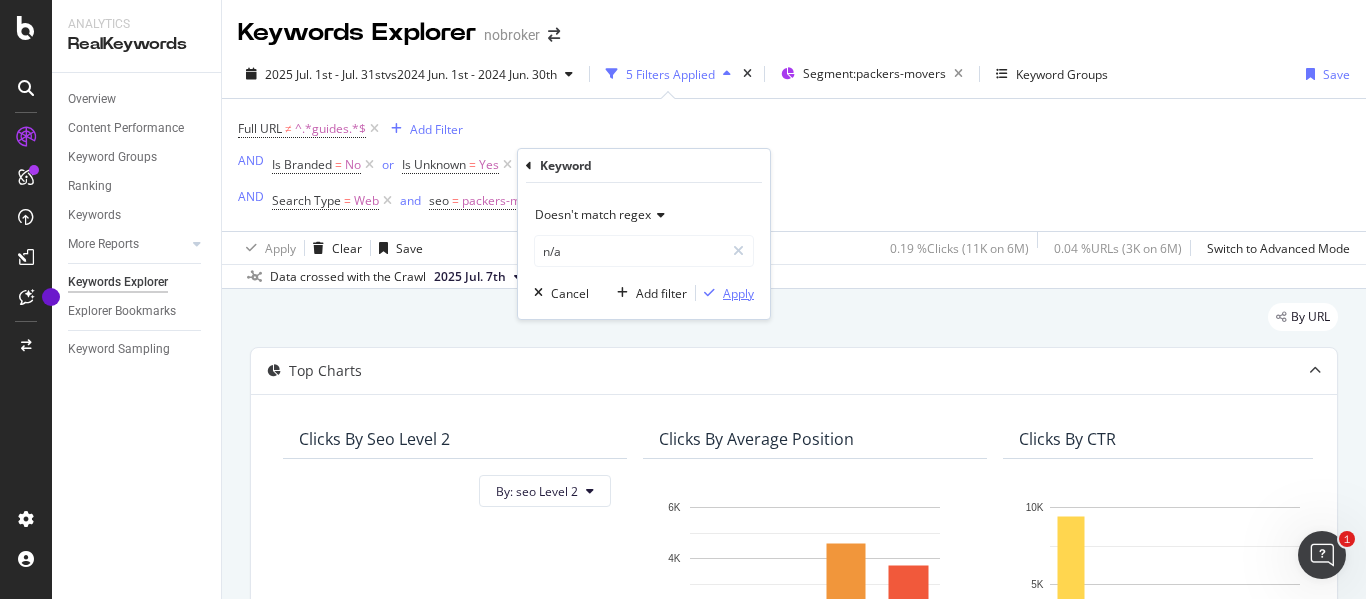 click on "Apply" at bounding box center (738, 293) 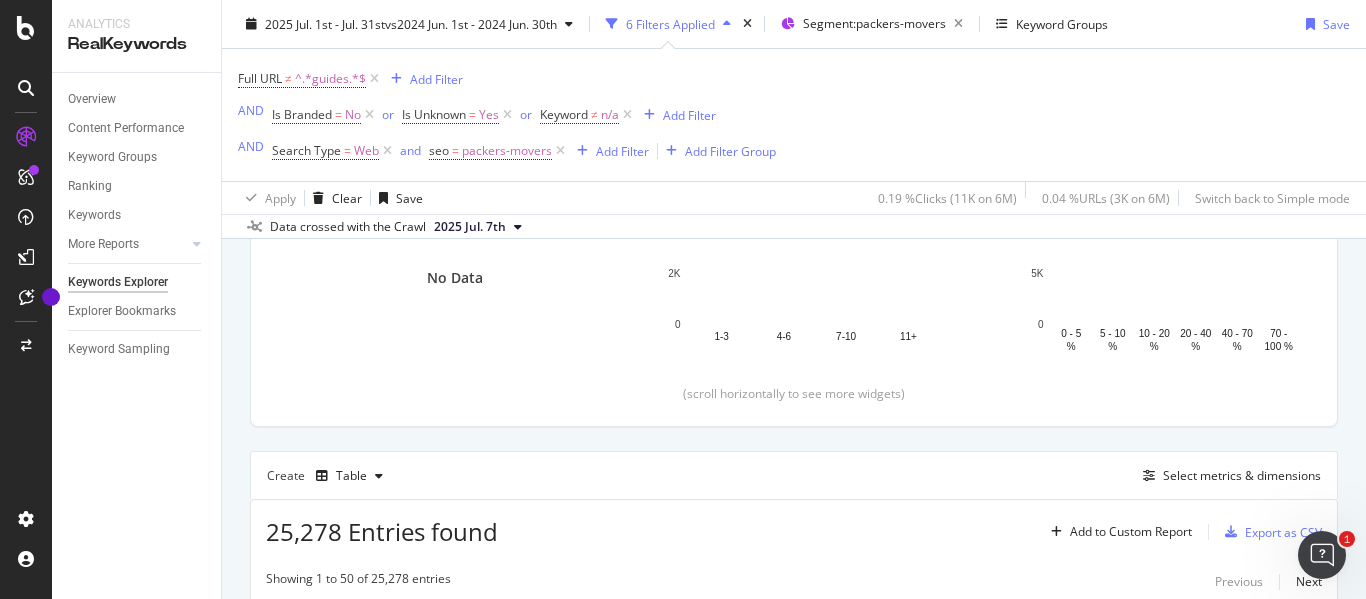 scroll, scrollTop: 607, scrollLeft: 0, axis: vertical 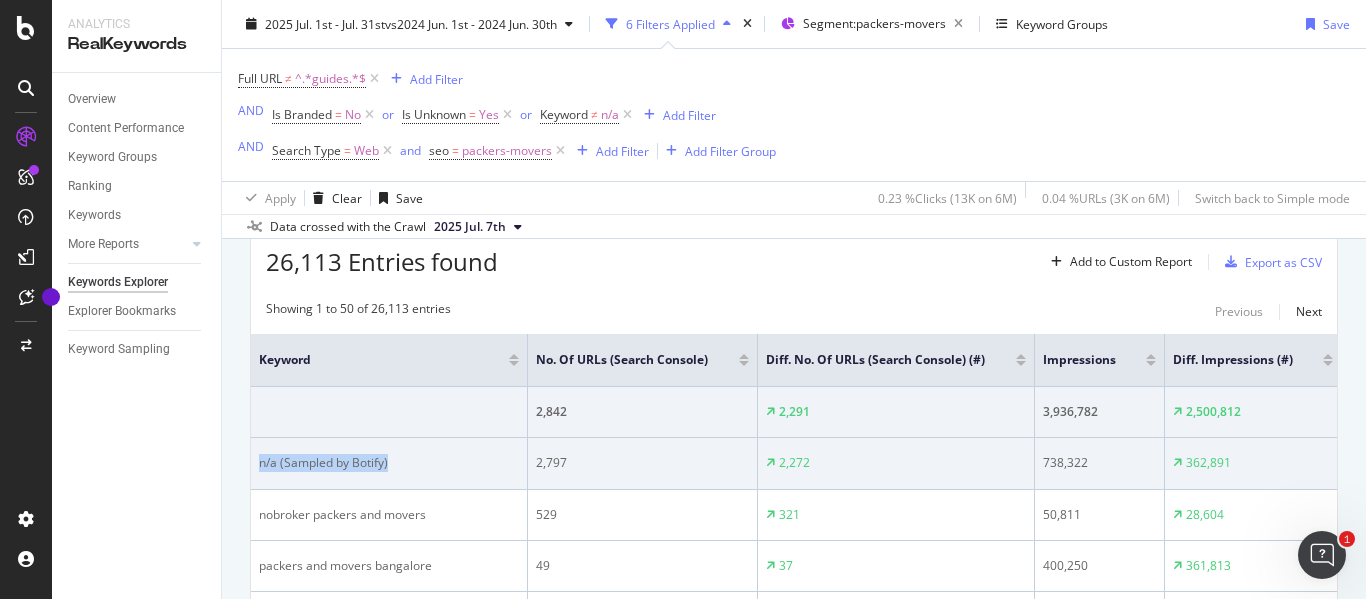 drag, startPoint x: 401, startPoint y: 481, endPoint x: 256, endPoint y: 479, distance: 145.0138 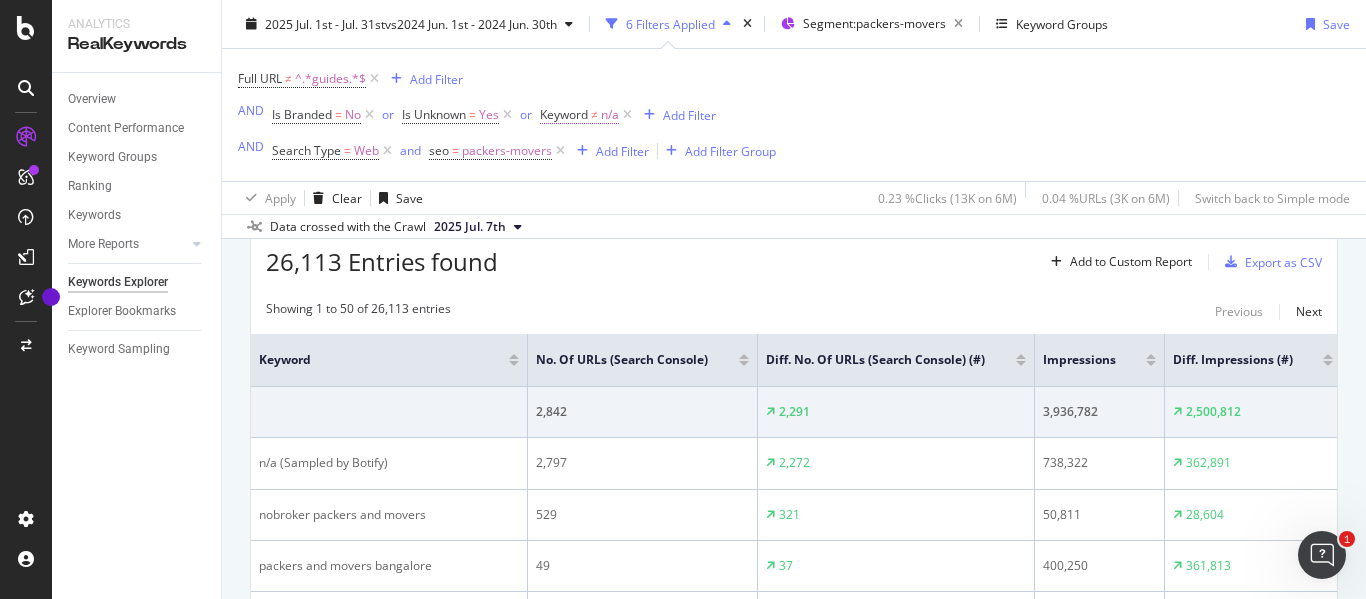 click on "Keyword" at bounding box center (564, 114) 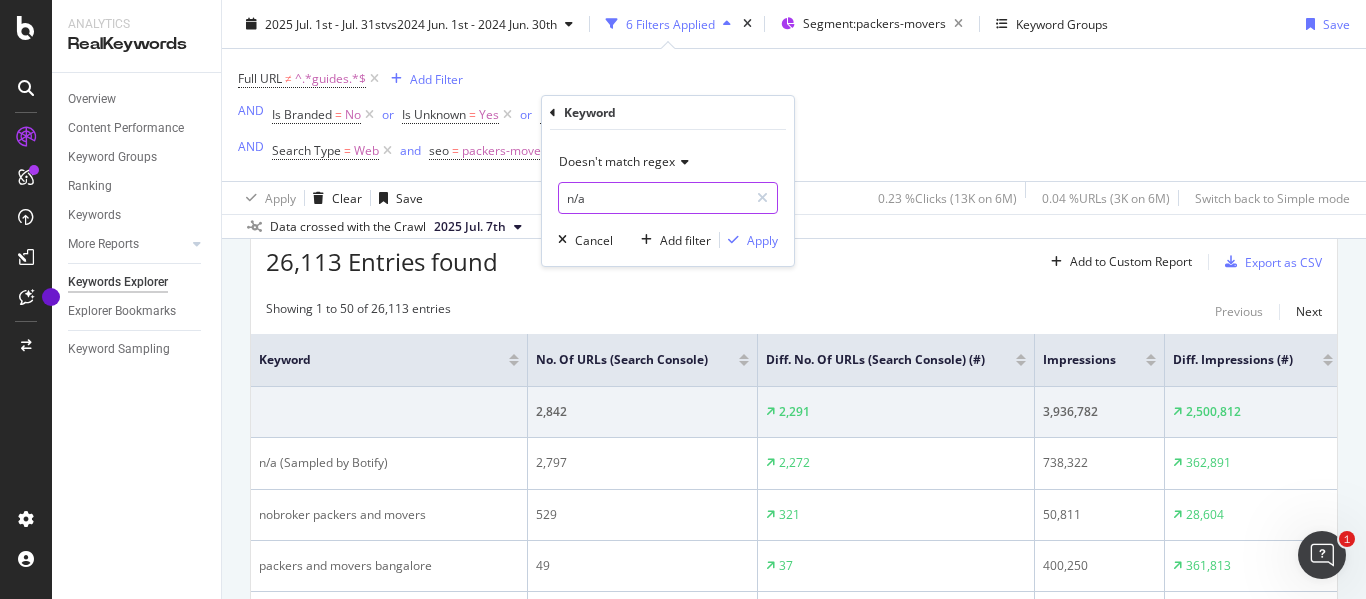 paste on "(Sampled by Botify)" 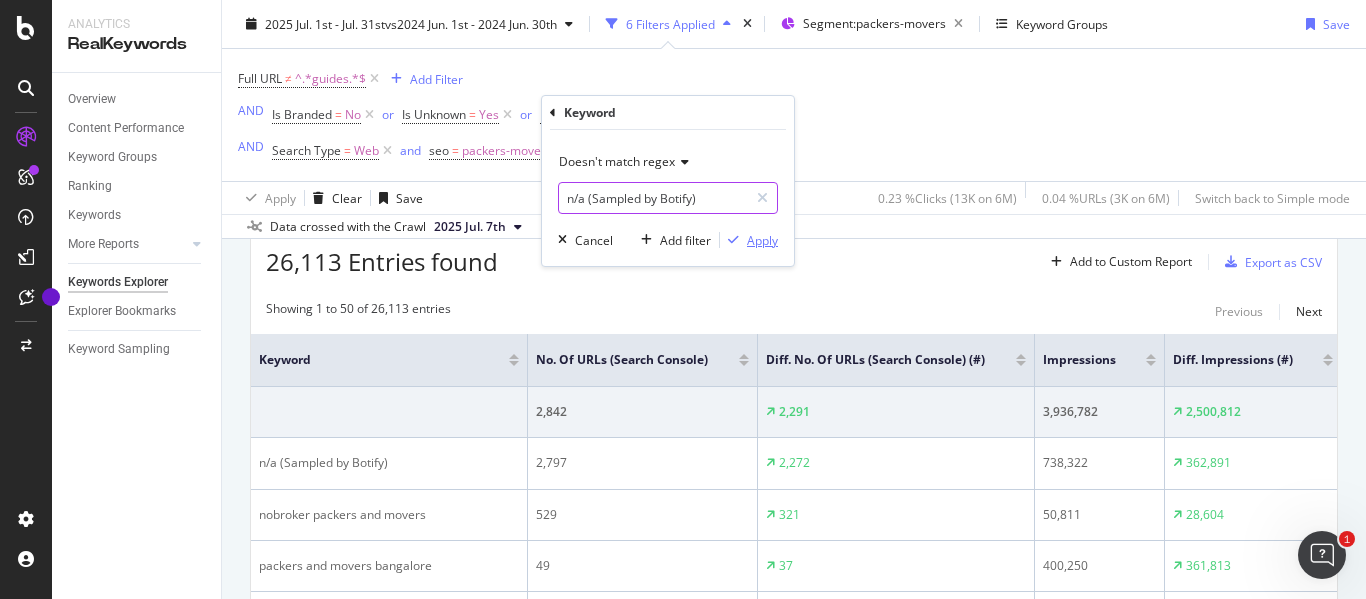 type on "n/a (Sampled by Botify)" 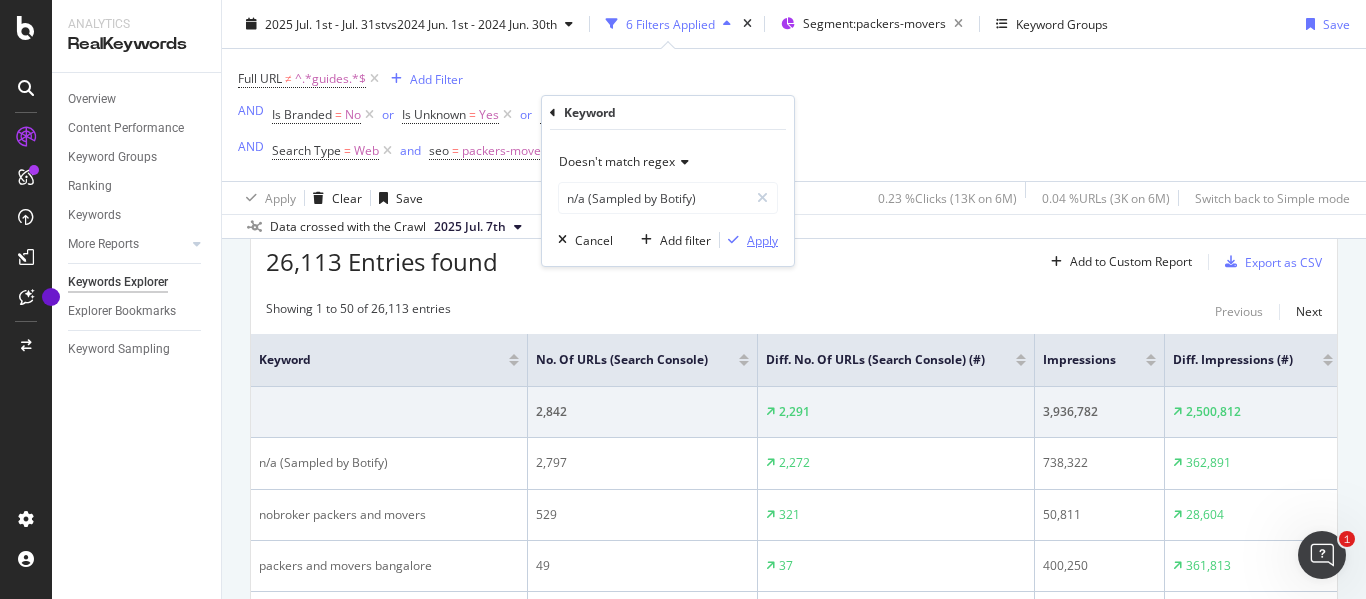 click on "Apply" at bounding box center [762, 240] 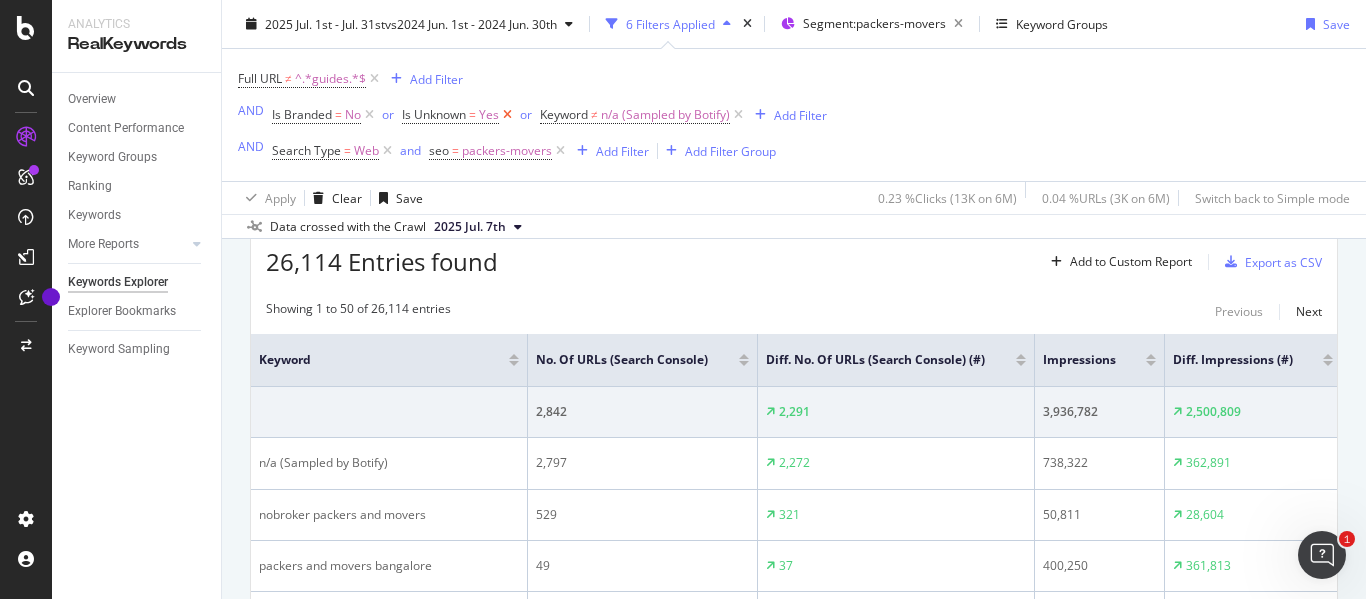 click at bounding box center [507, 115] 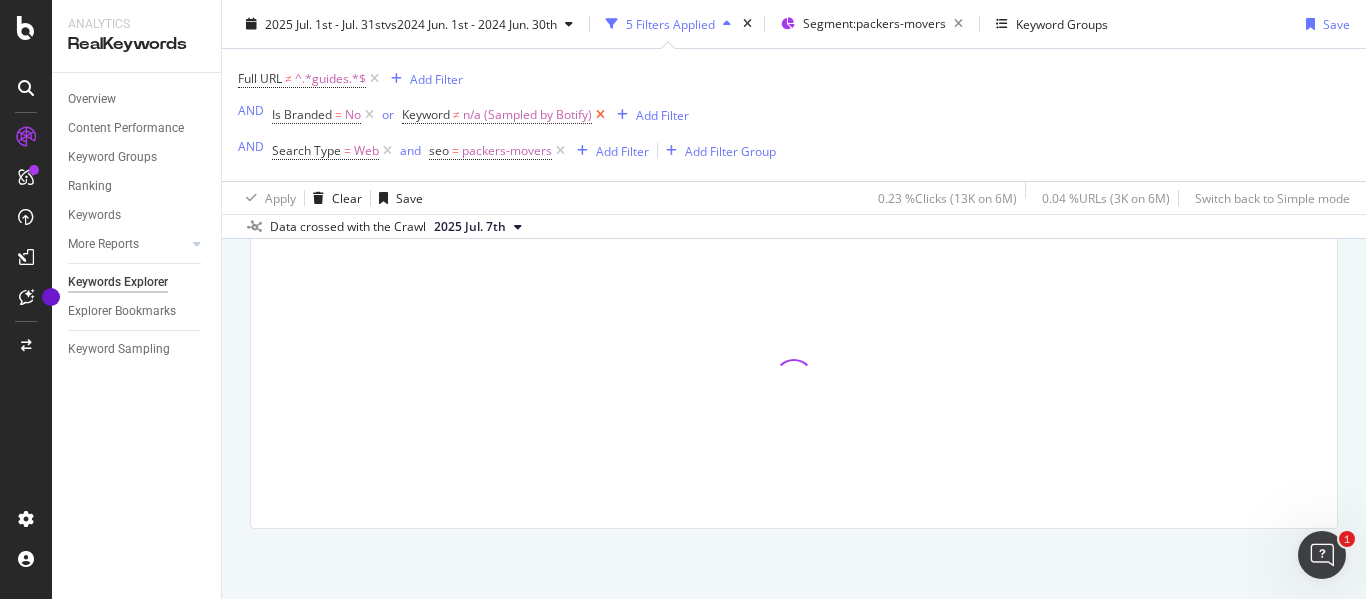 click at bounding box center (600, 115) 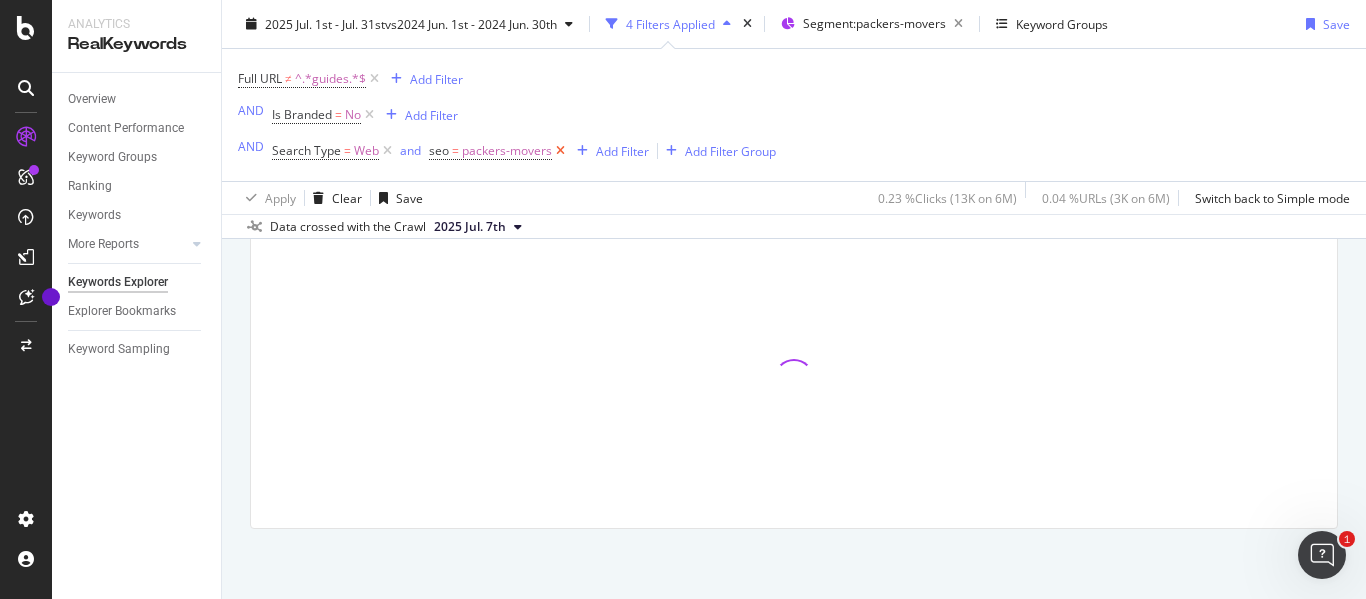 click at bounding box center (560, 151) 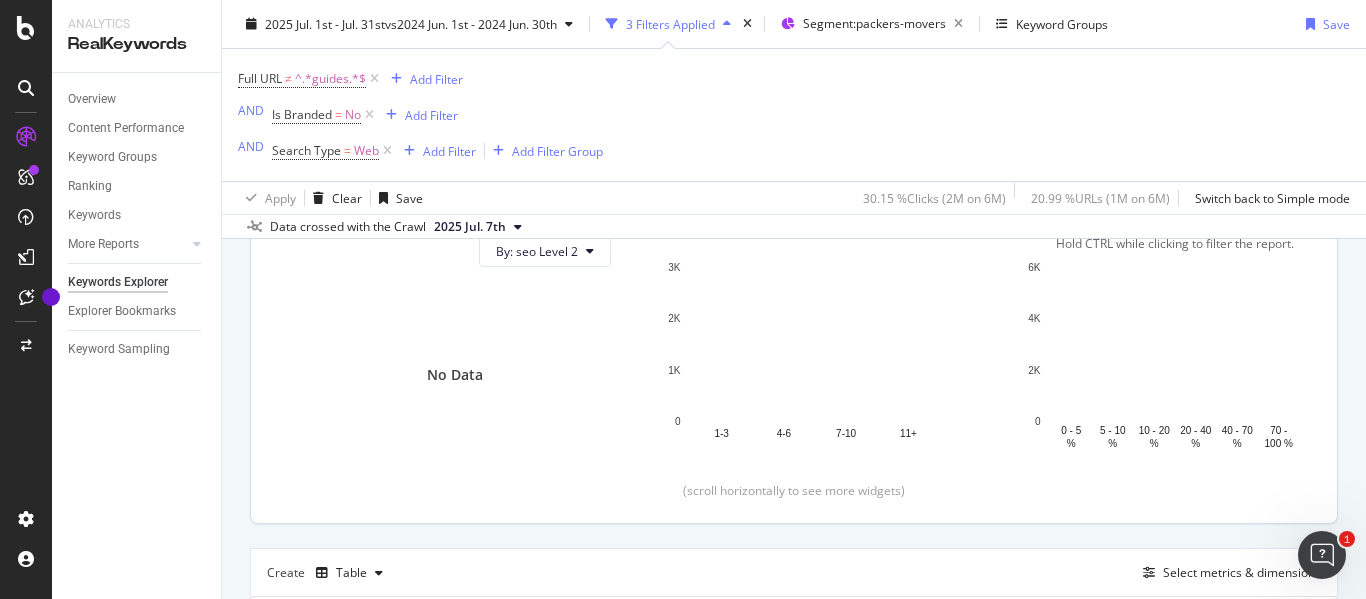 scroll, scrollTop: 507, scrollLeft: 0, axis: vertical 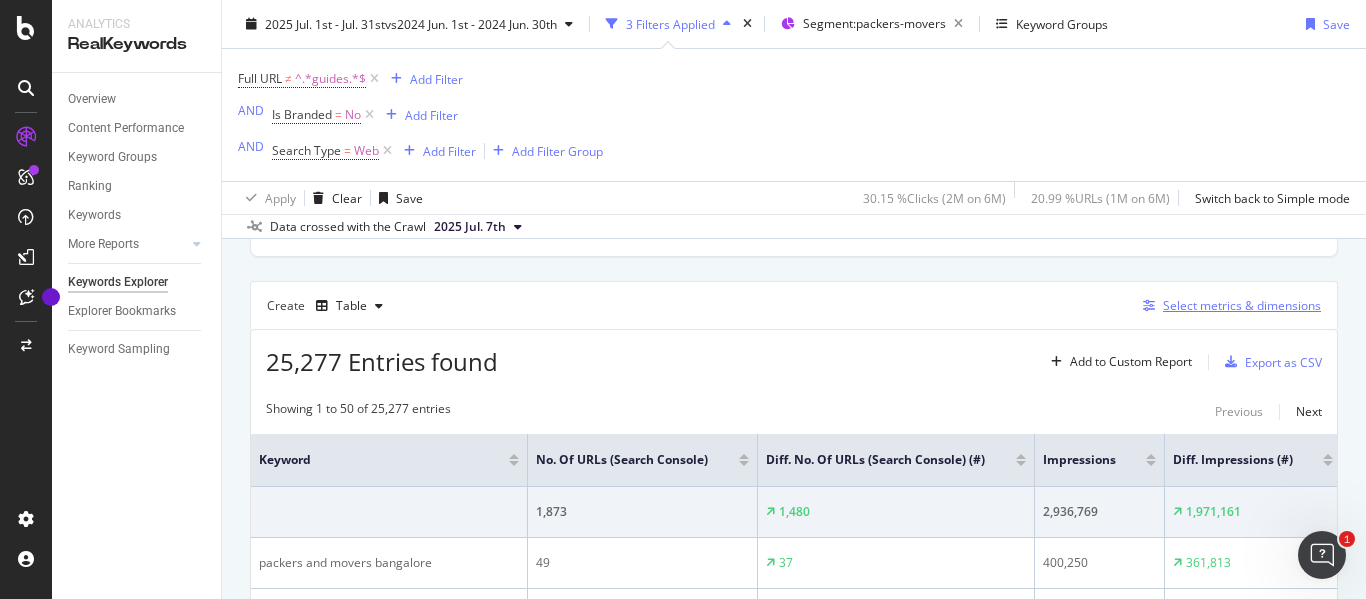 click on "Select metrics & dimensions" at bounding box center (1242, 305) 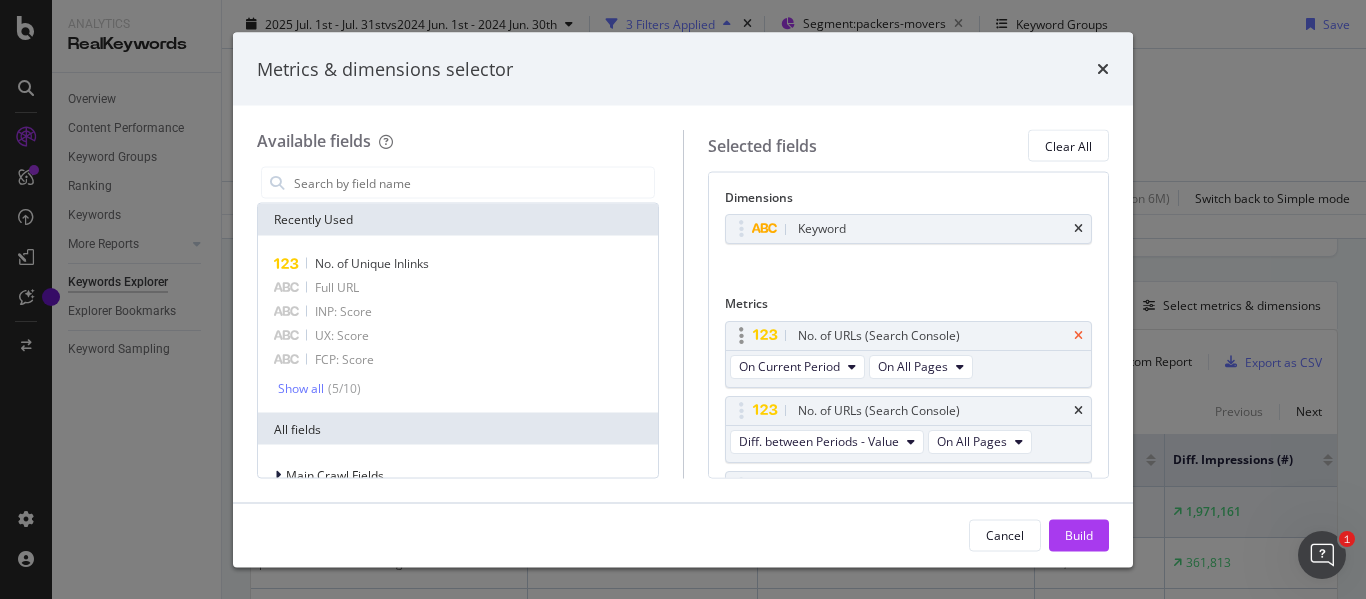 click at bounding box center (1078, 335) 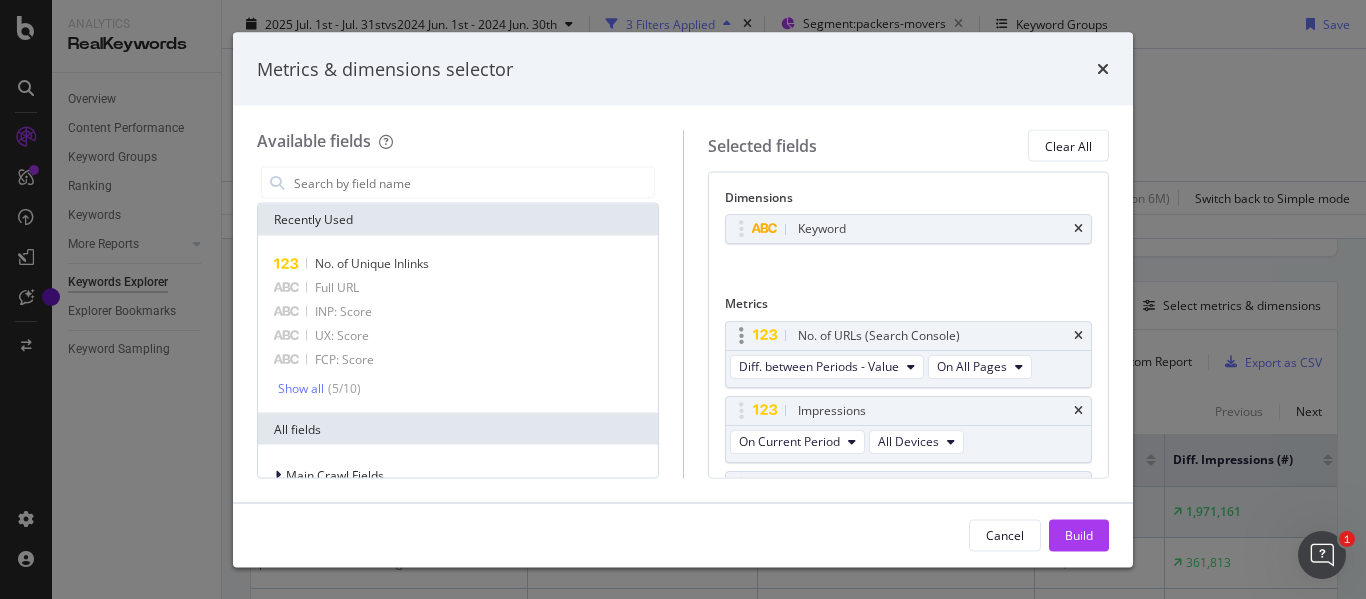 click on "No. of URLs (Search Console)" at bounding box center (909, 335) 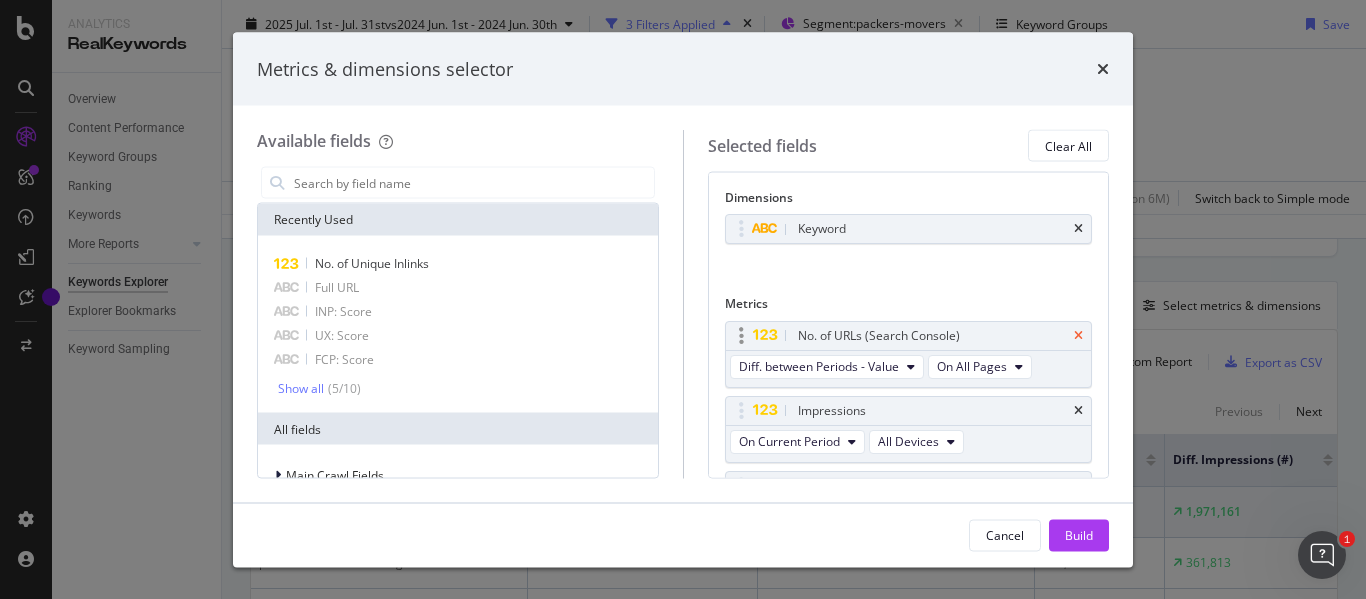 click at bounding box center [1078, 335] 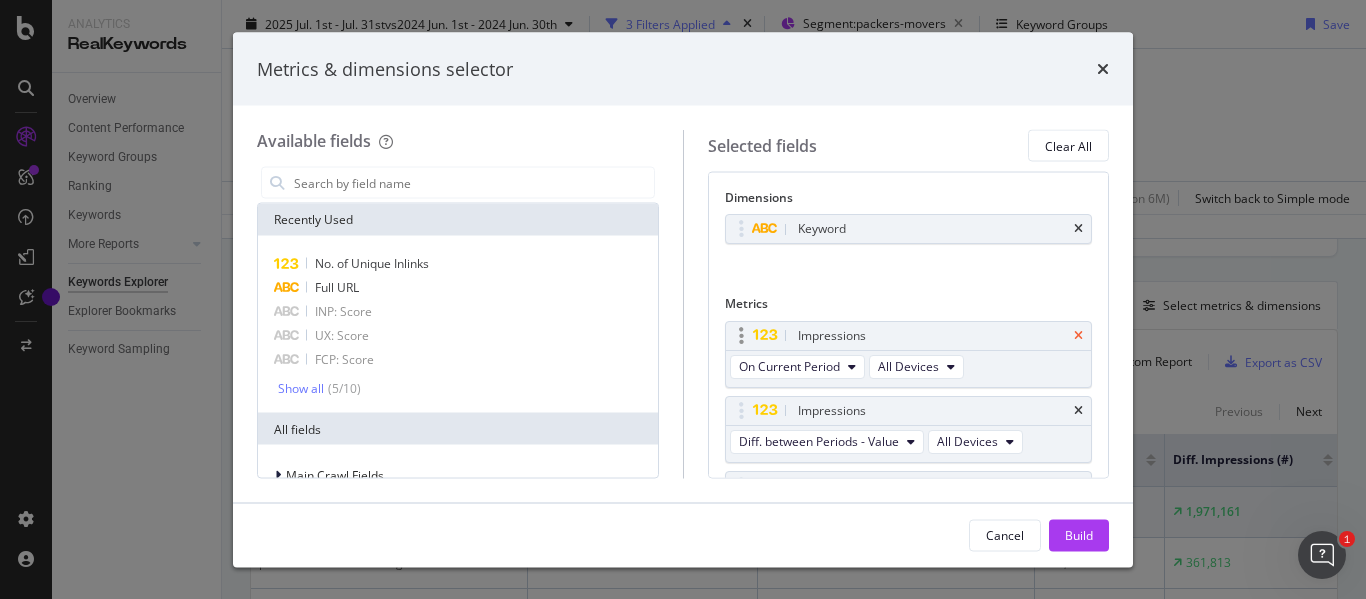 click at bounding box center [1078, 335] 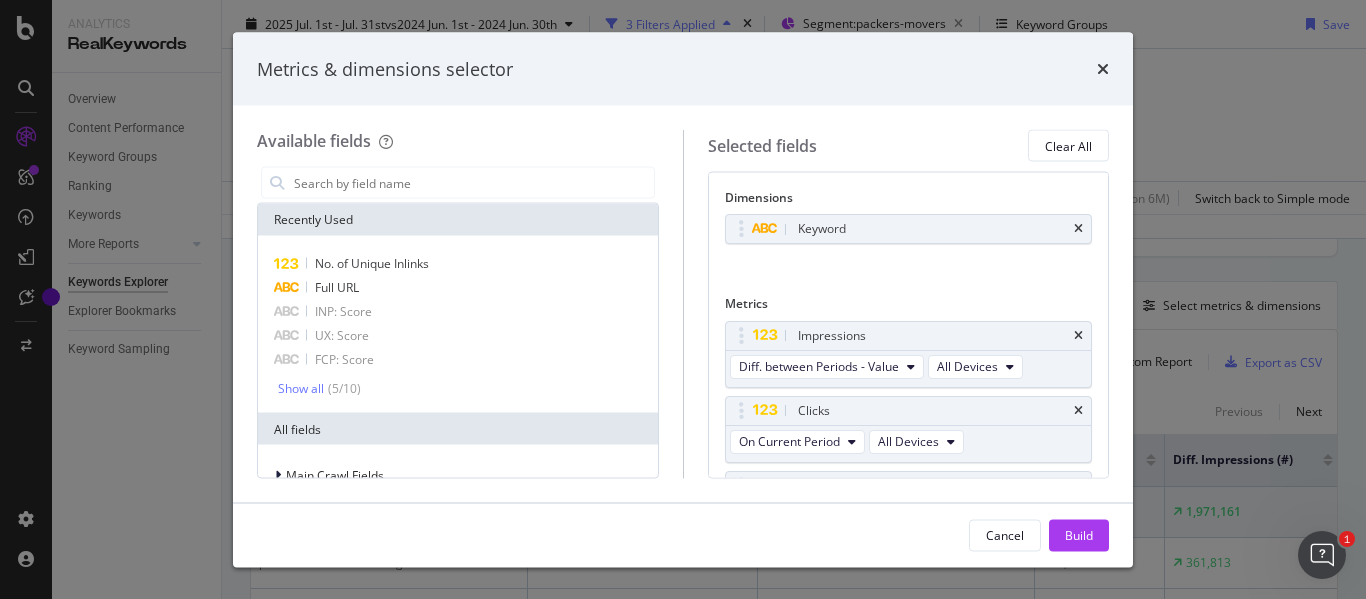 click at bounding box center (1078, 335) 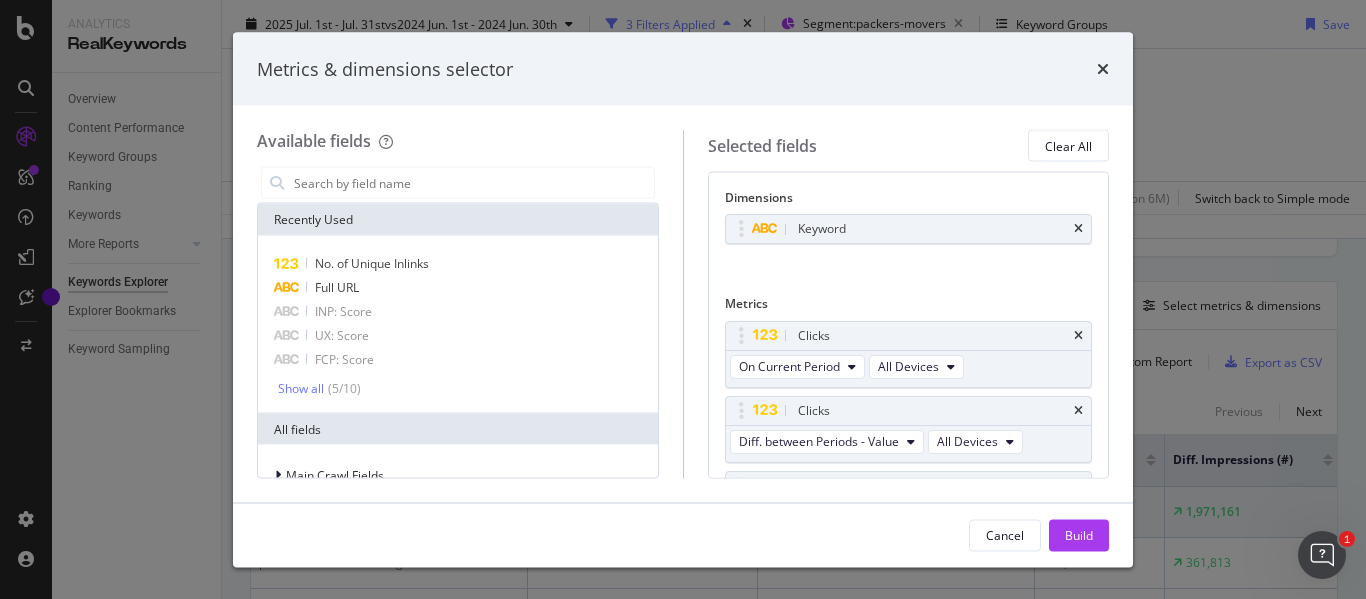 click at bounding box center [1078, 335] 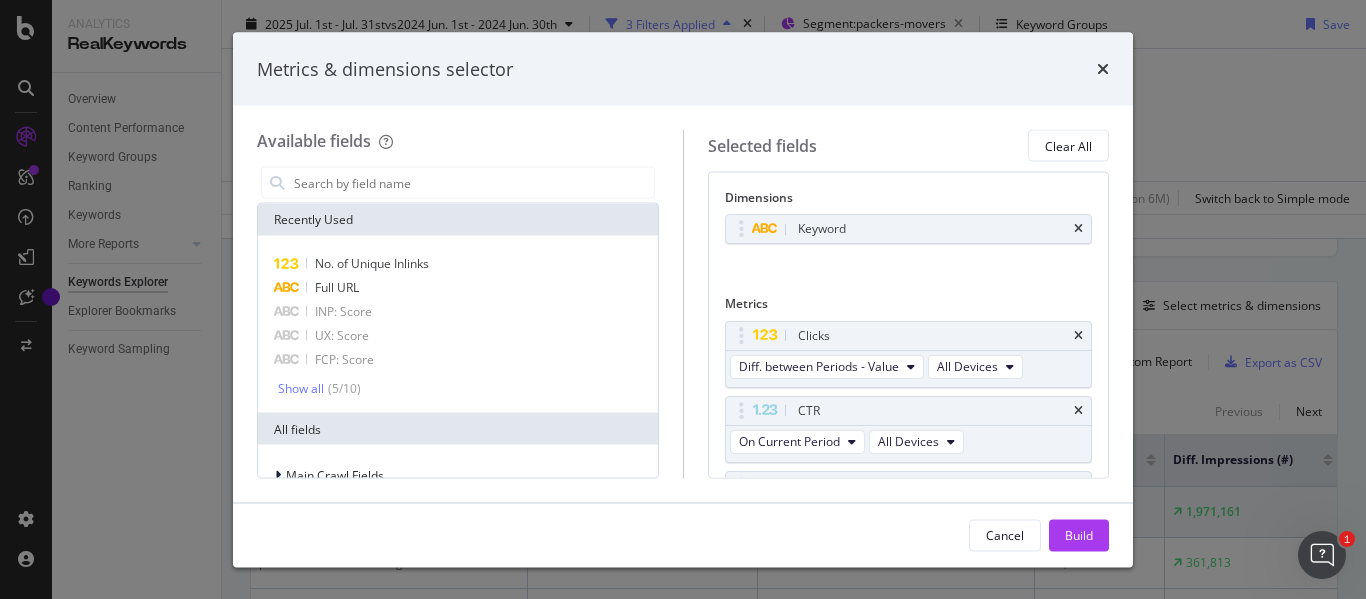 click at bounding box center [1078, 335] 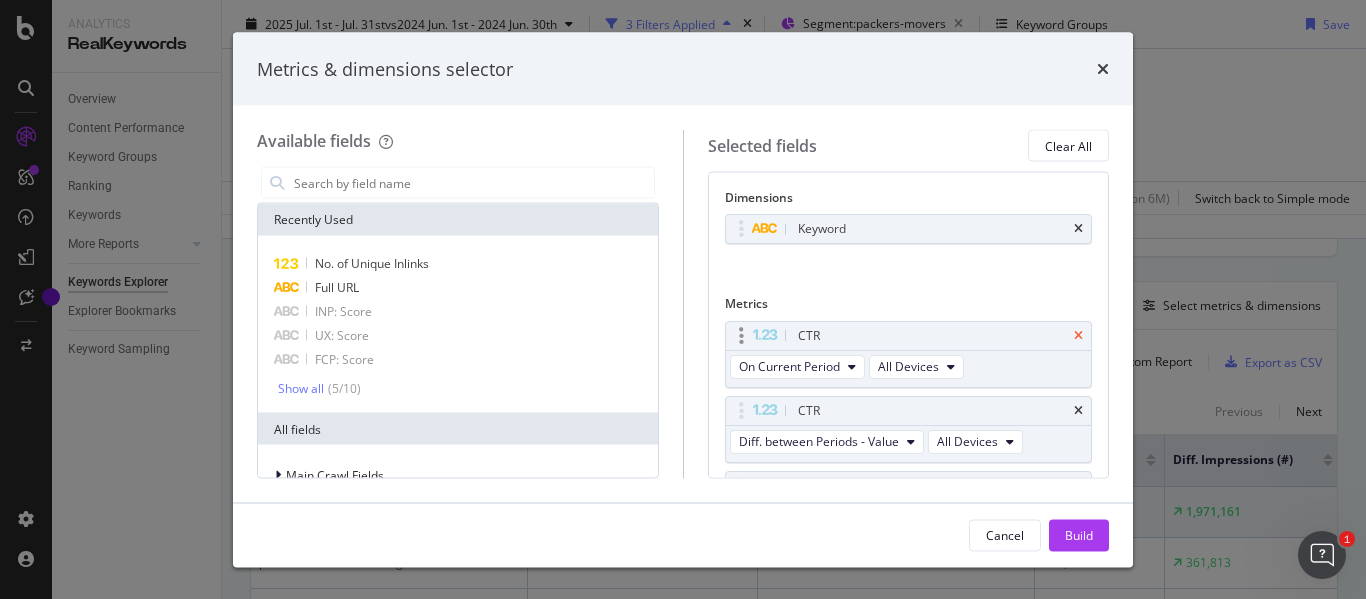 click at bounding box center (1078, 335) 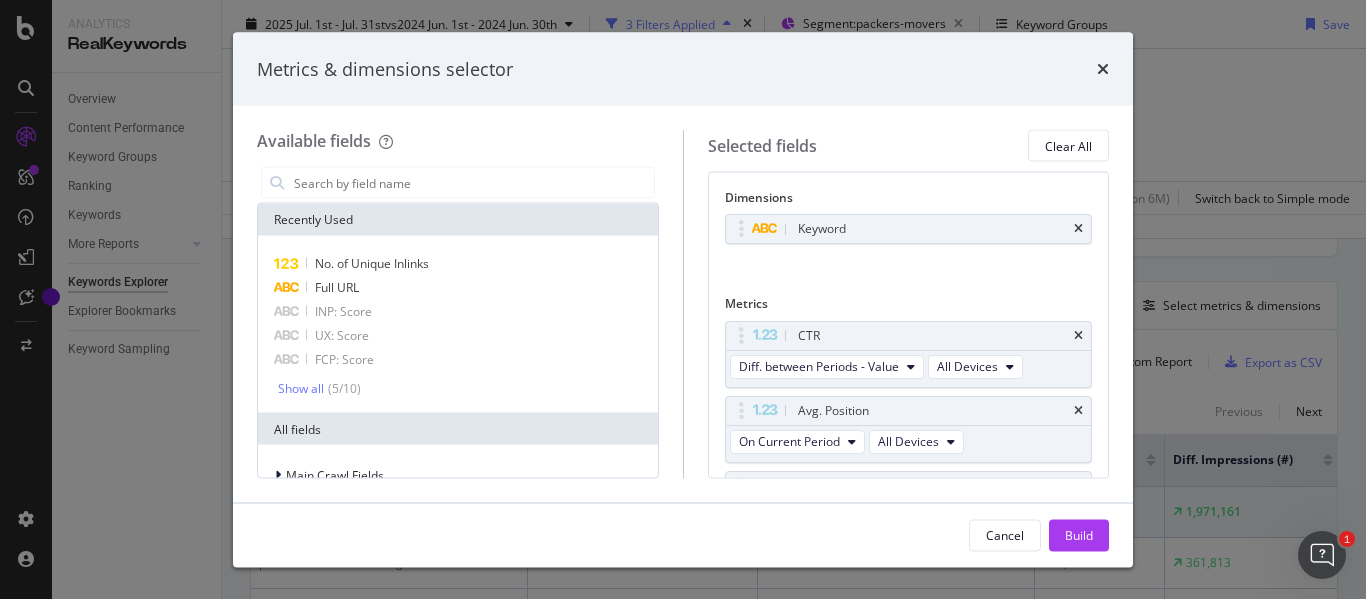 click at bounding box center (1078, 335) 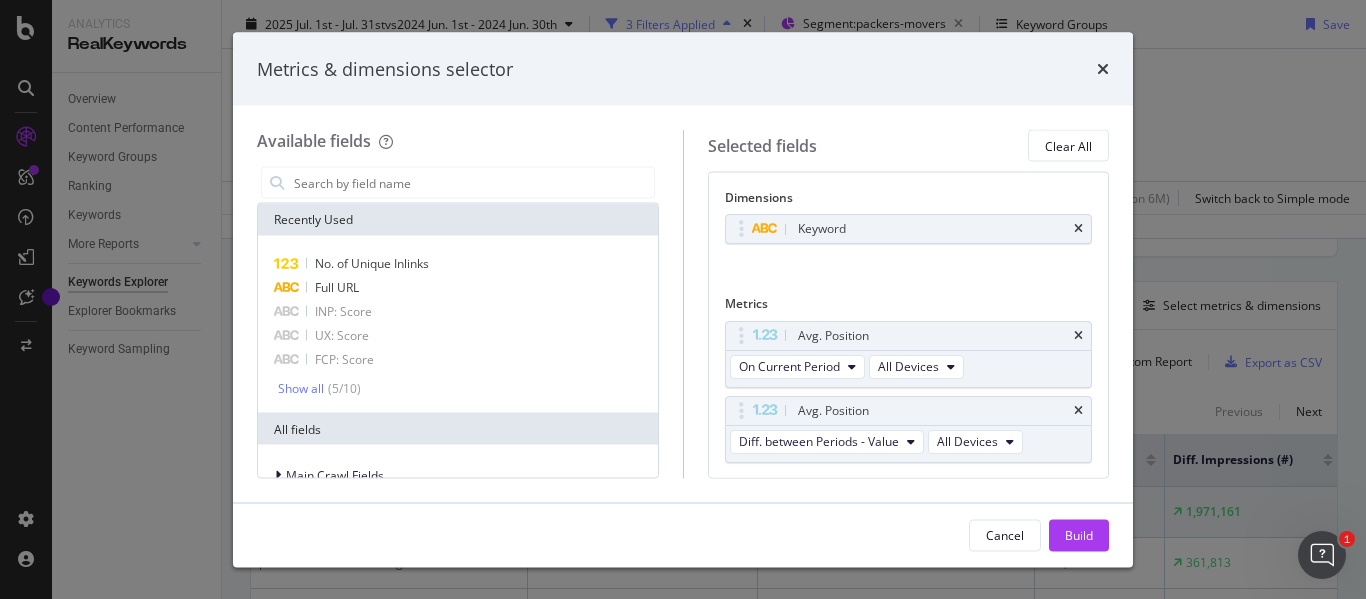 click at bounding box center (1078, 335) 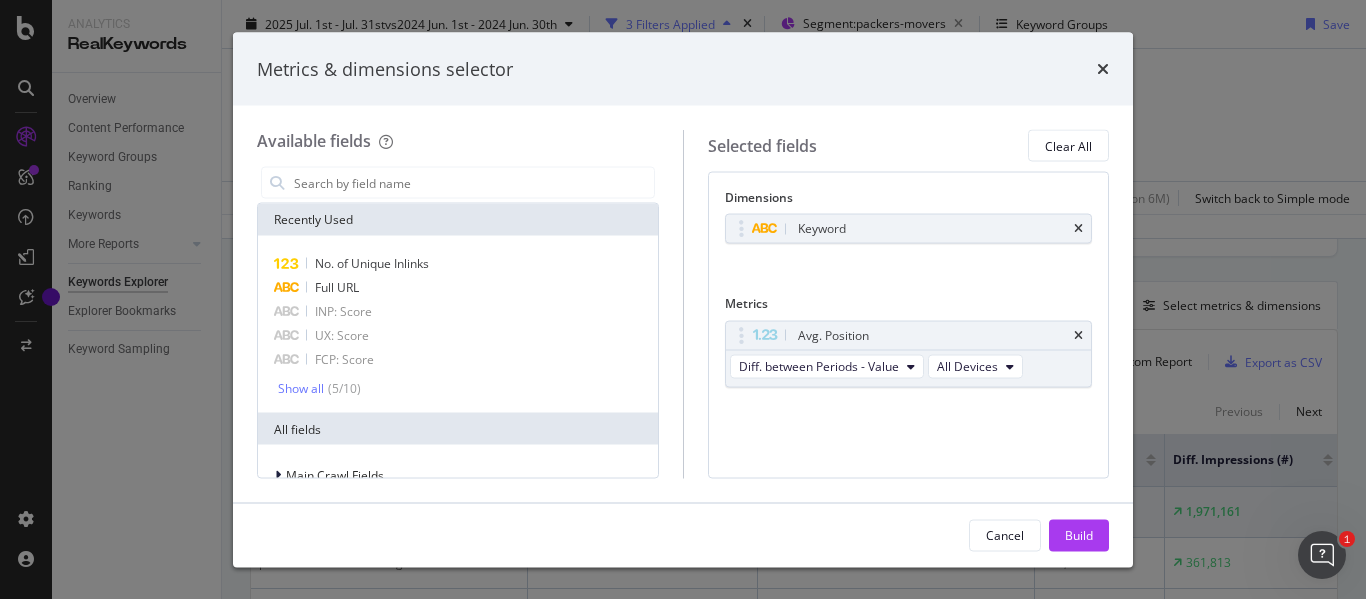 click on "Avg. Position" at bounding box center [932, 335] 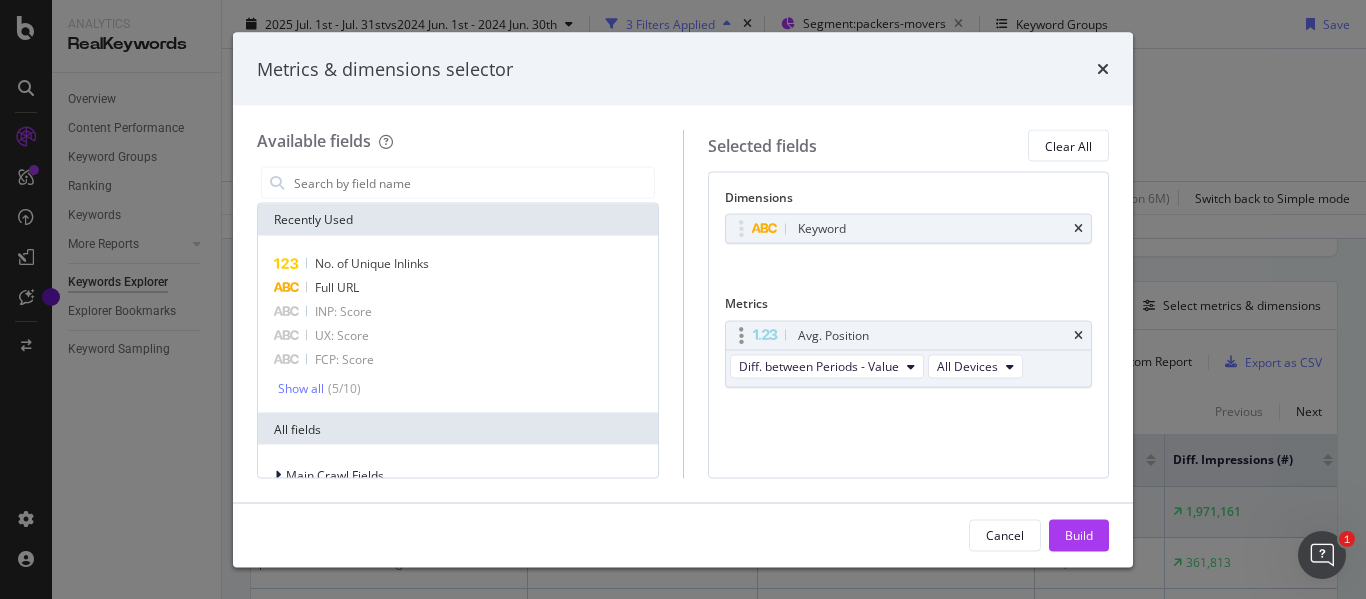 click on "Avg. Position" at bounding box center (909, 335) 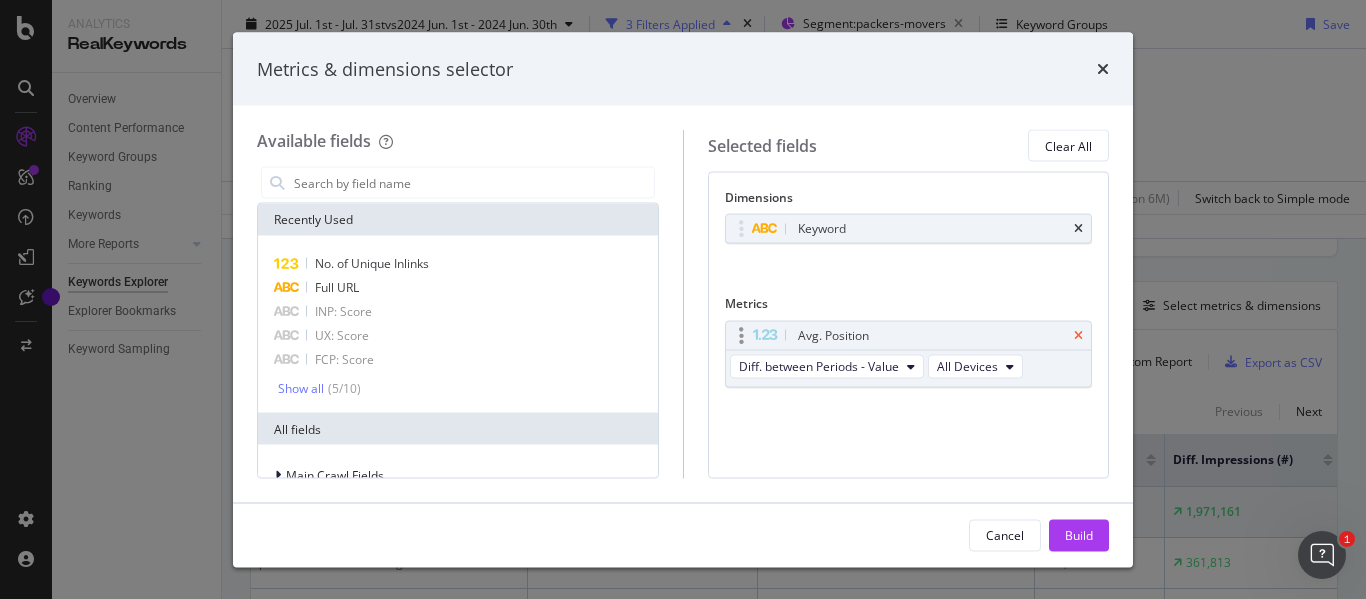 click at bounding box center [1078, 335] 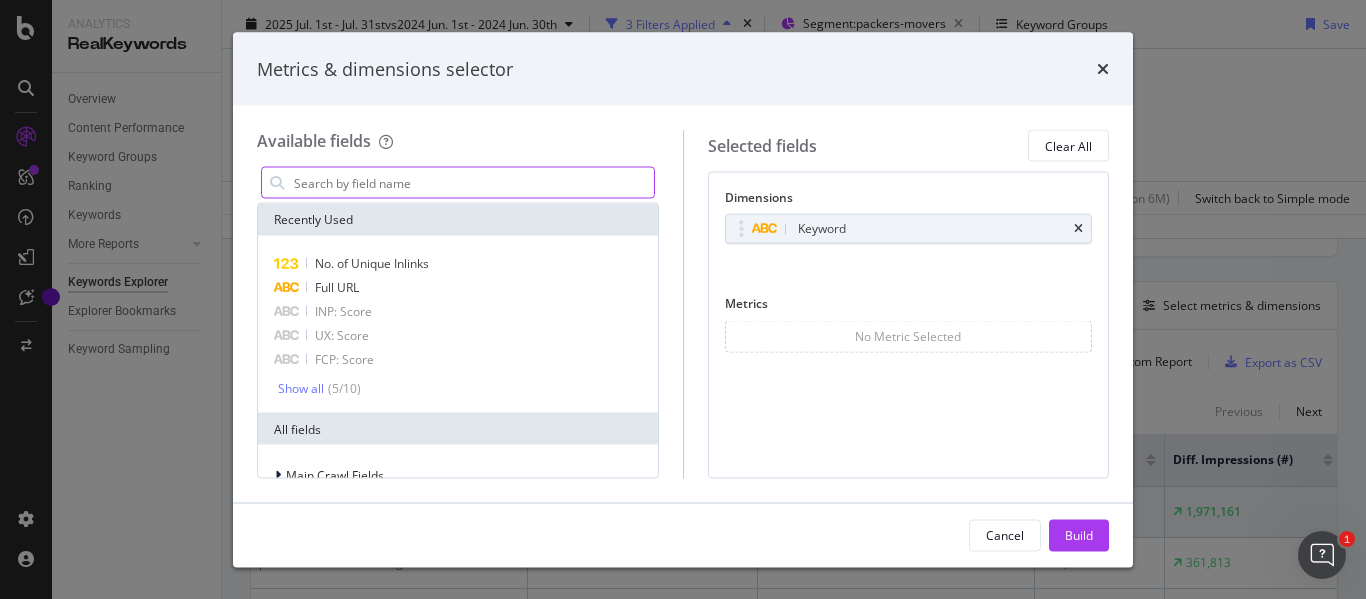 click at bounding box center (473, 183) 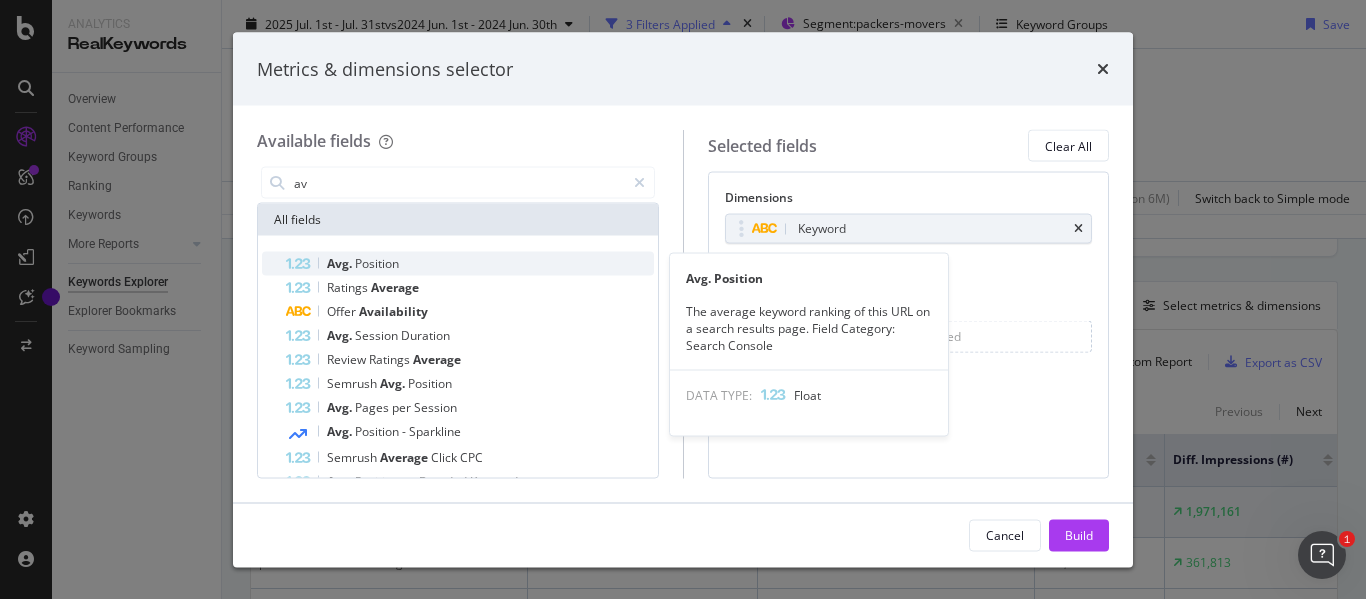 click on "Position" at bounding box center (377, 263) 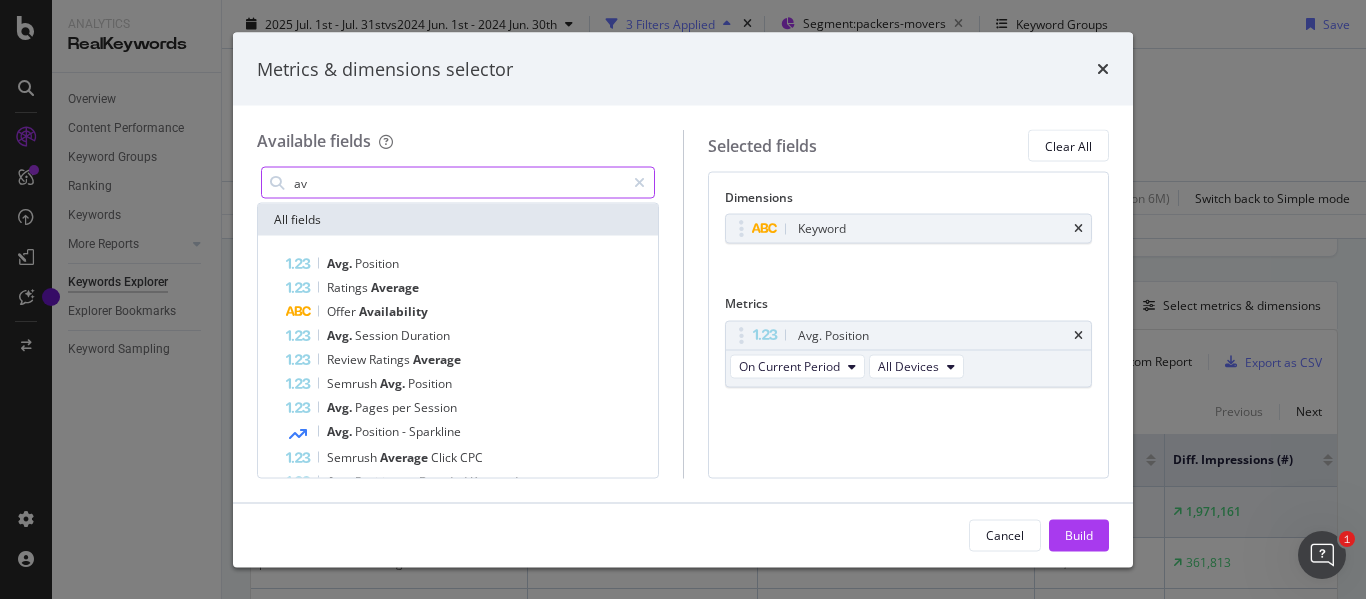 click on "av" at bounding box center [458, 183] 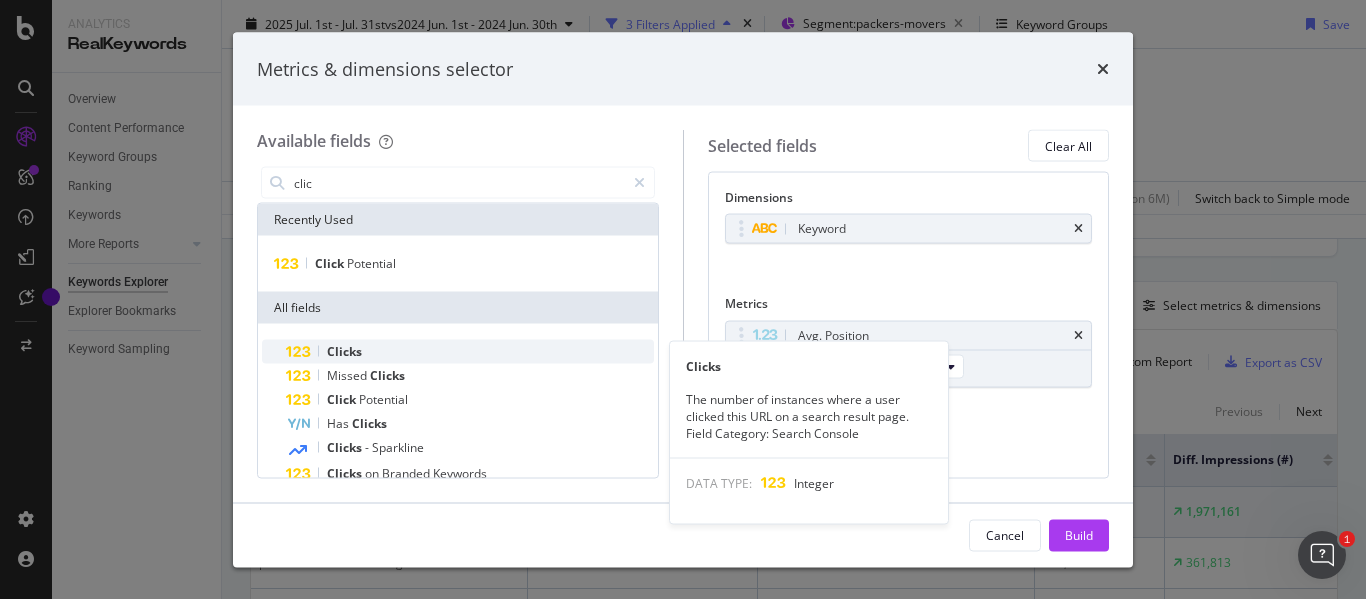 click on "Clicks" at bounding box center [470, 352] 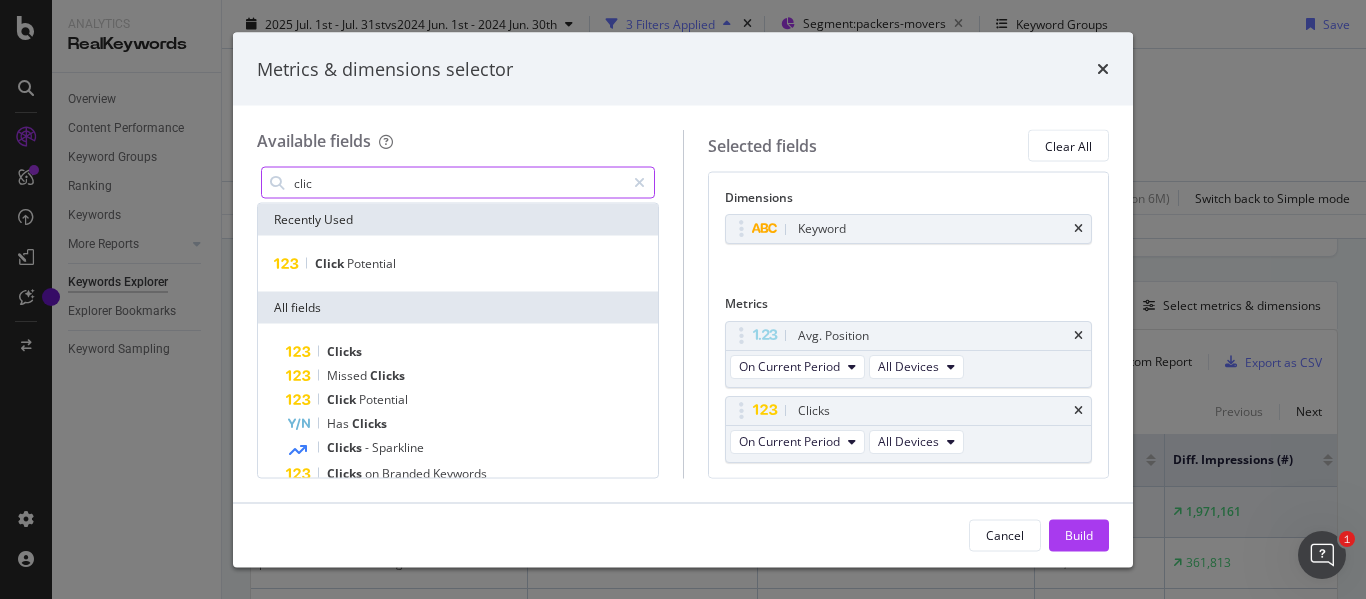 click on "clic" at bounding box center (458, 183) 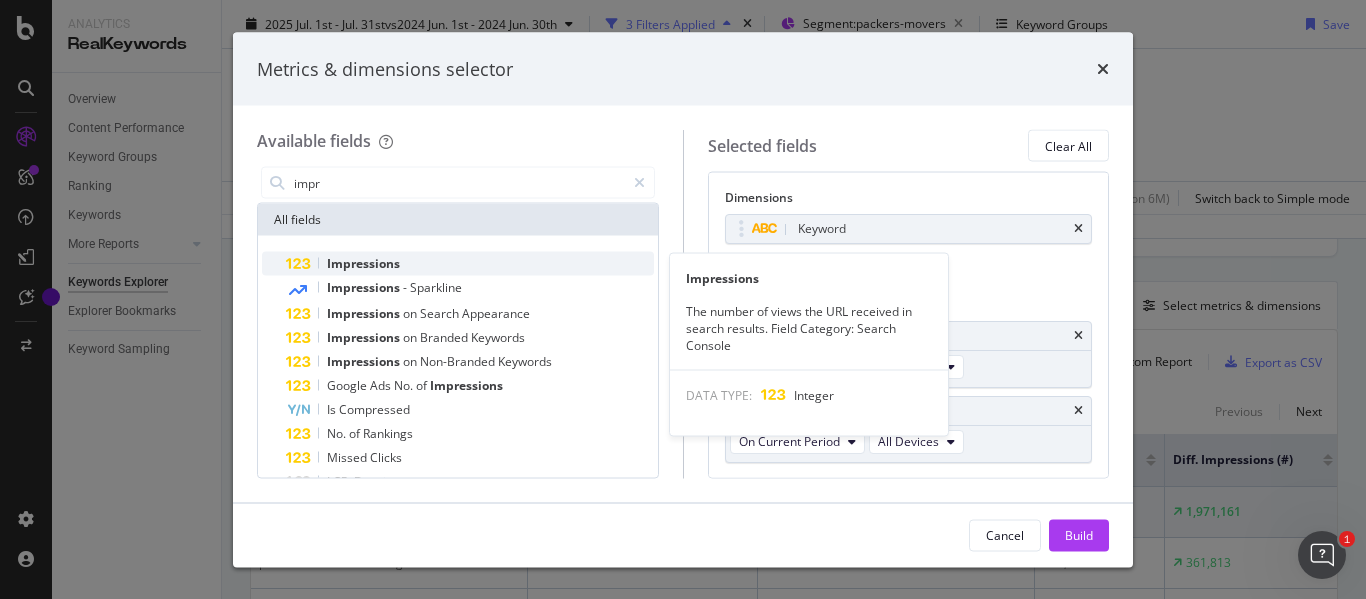click on "Impressions" at bounding box center (363, 263) 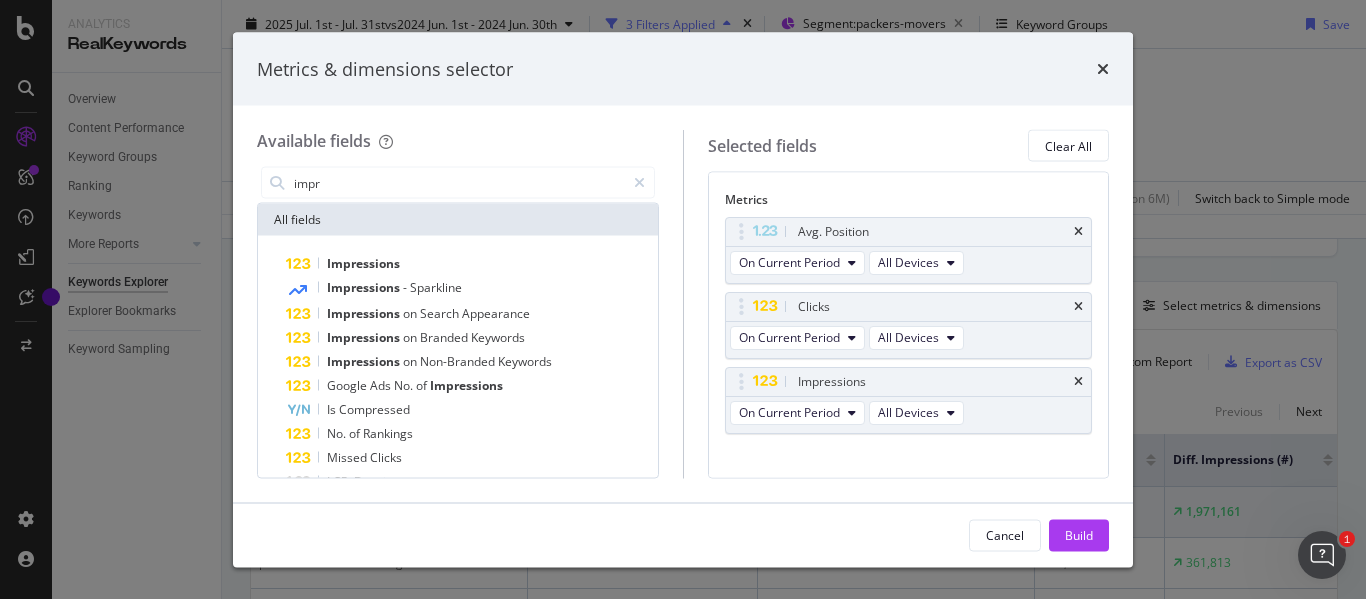 scroll, scrollTop: 127, scrollLeft: 0, axis: vertical 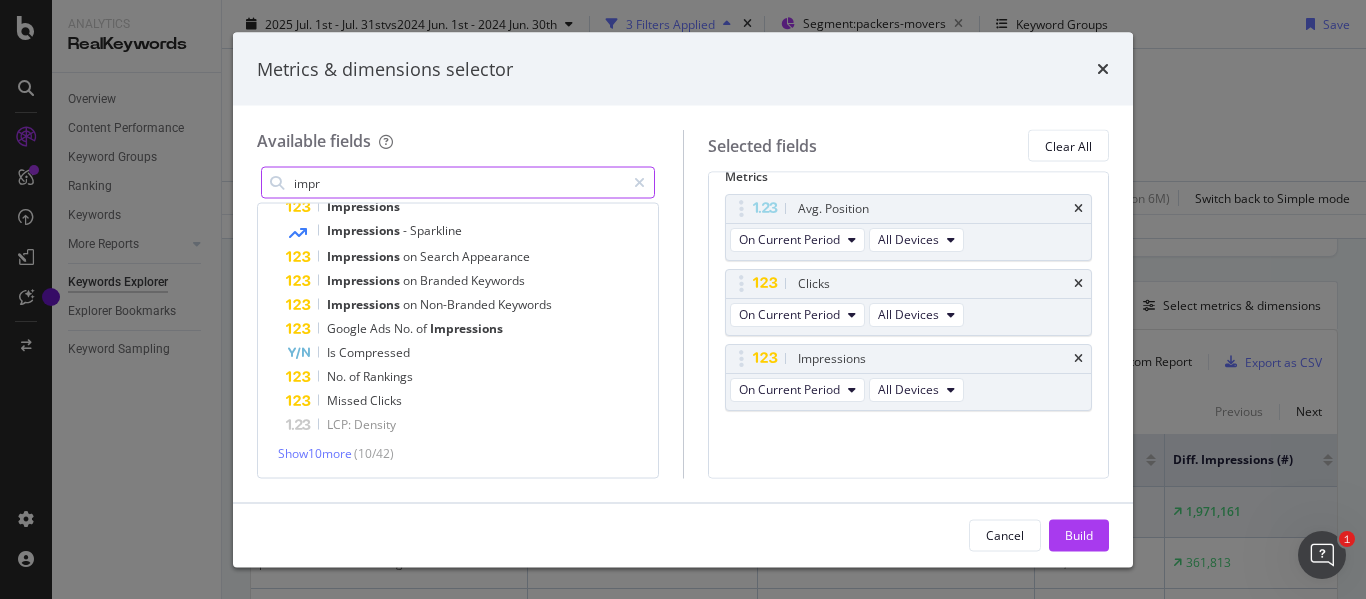 click on "impr" at bounding box center [458, 183] 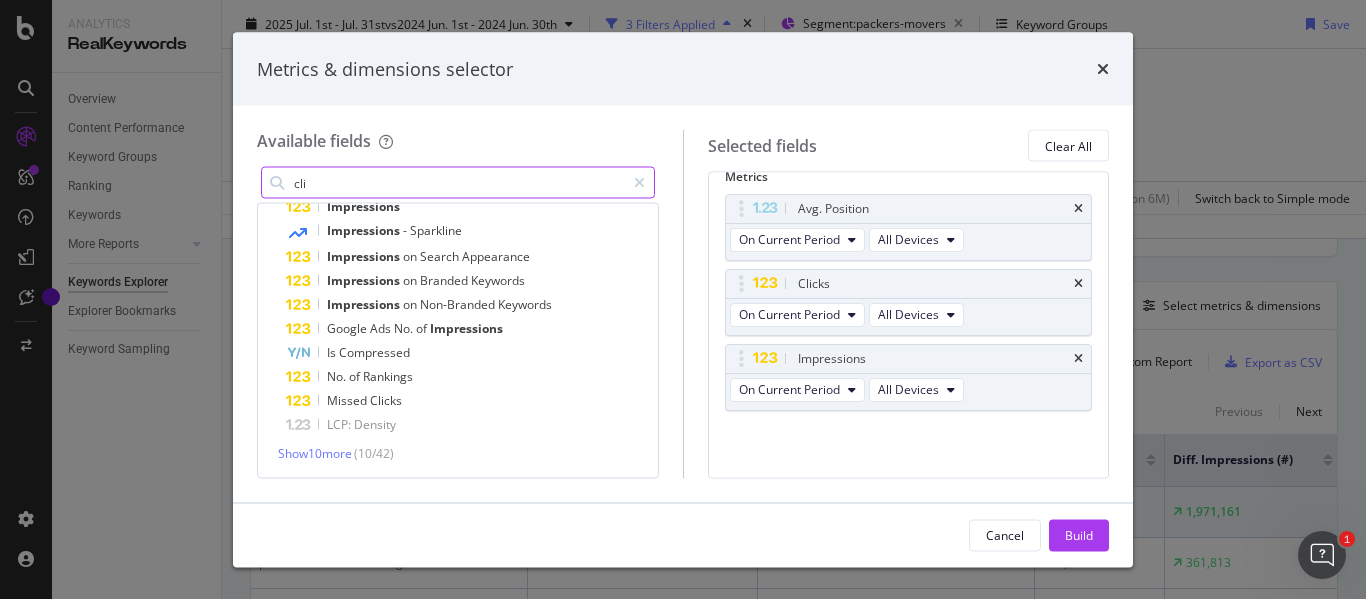 scroll, scrollTop: 145, scrollLeft: 0, axis: vertical 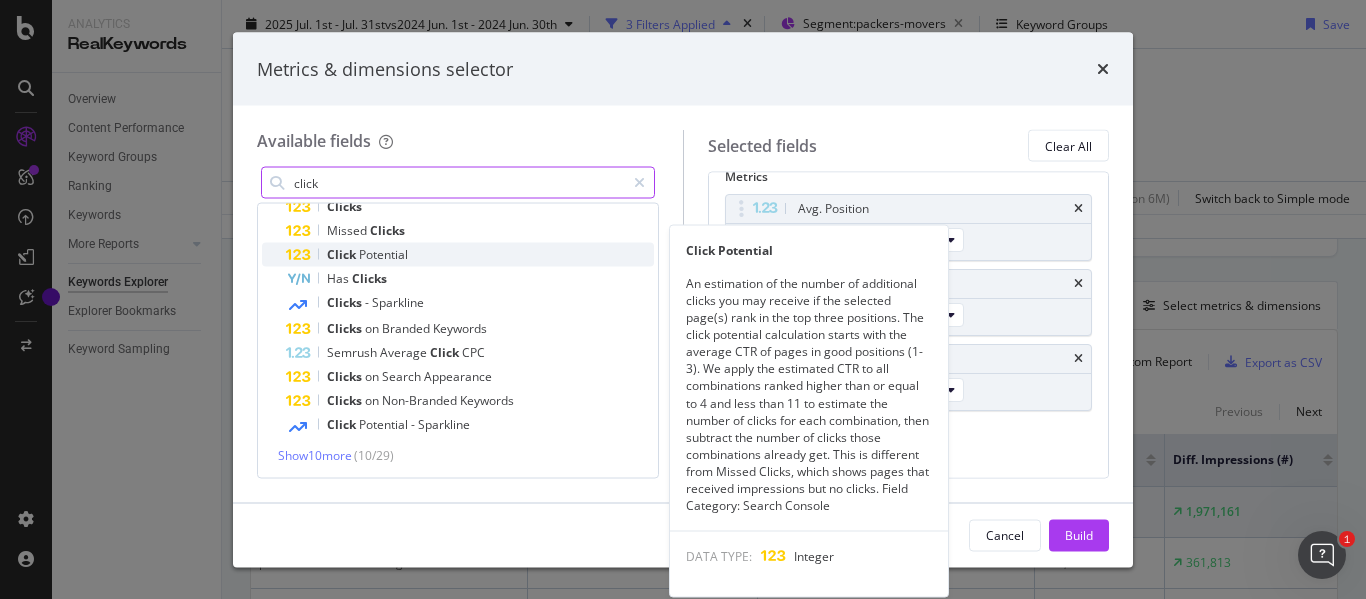 type on "click" 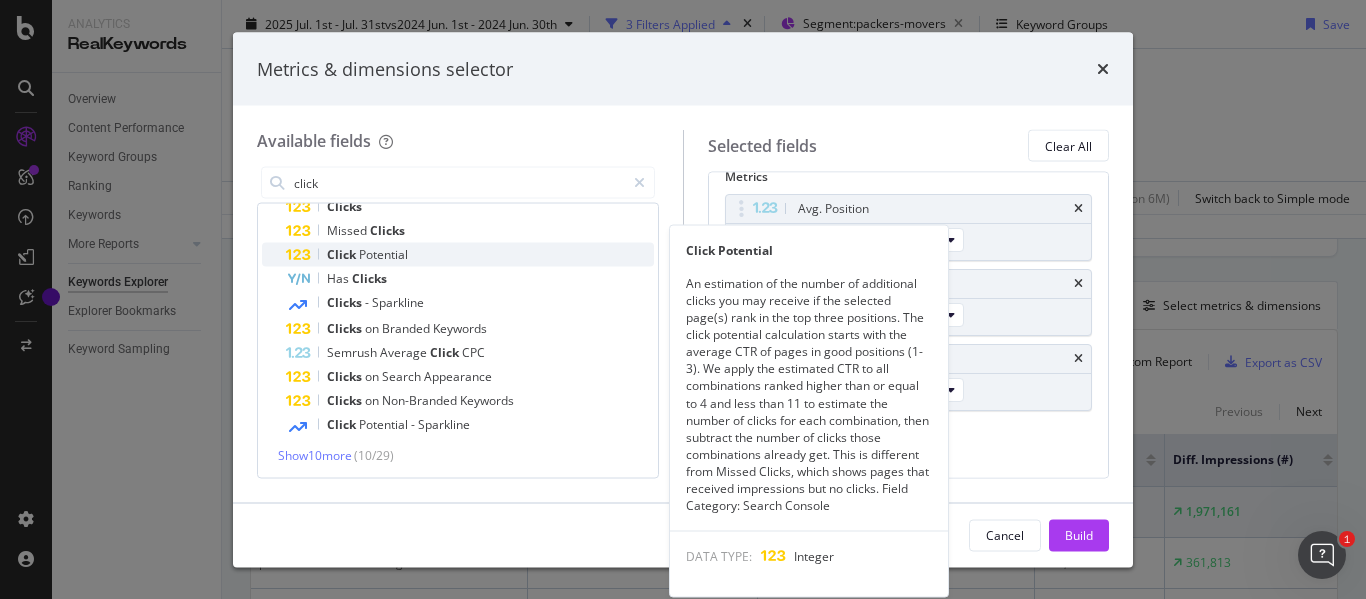 click on "Potential" at bounding box center (383, 254) 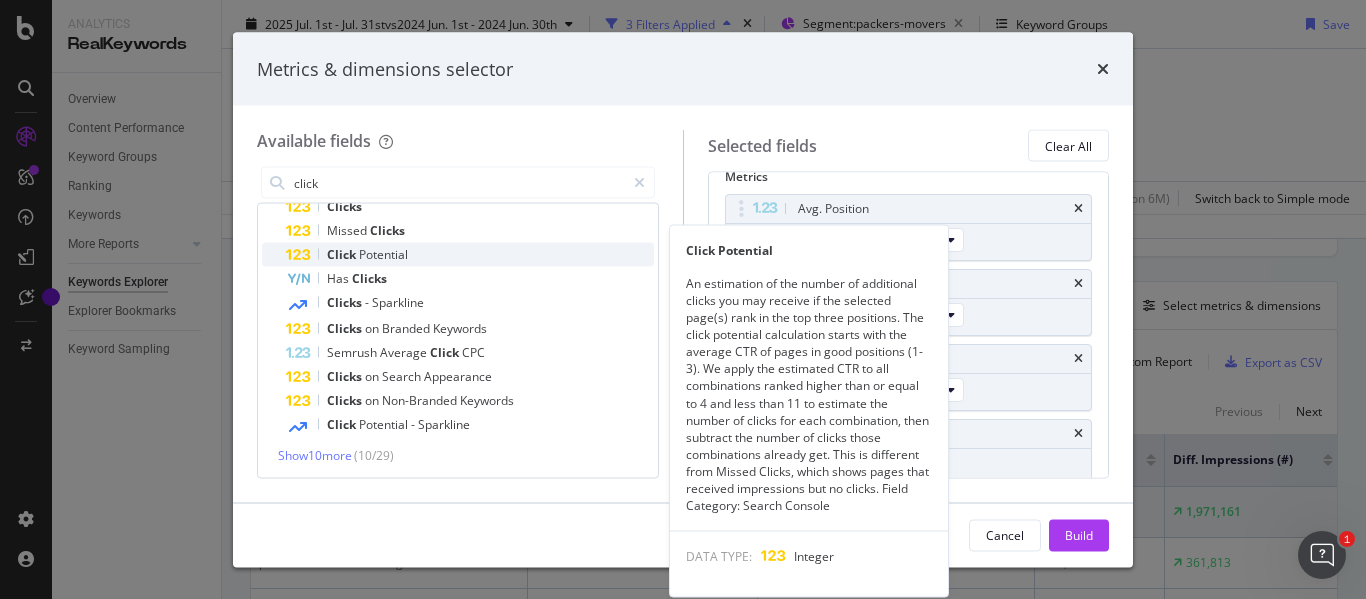scroll, scrollTop: 135, scrollLeft: 0, axis: vertical 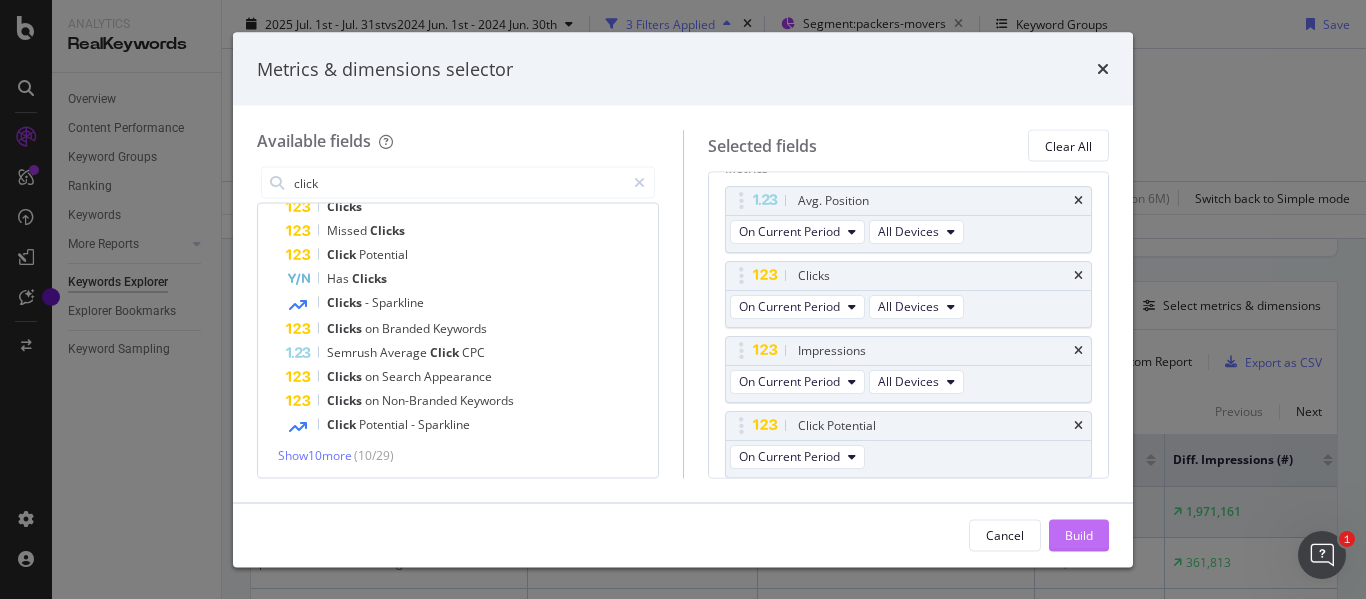 click on "Build" at bounding box center [1079, 534] 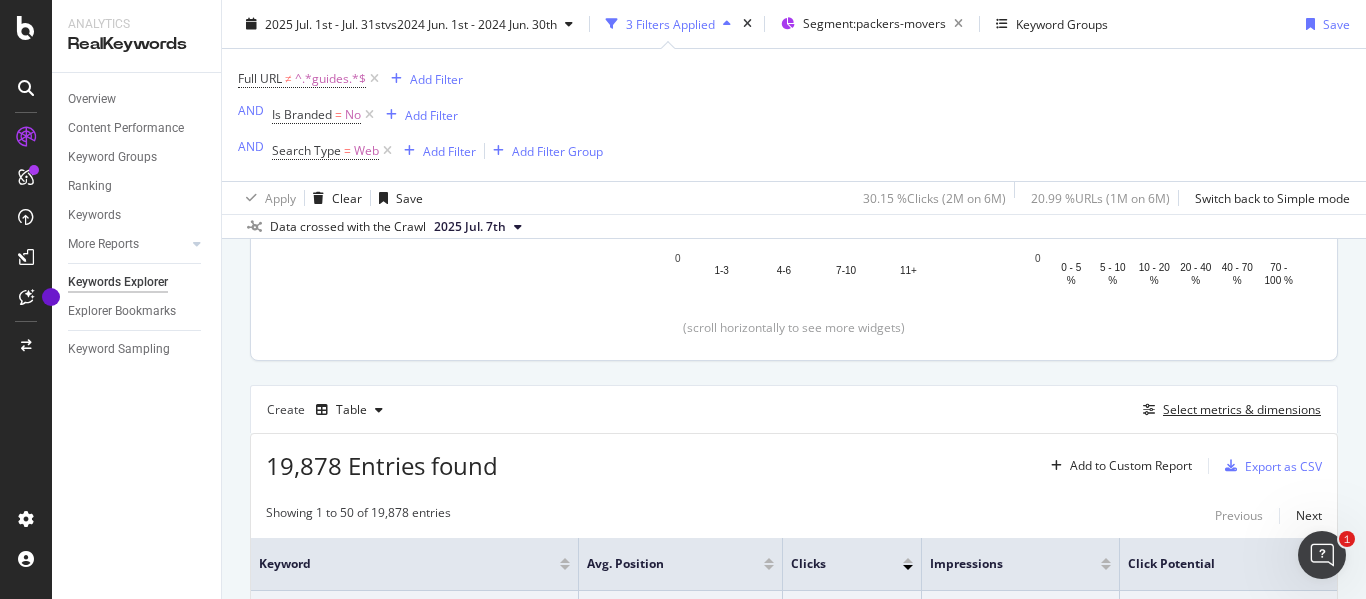 scroll, scrollTop: 107, scrollLeft: 0, axis: vertical 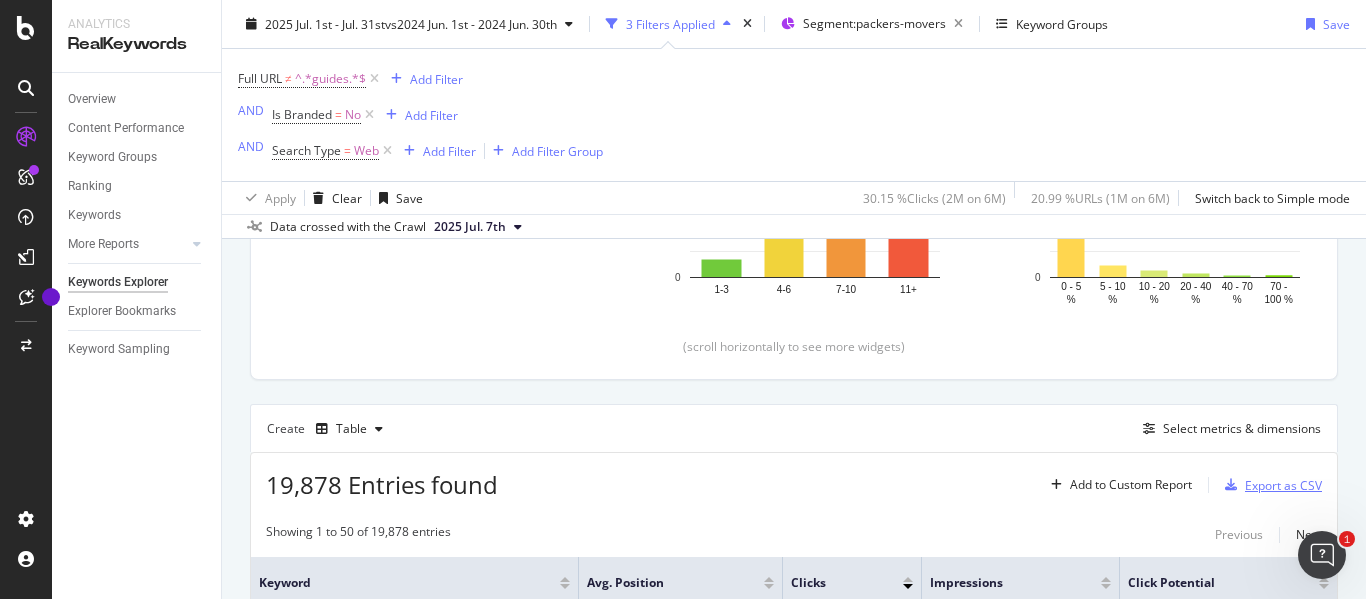 click on "Export as CSV" at bounding box center [1283, 485] 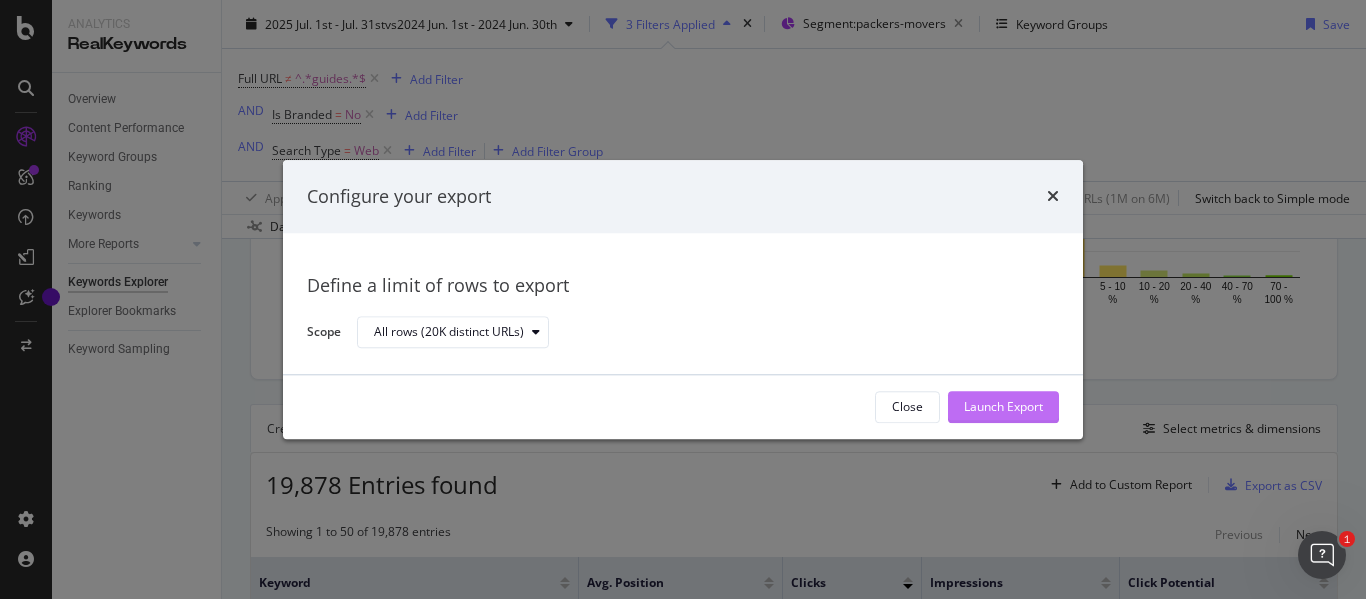 click on "Launch Export" at bounding box center [1003, 407] 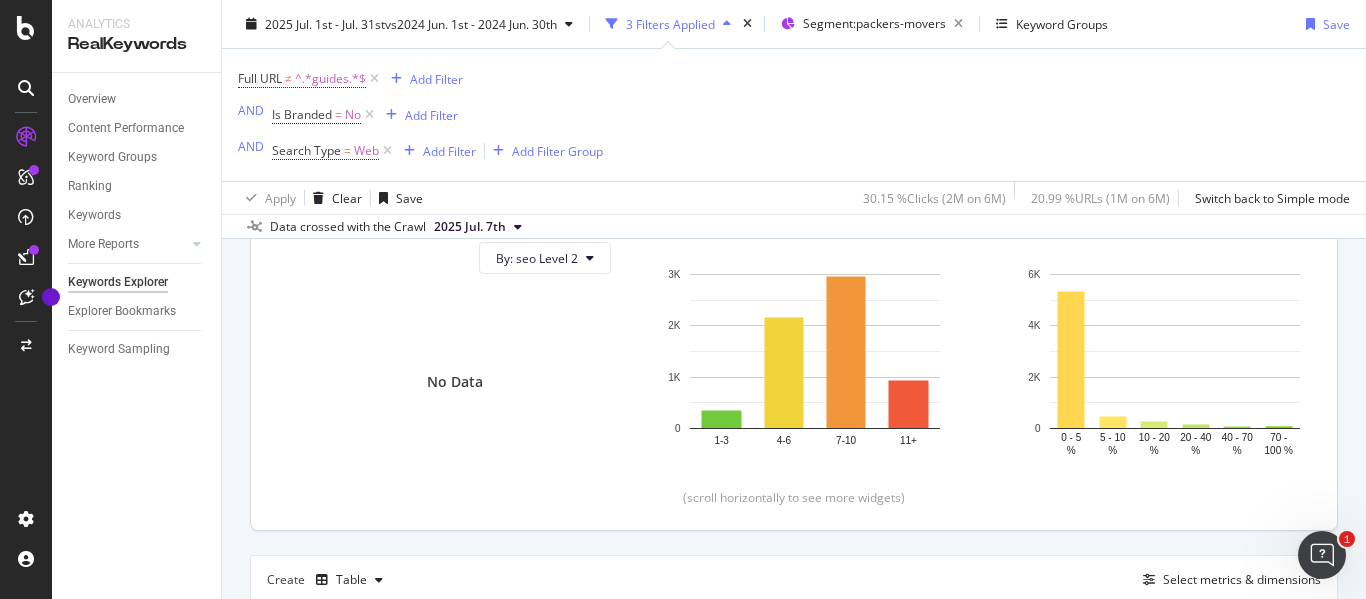 scroll, scrollTop: 600, scrollLeft: 0, axis: vertical 